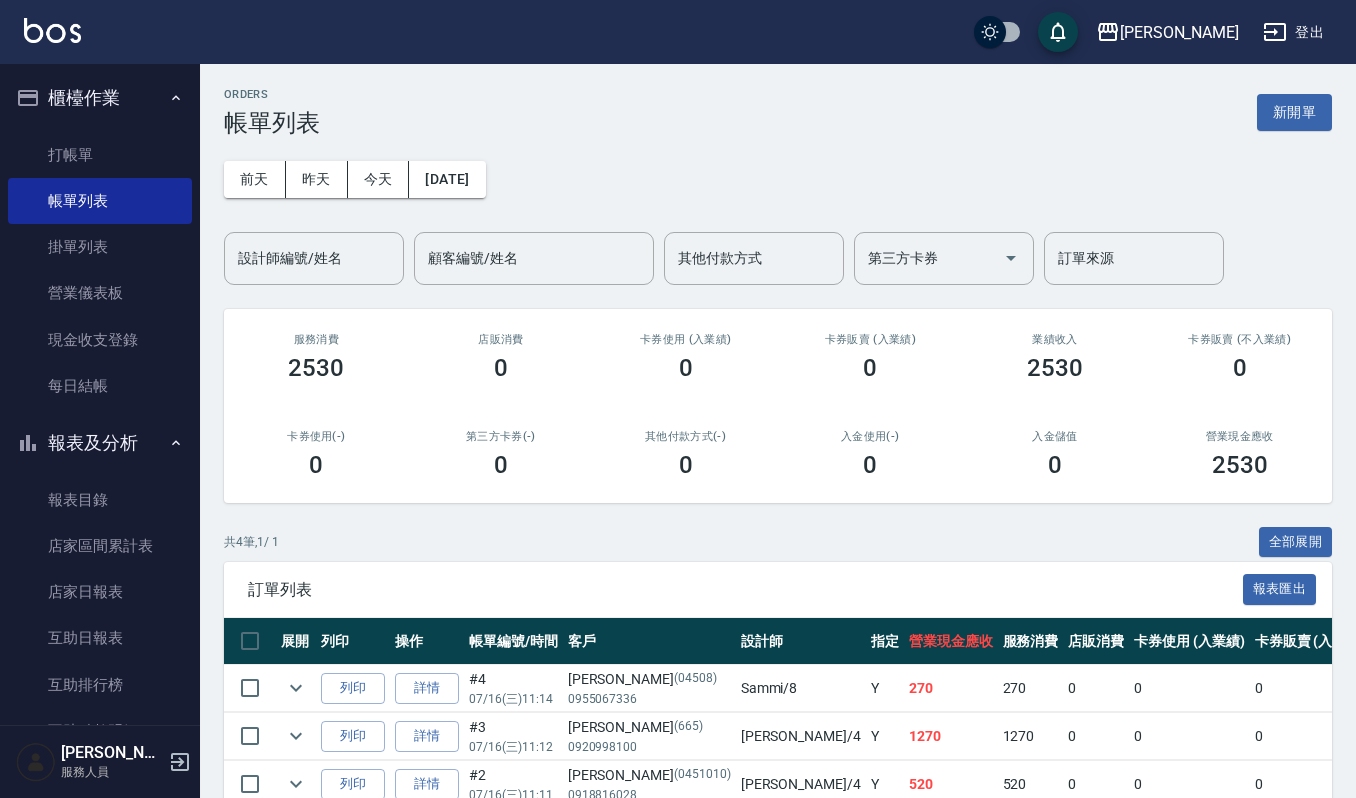 scroll, scrollTop: 0, scrollLeft: 0, axis: both 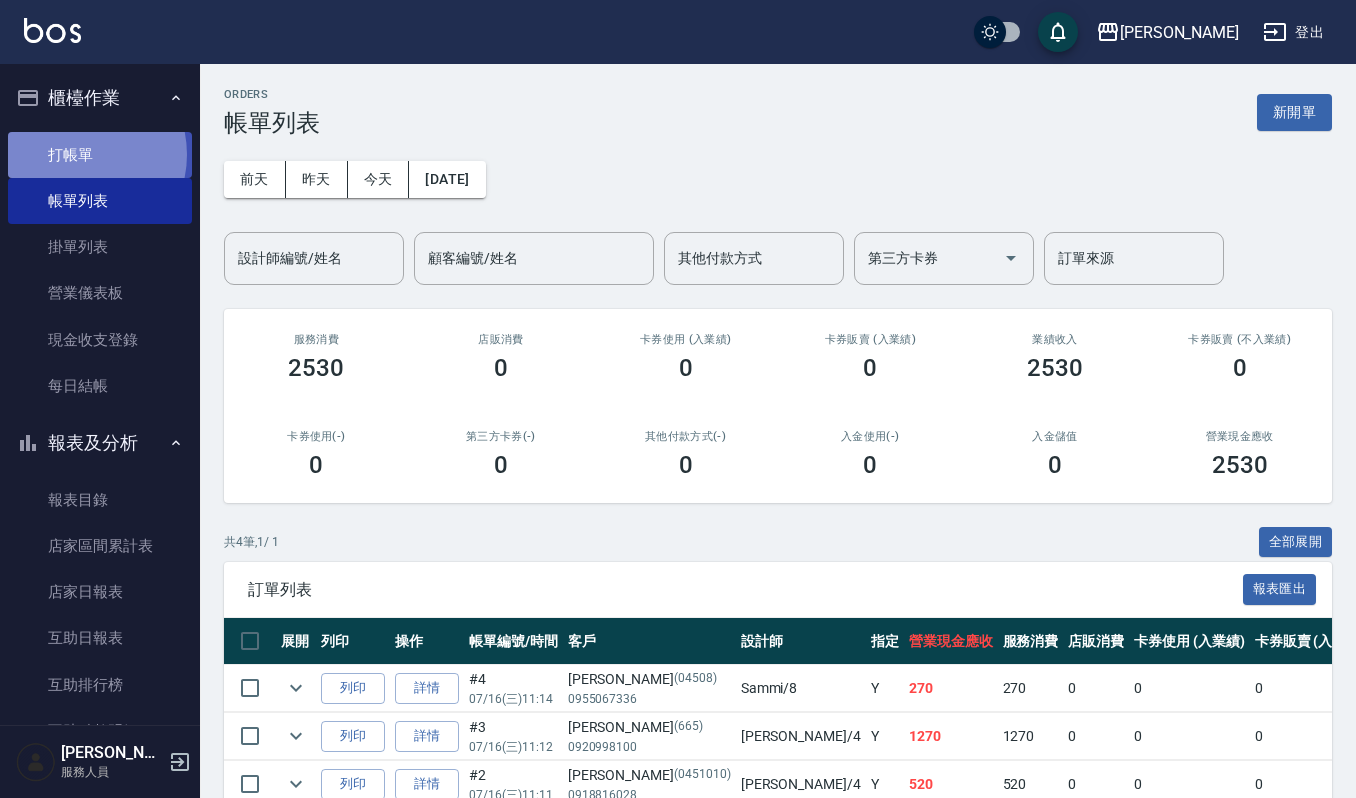 click on "打帳單" at bounding box center (100, 155) 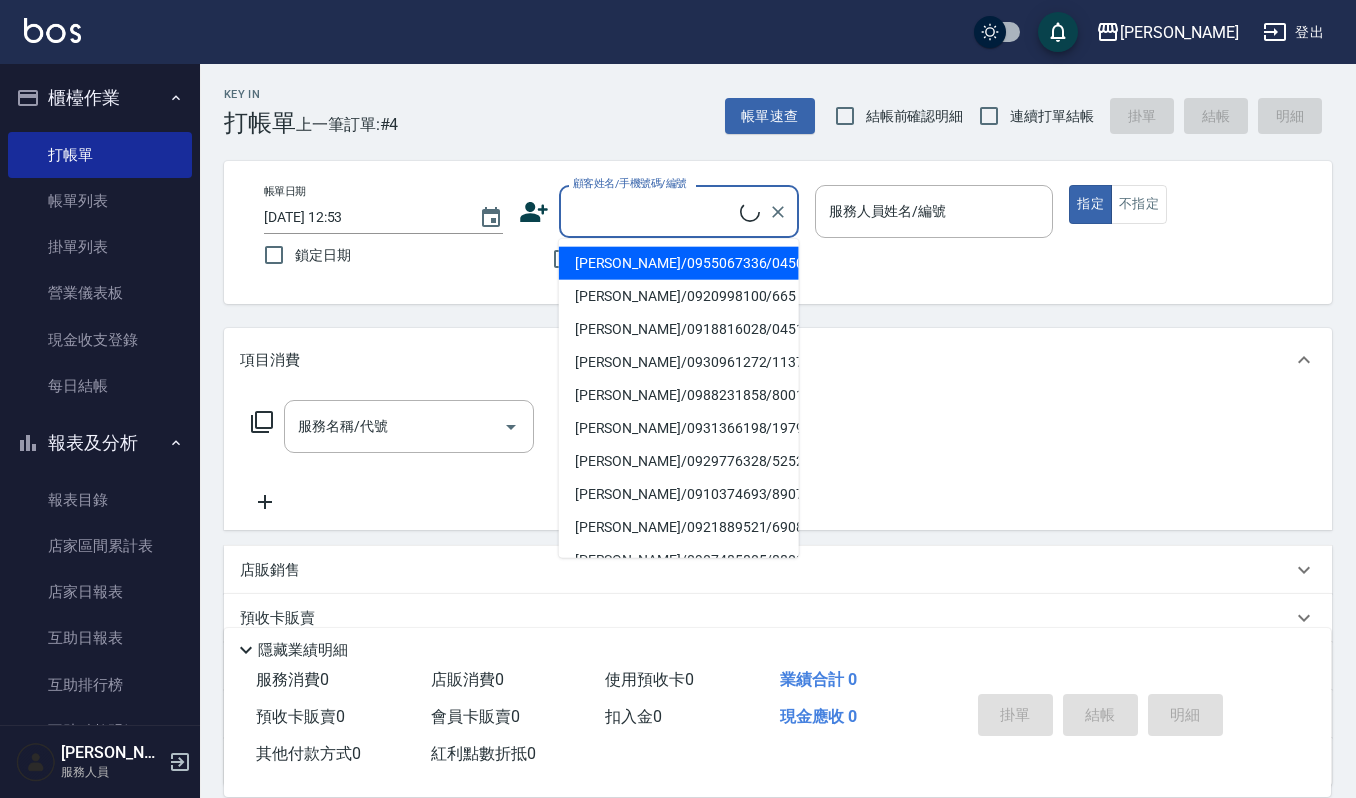 click on "顧客姓名/手機號碼/編號" at bounding box center [654, 211] 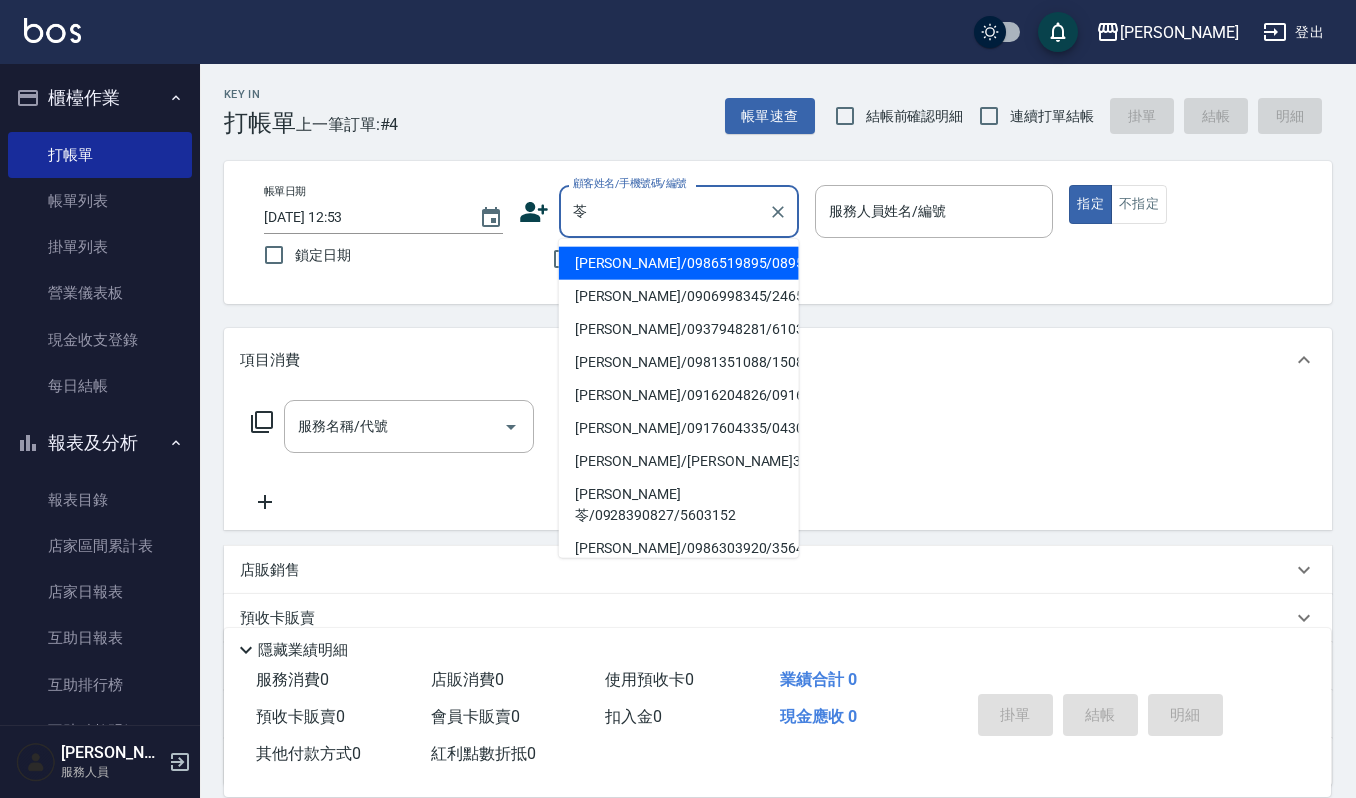 click on "[PERSON_NAME]/0906998345/2465416" at bounding box center (679, 296) 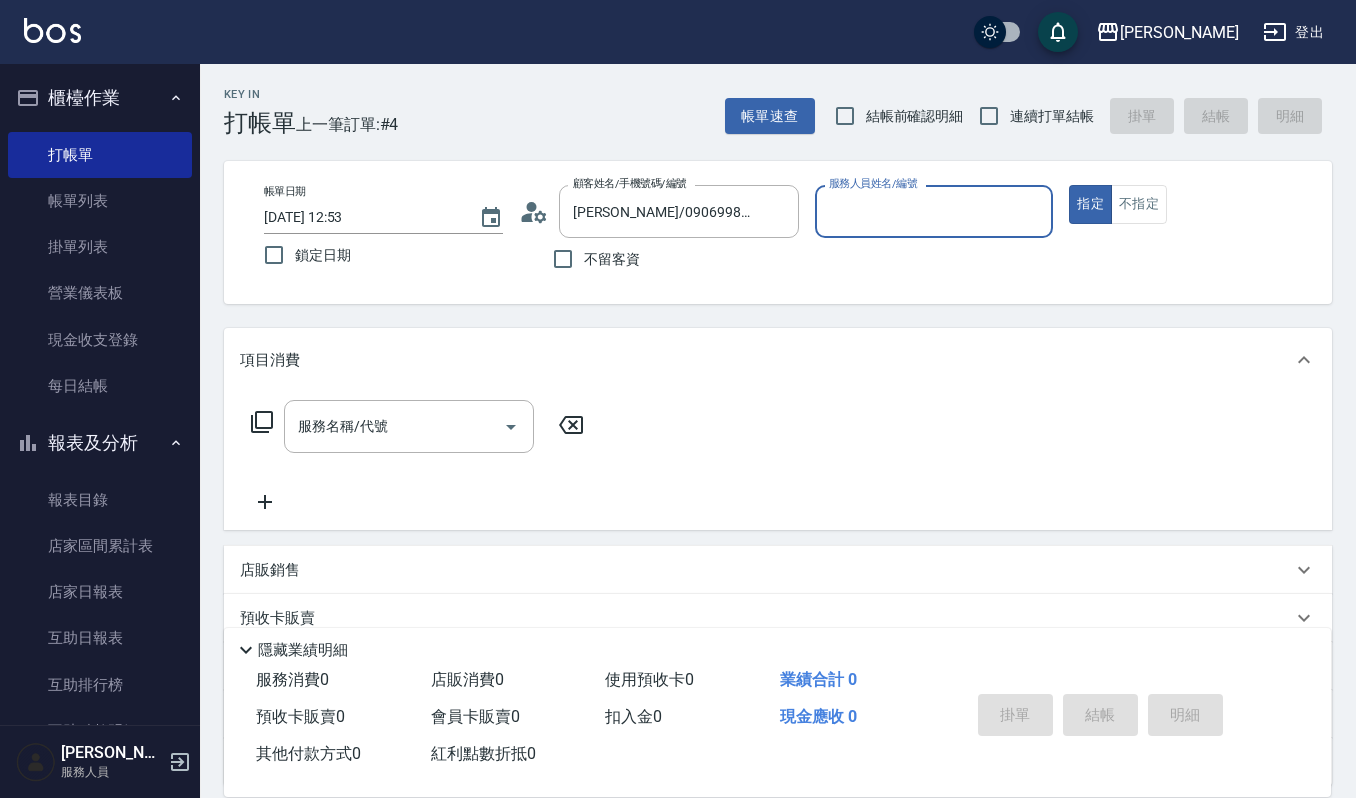 type on "Sammi-8" 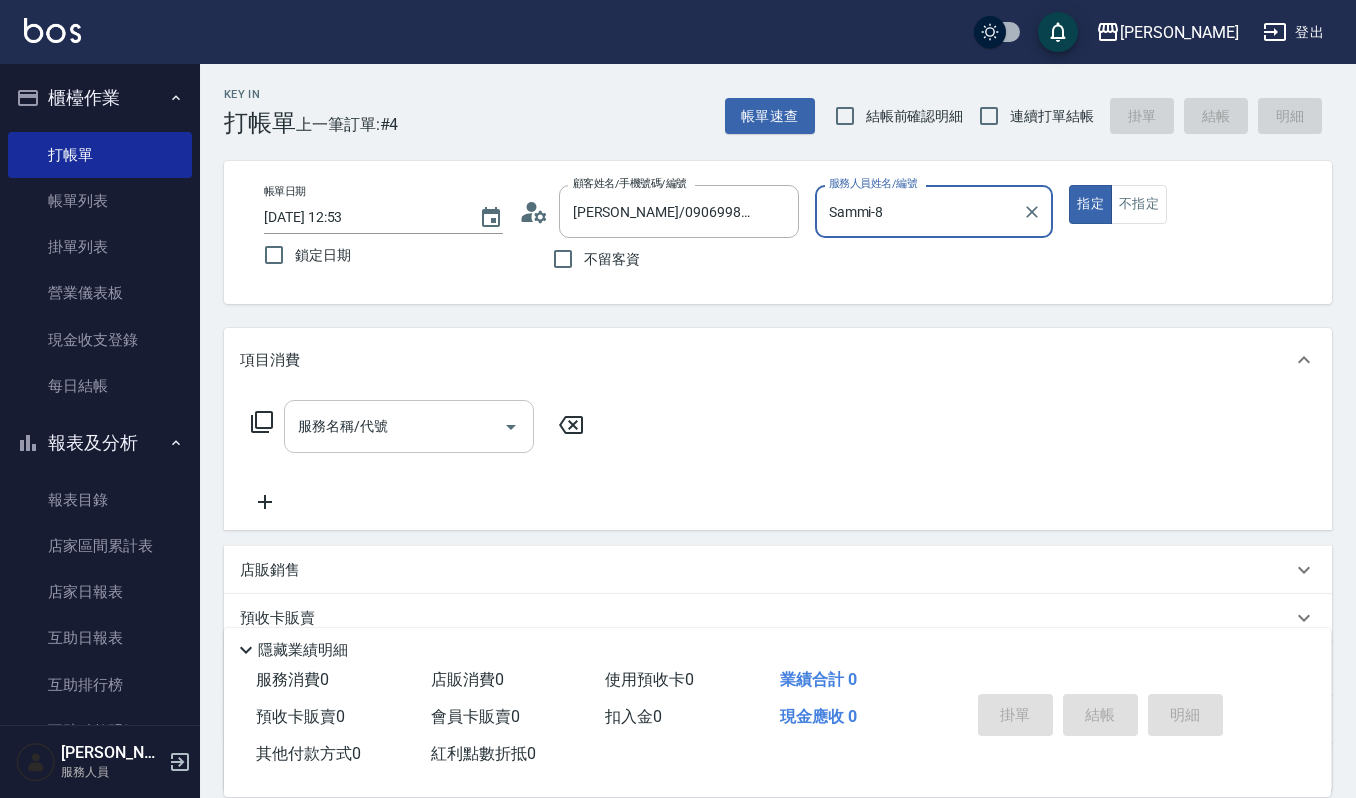 click 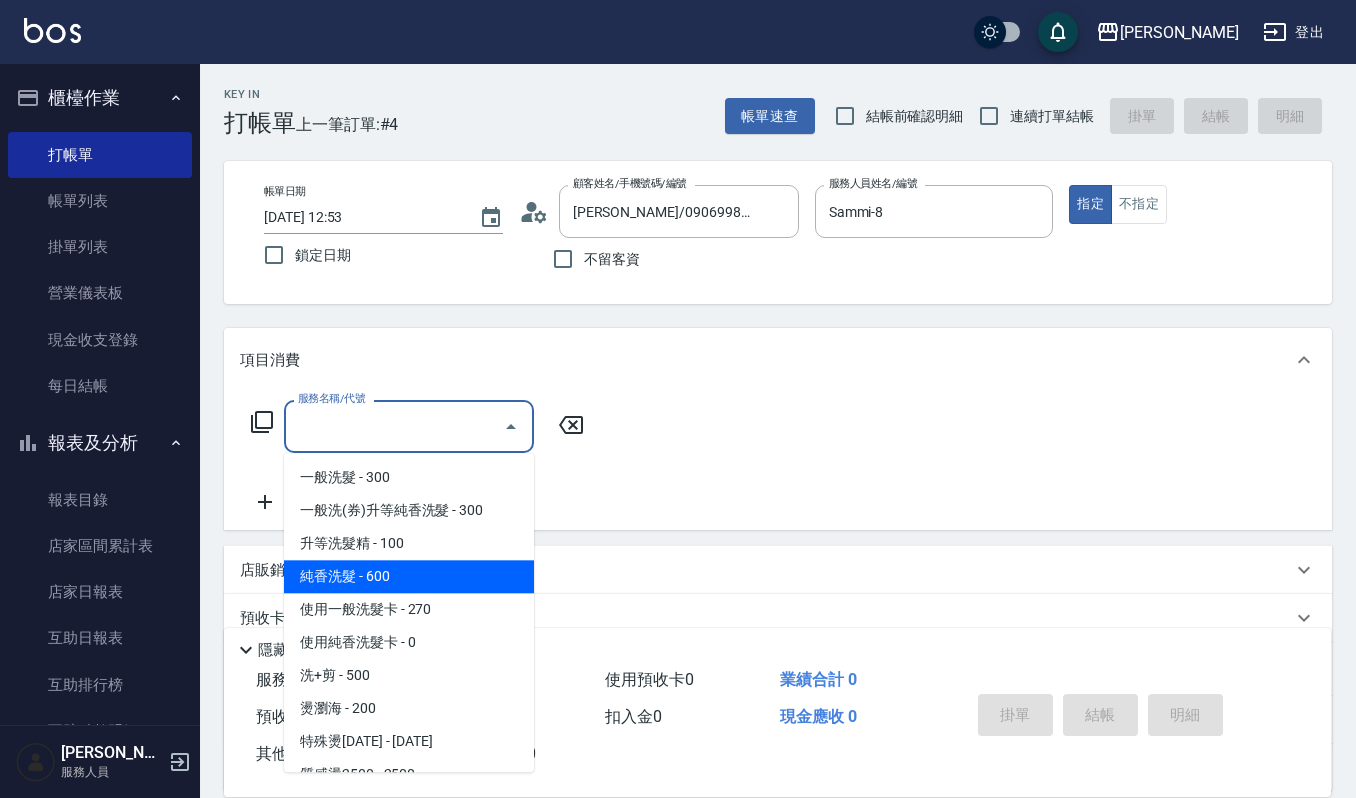 click on "純香洗髮 - 600" at bounding box center [409, 576] 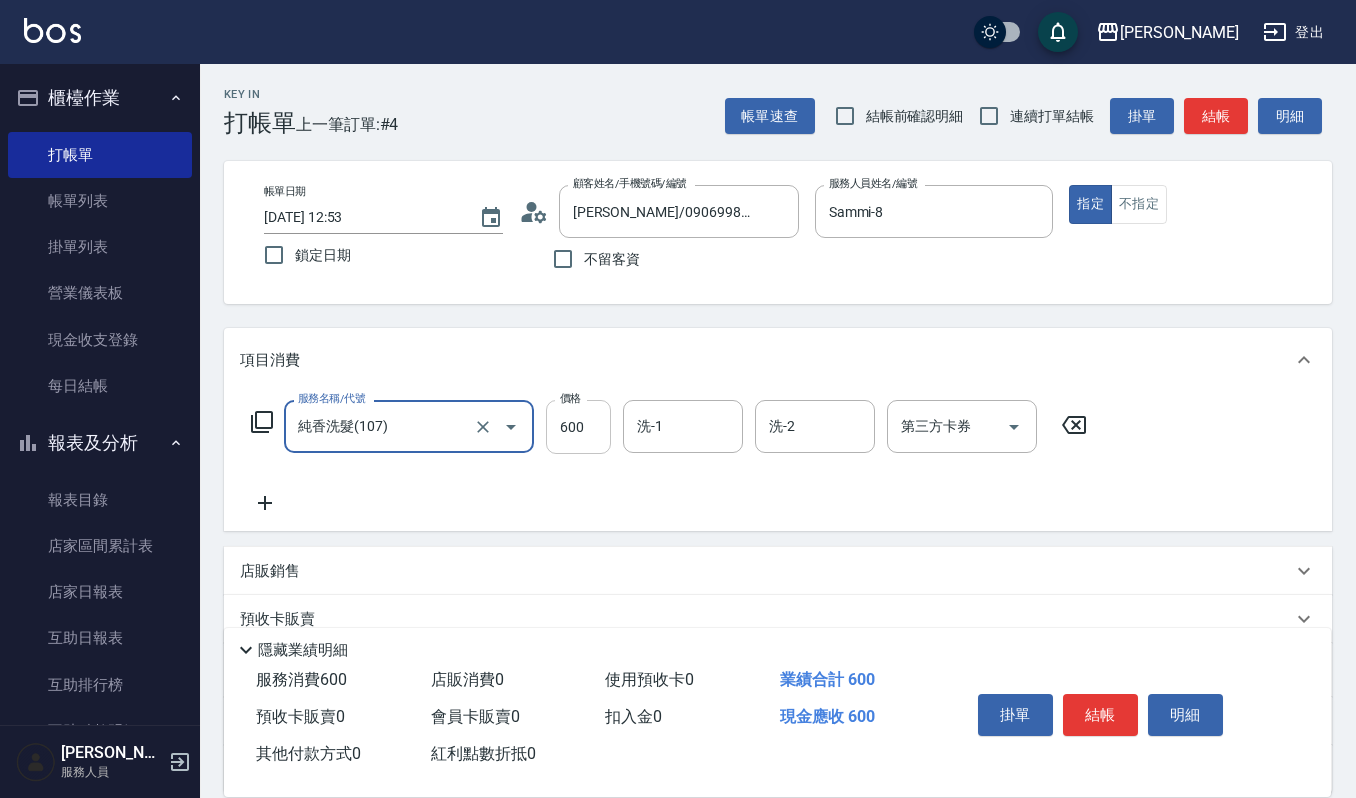 click on "600" at bounding box center (578, 427) 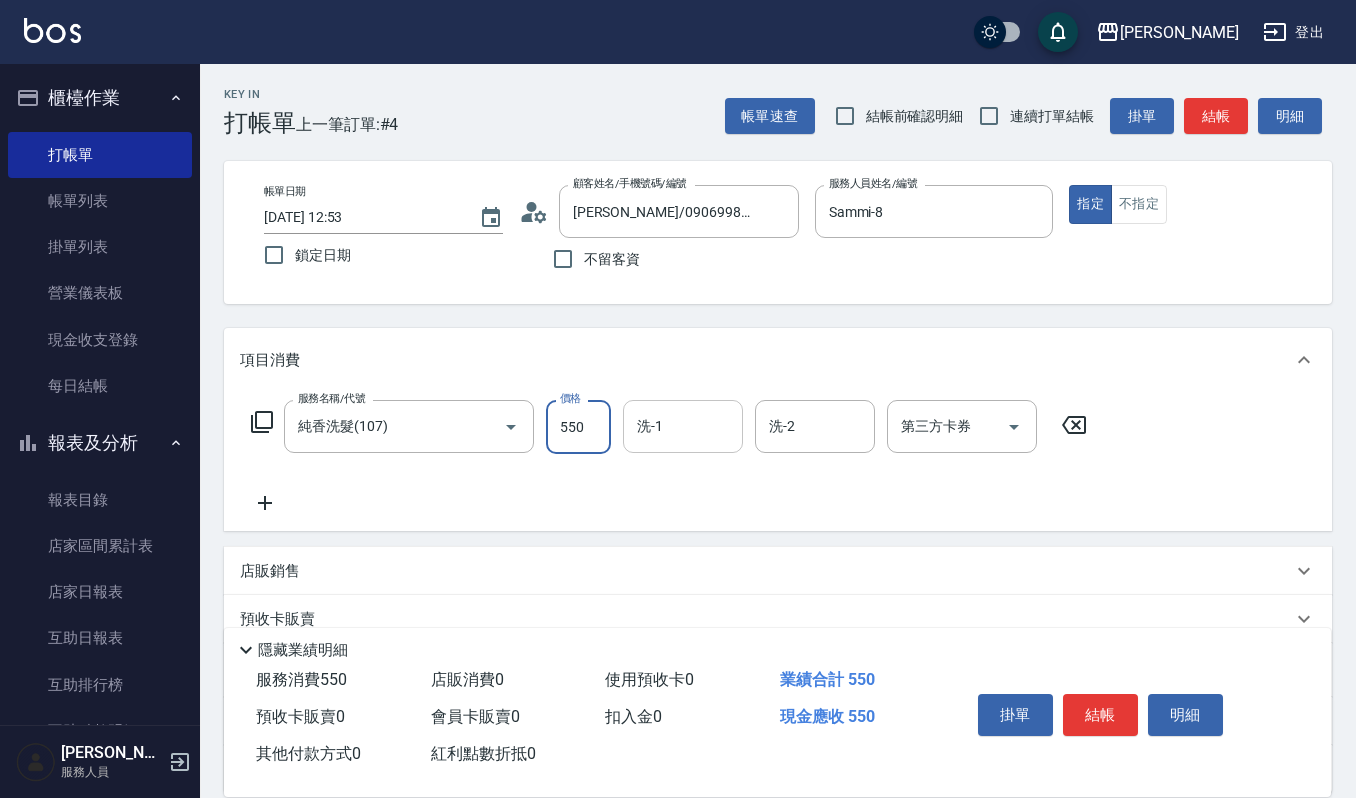 type on "550" 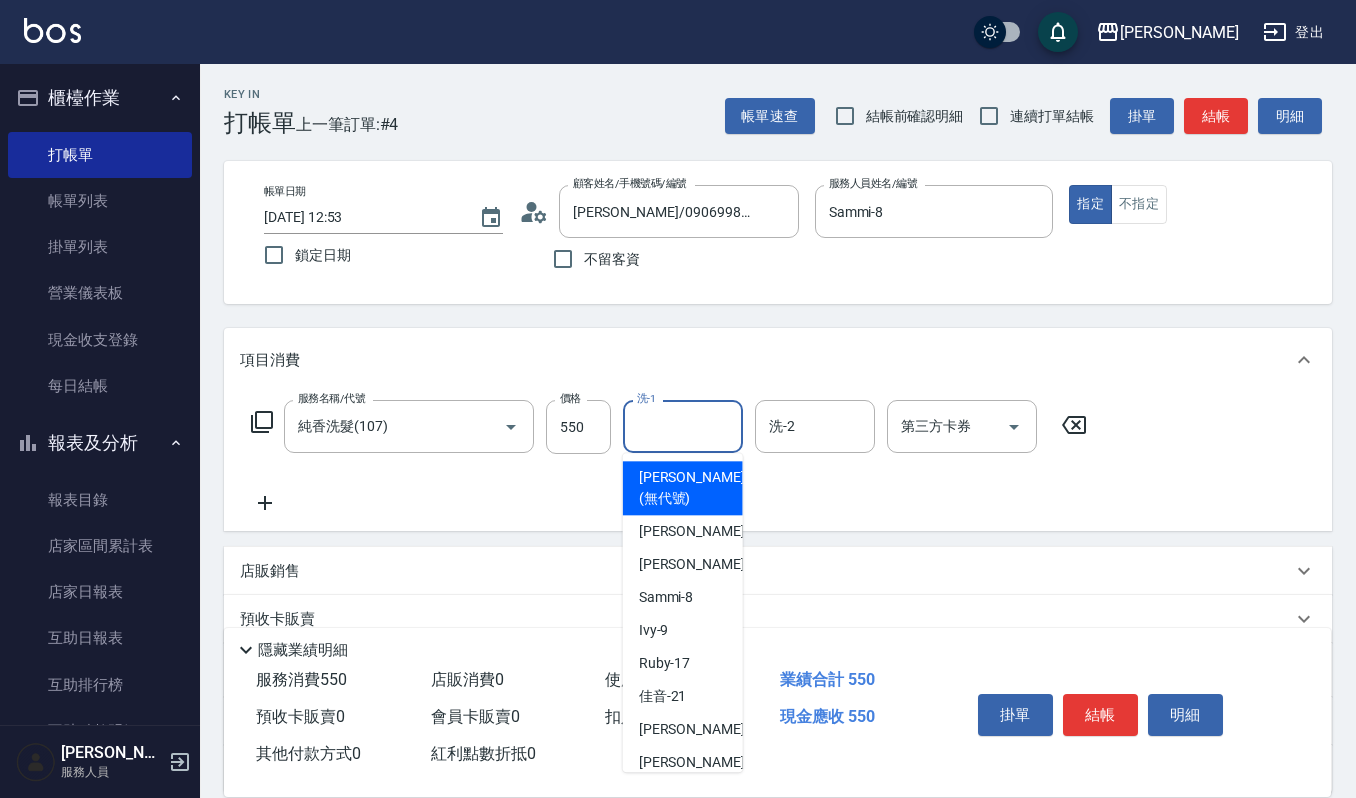 click on "洗-1" at bounding box center [683, 426] 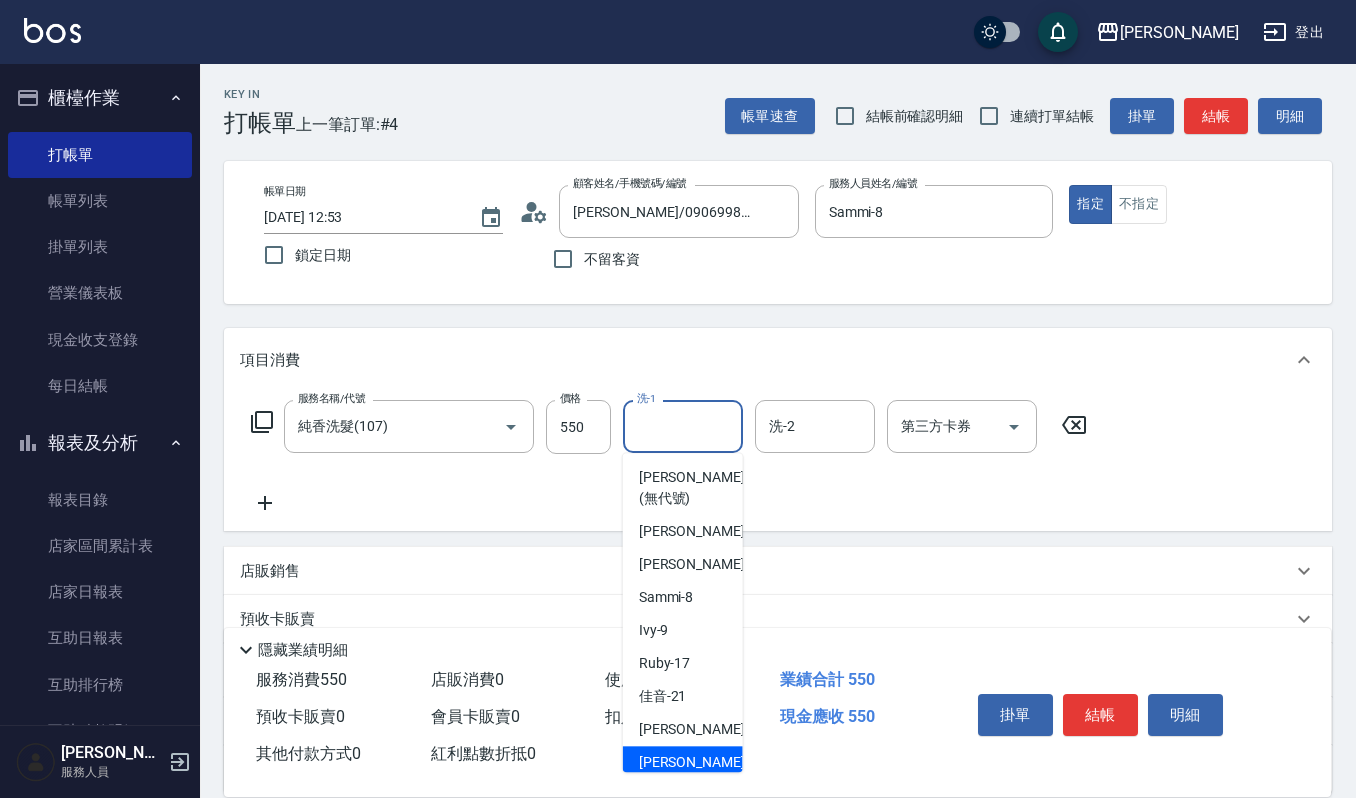 click on "郁涵 -23" at bounding box center (702, 762) 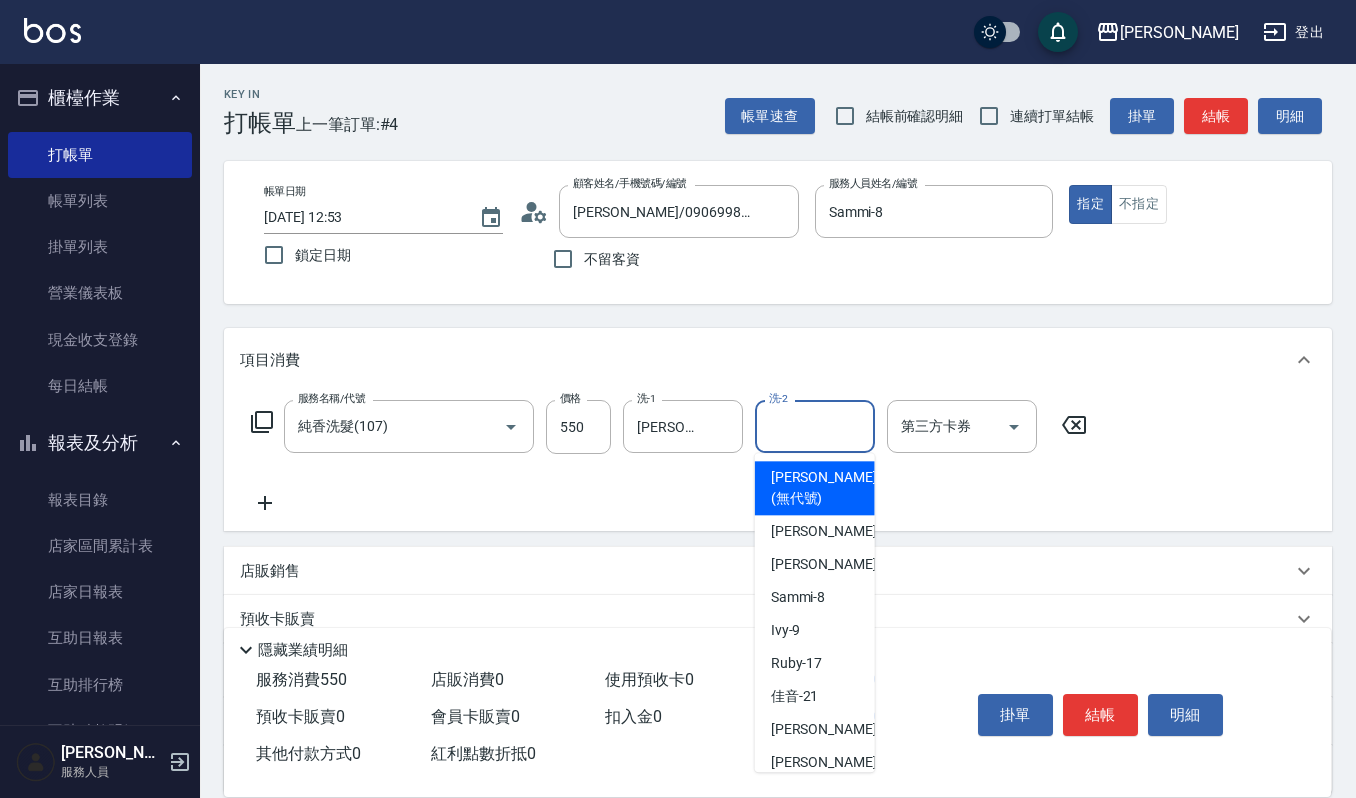 click on "洗-2" at bounding box center [815, 426] 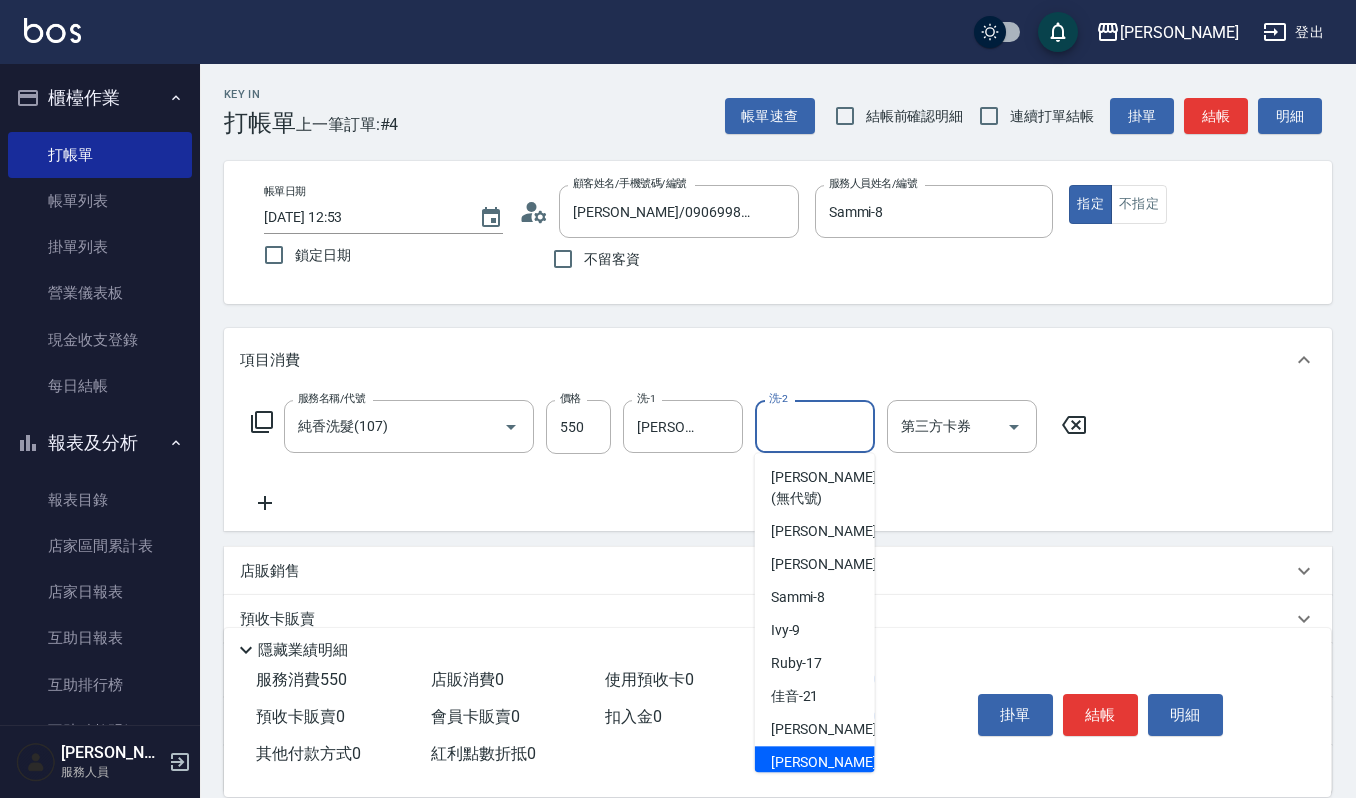 click on "郁涵 -23" at bounding box center [834, 762] 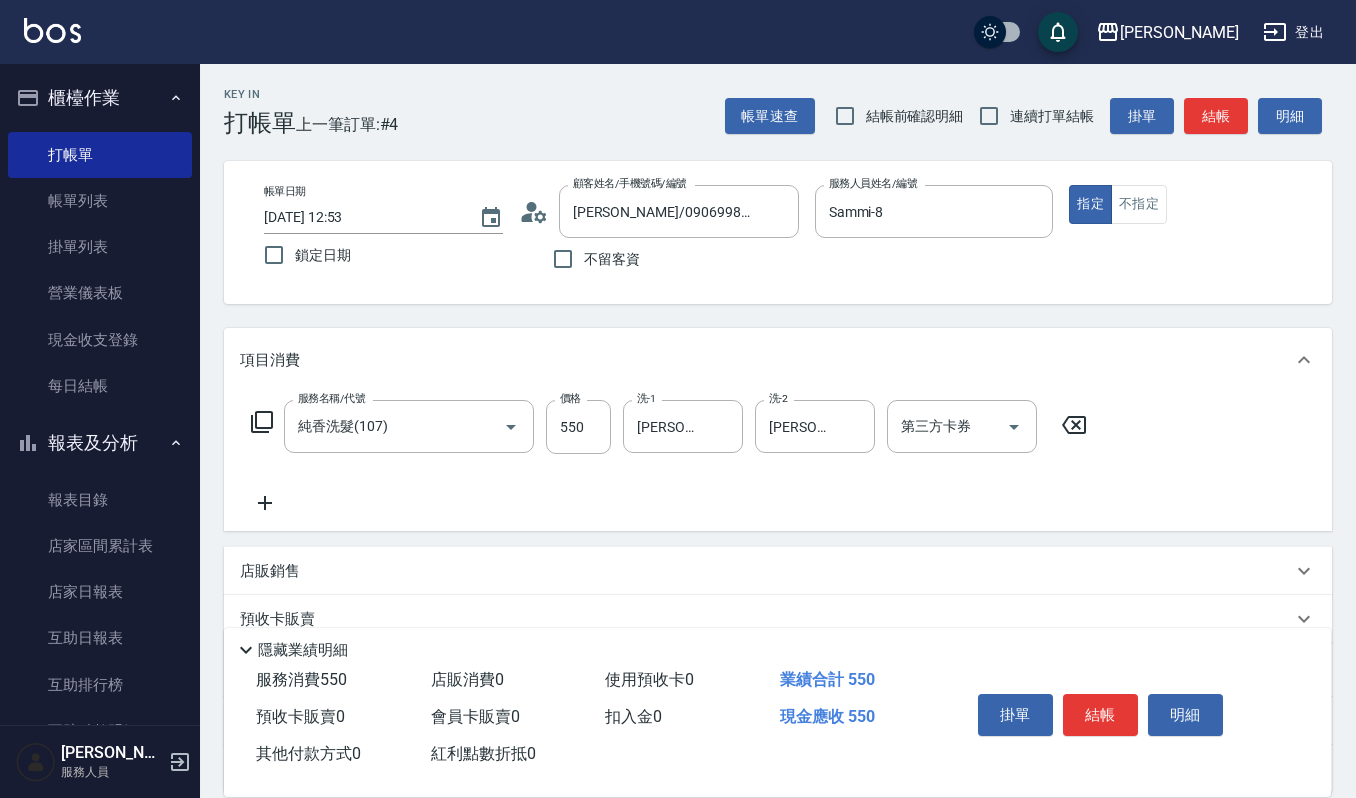 click 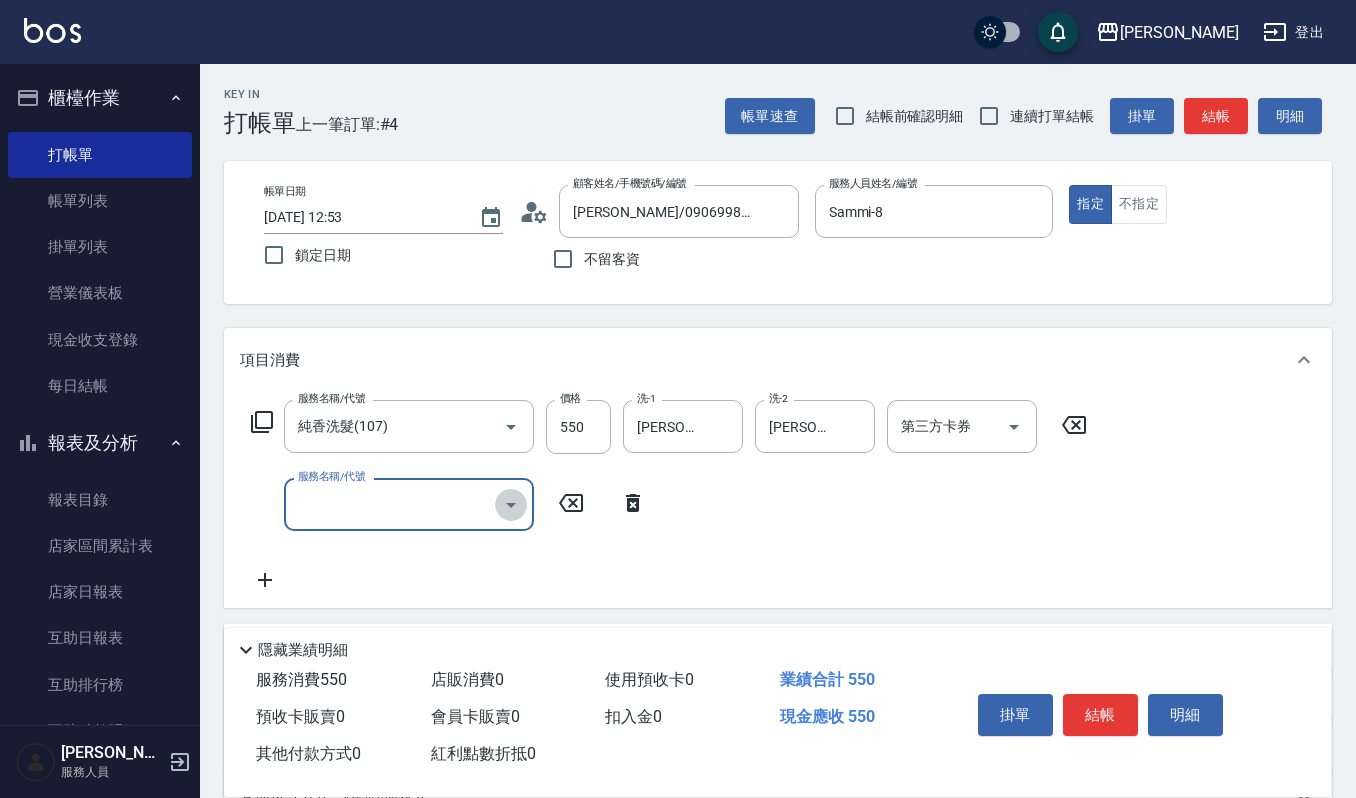 click 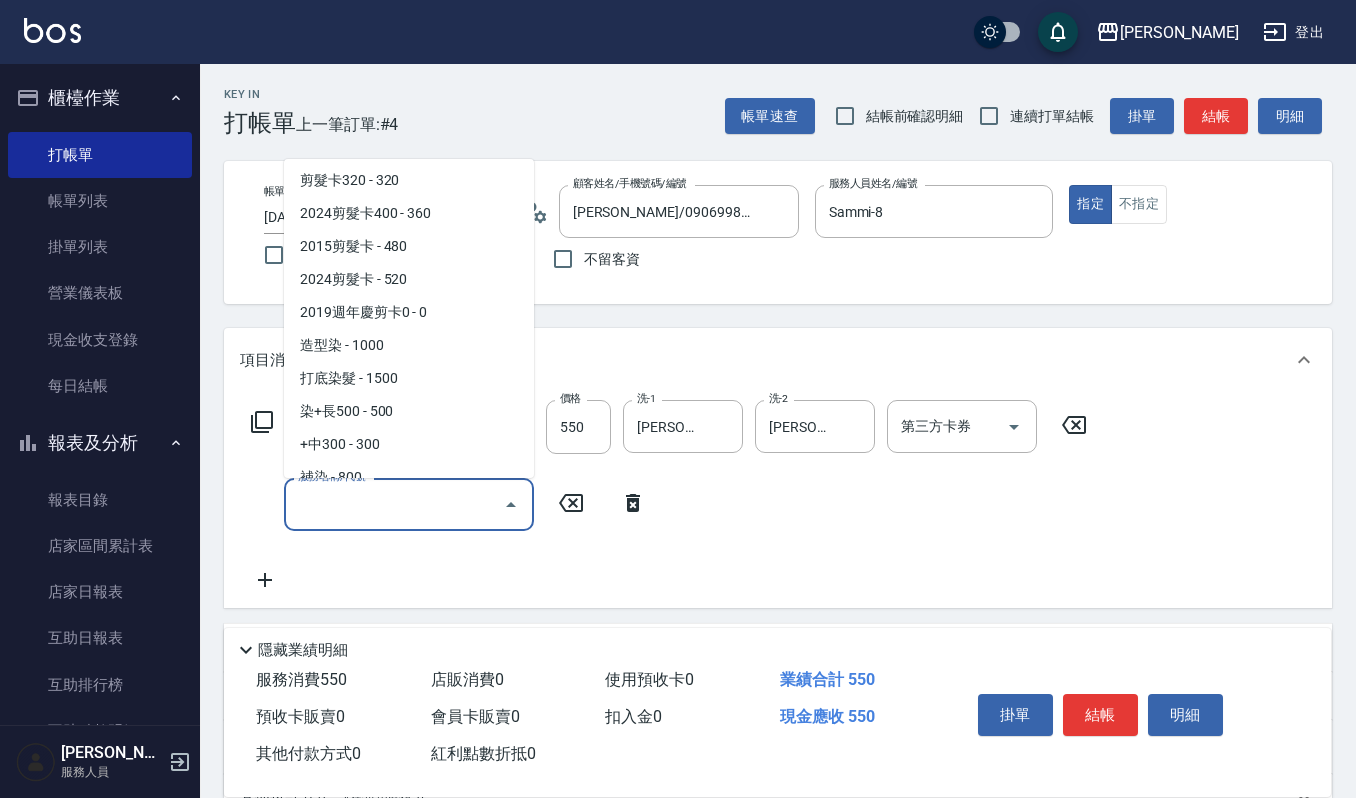 scroll, scrollTop: 800, scrollLeft: 0, axis: vertical 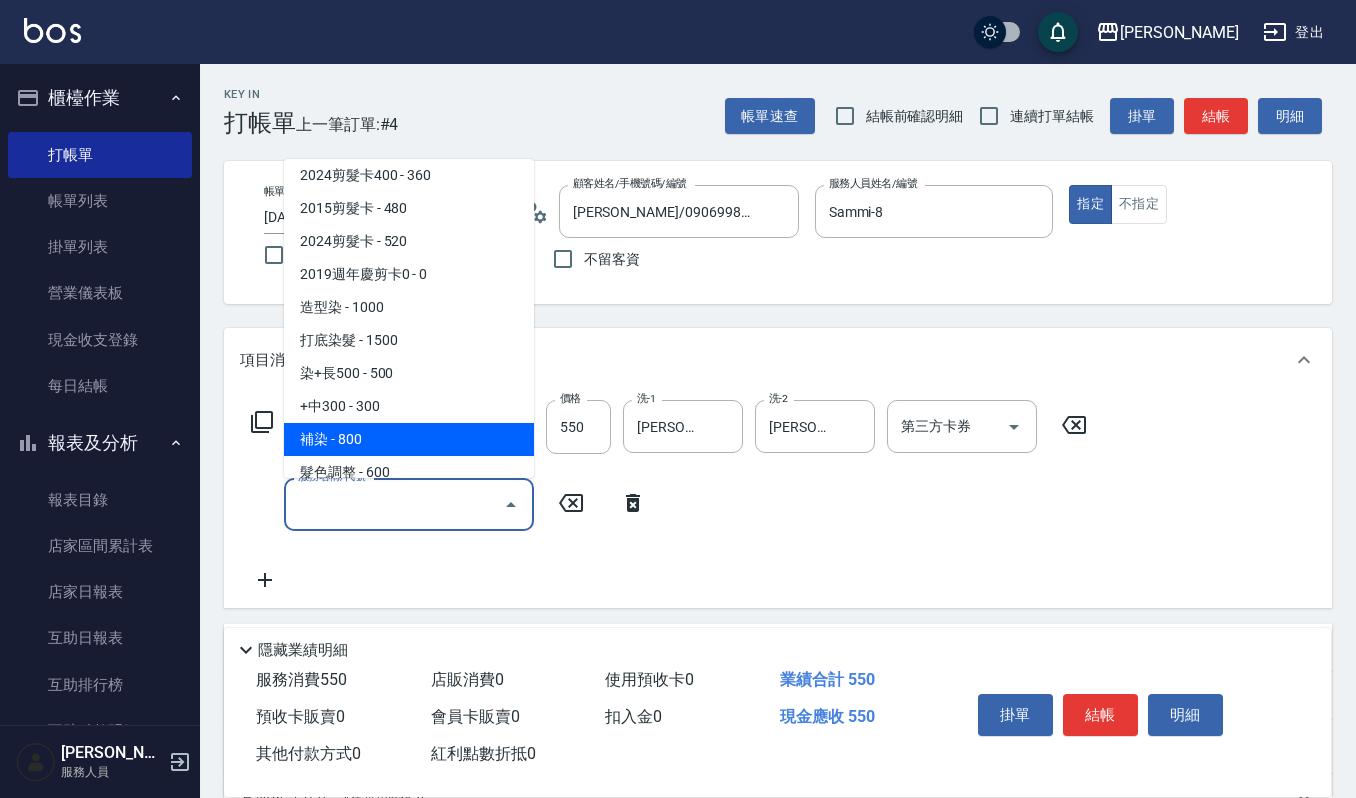click on "補染 - 800" at bounding box center (409, 439) 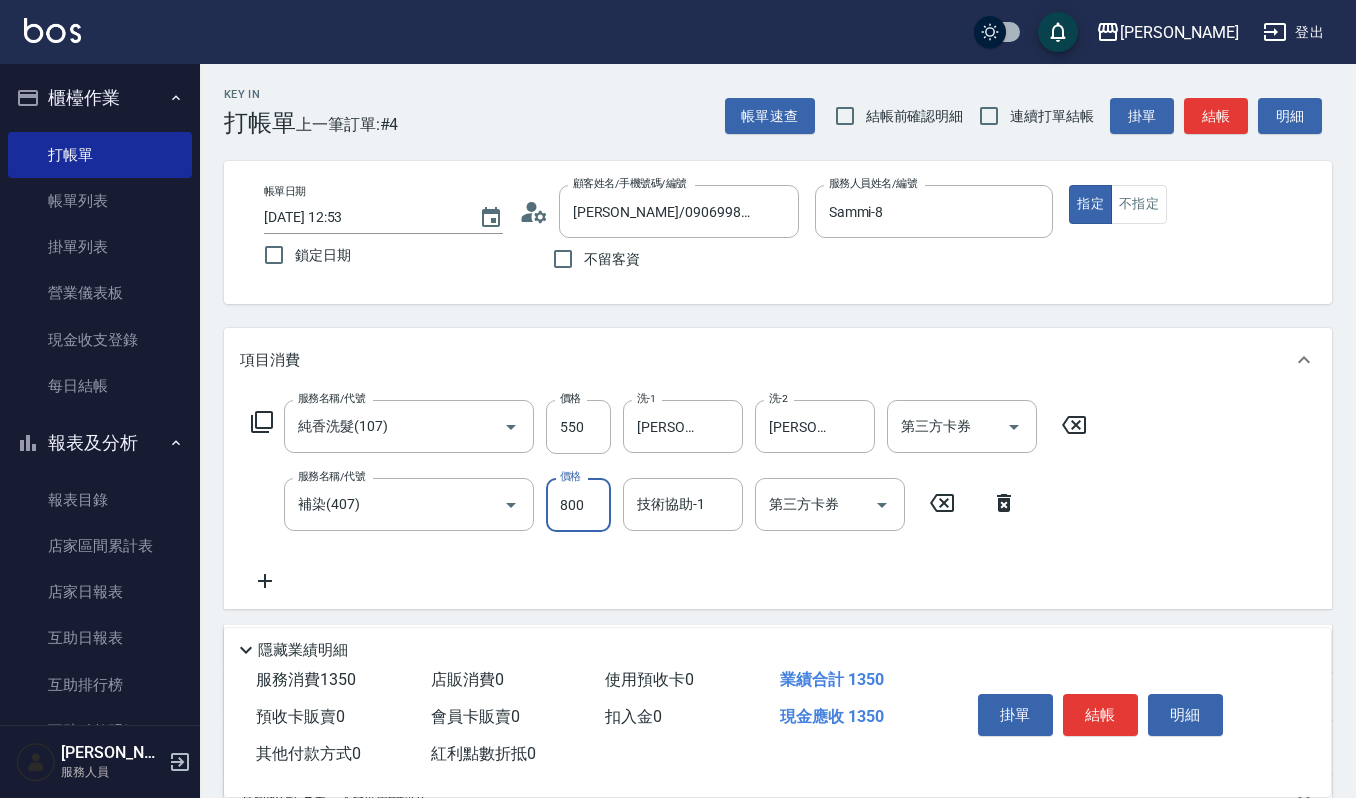 click on "800" at bounding box center [578, 505] 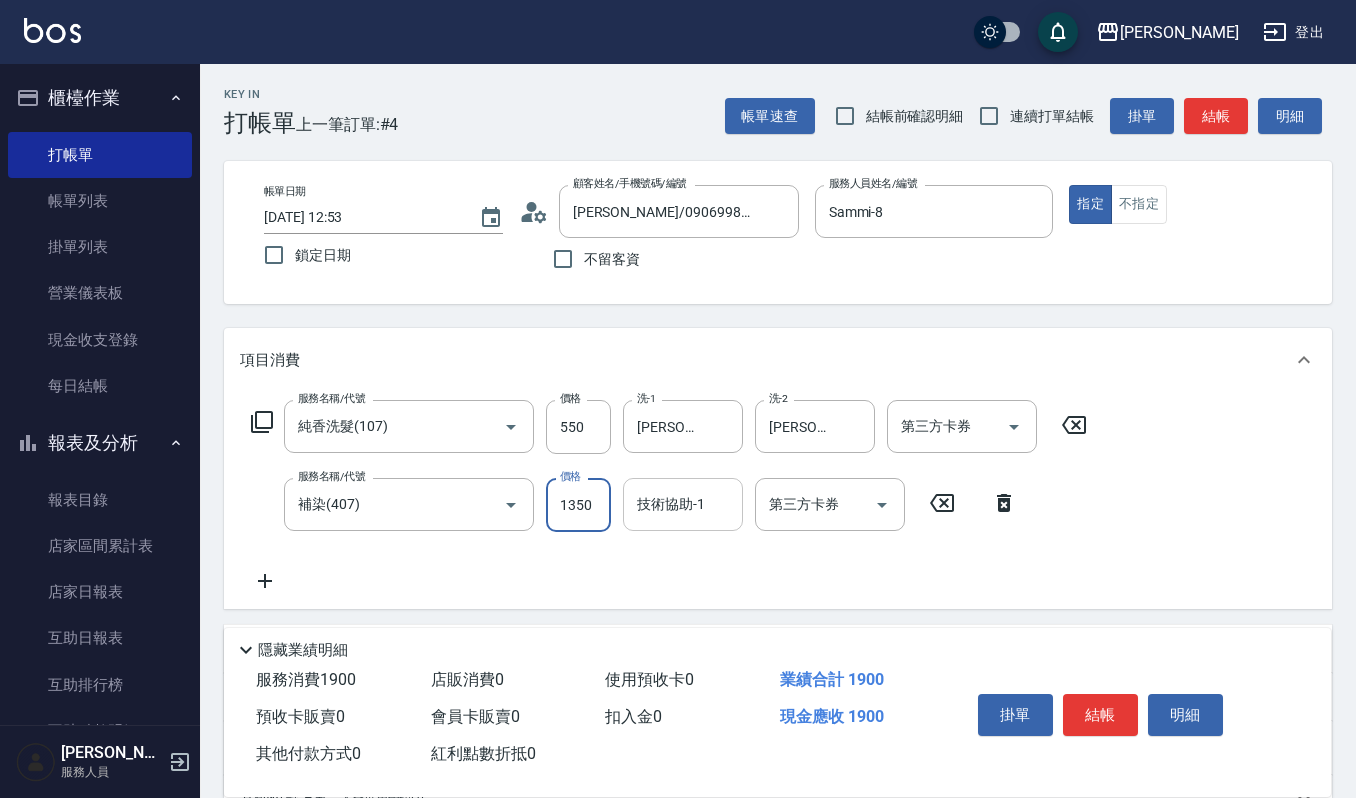 type on "1350" 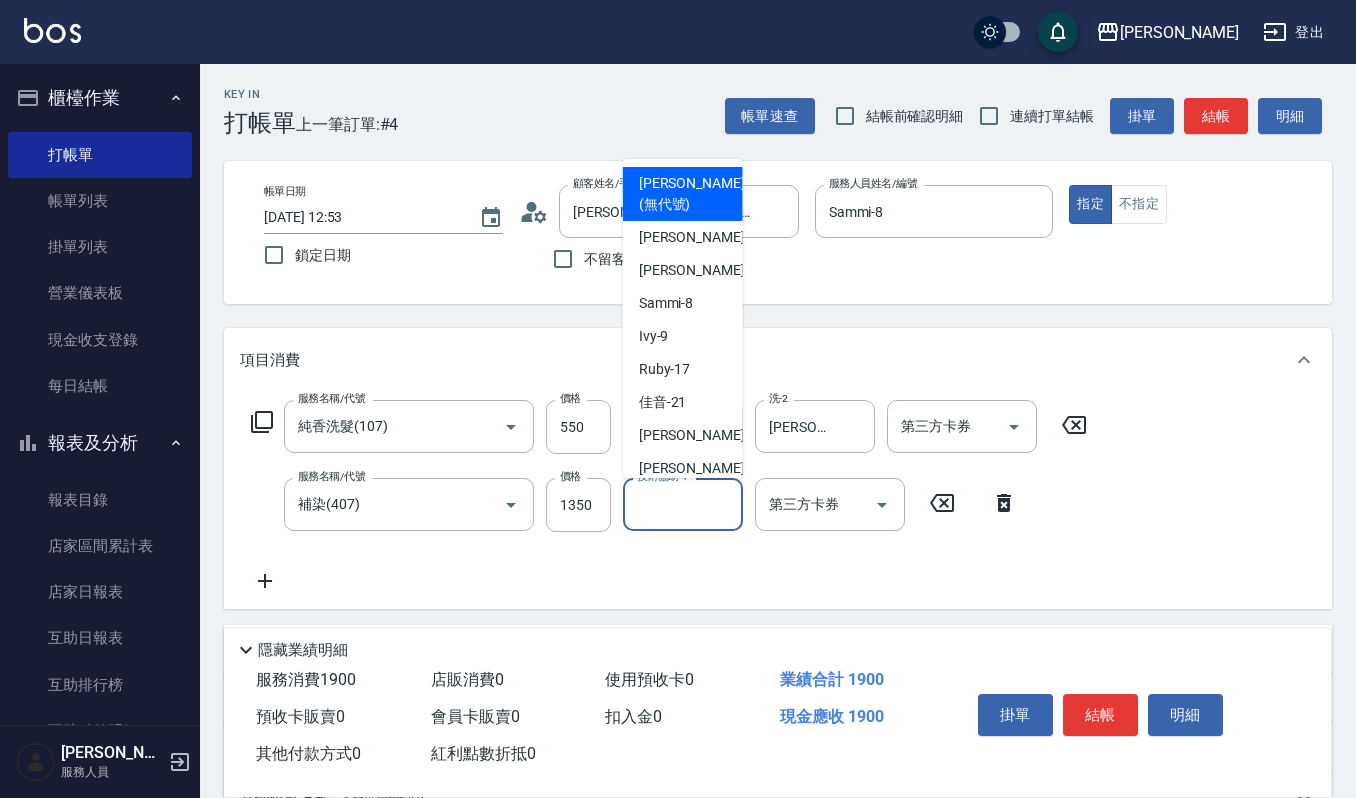 click on "技術協助-1" at bounding box center (683, 504) 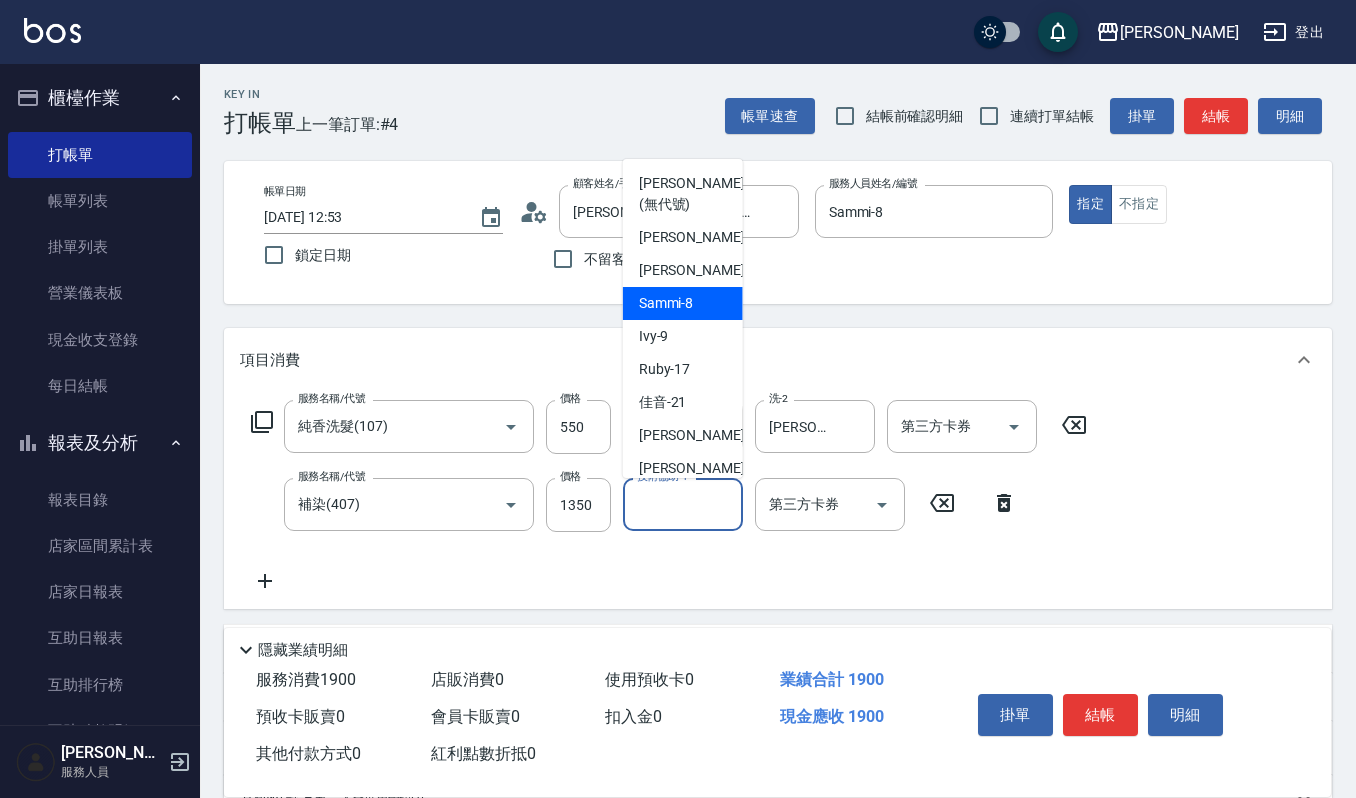 click on "Sammi -8" at bounding box center [666, 303] 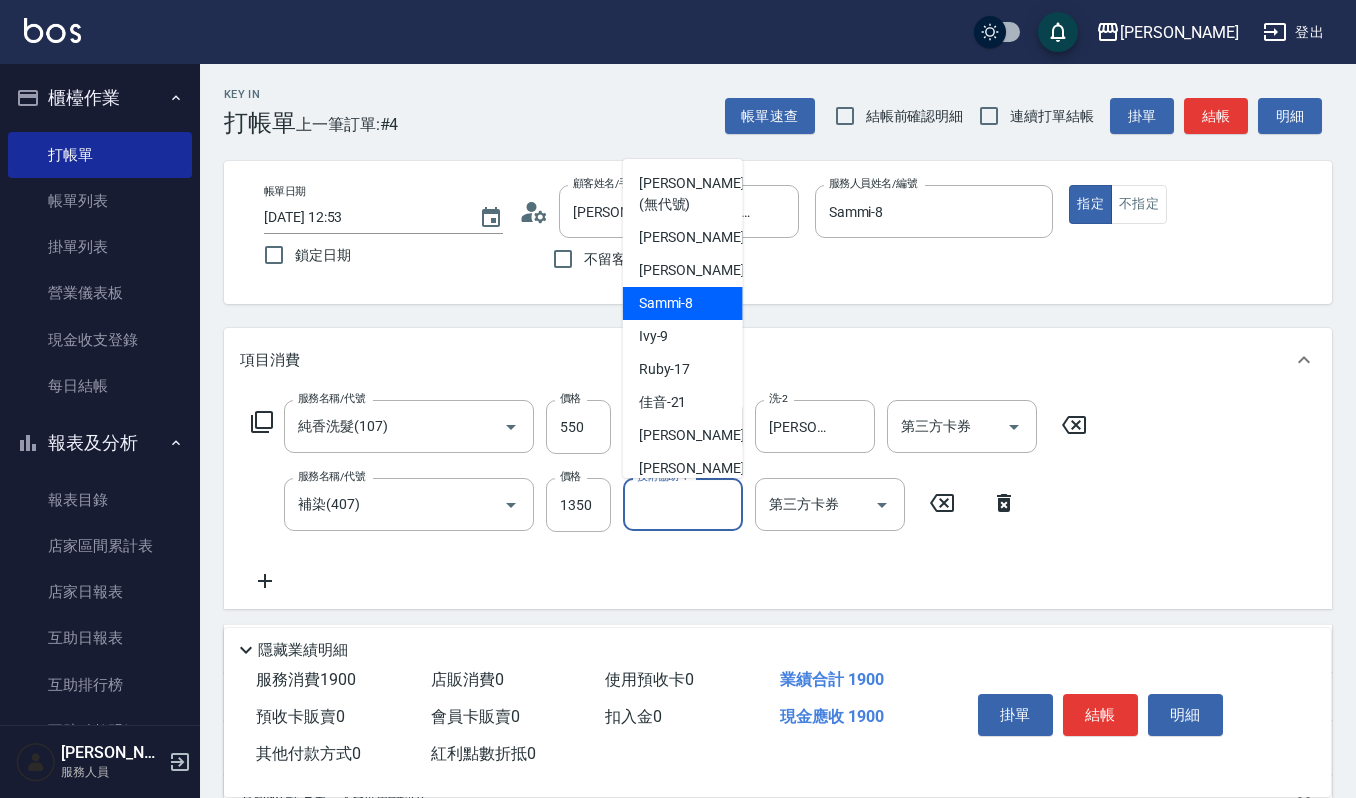 type on "Sammi-8" 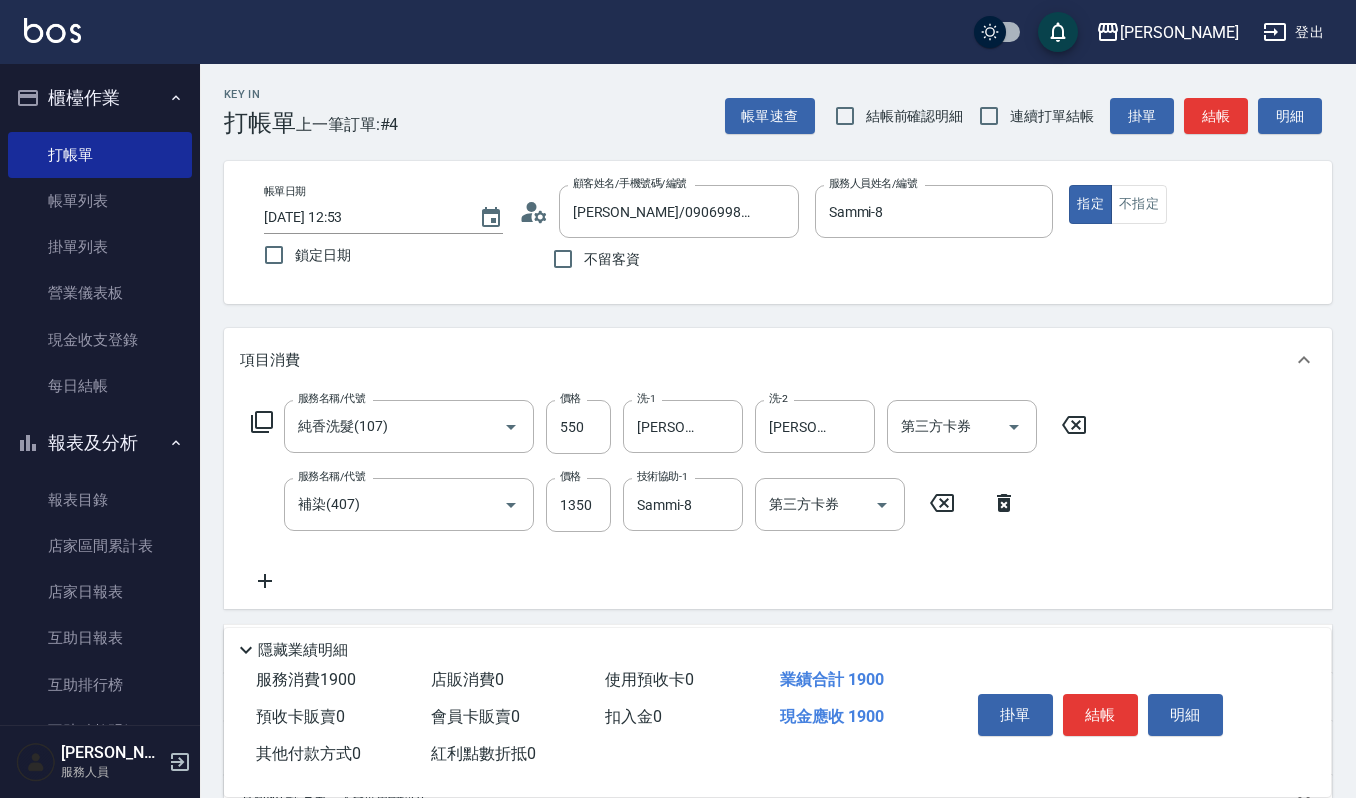 click 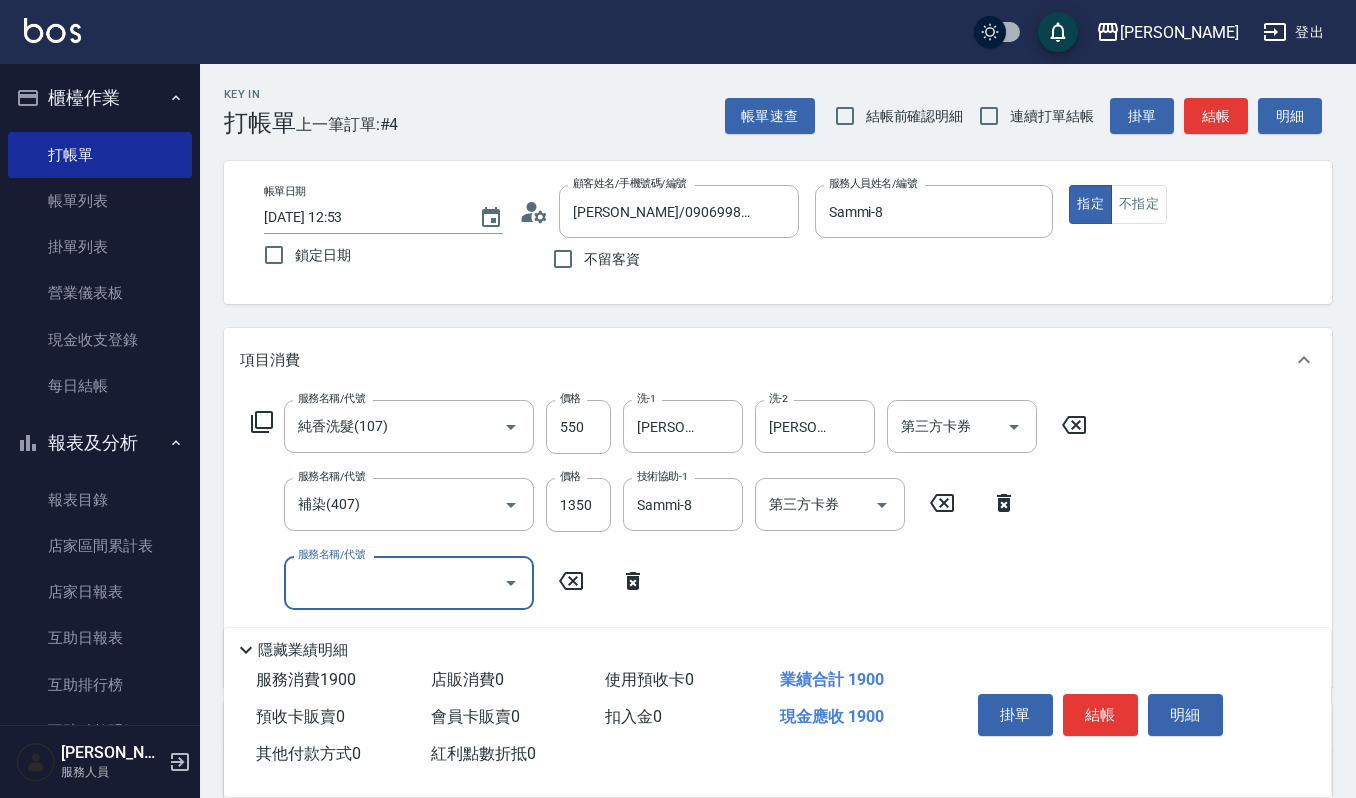 click 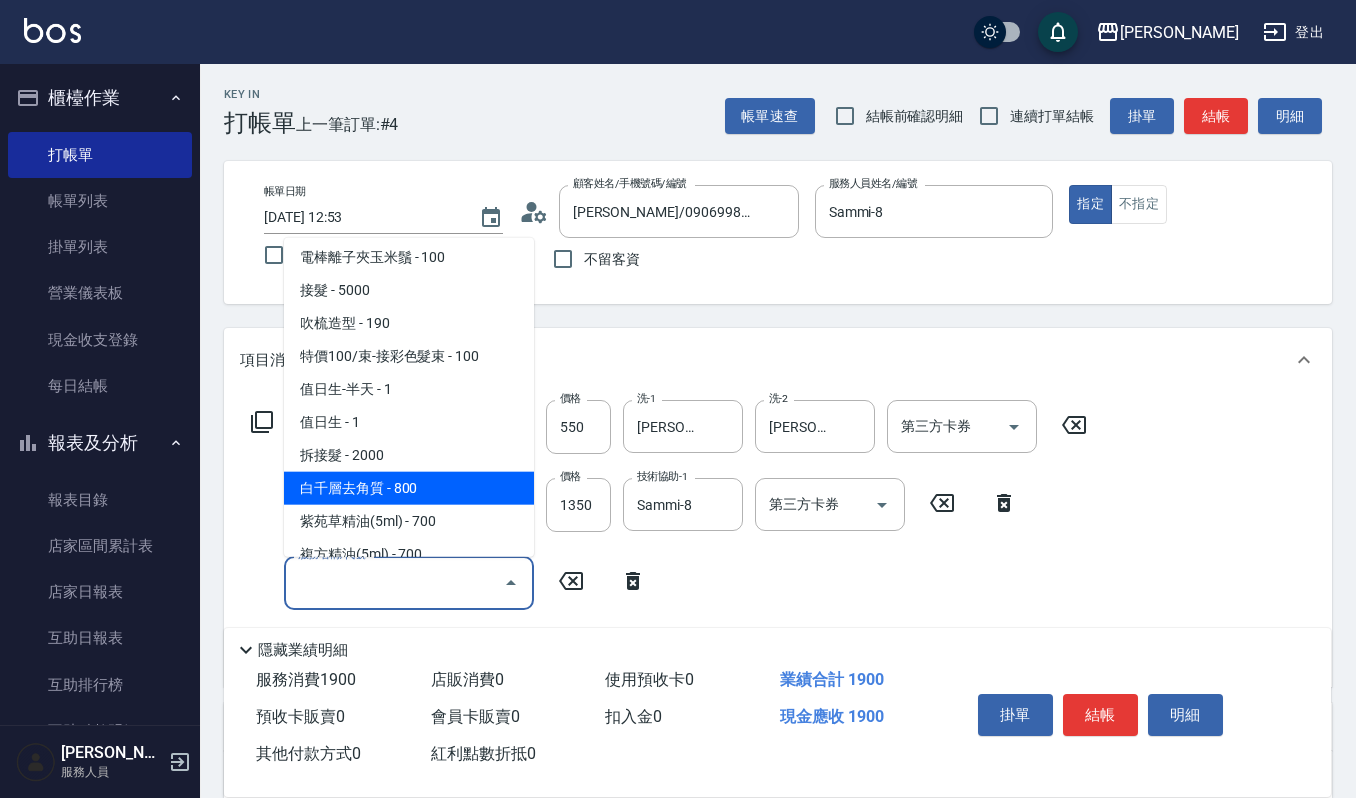 scroll, scrollTop: 3333, scrollLeft: 0, axis: vertical 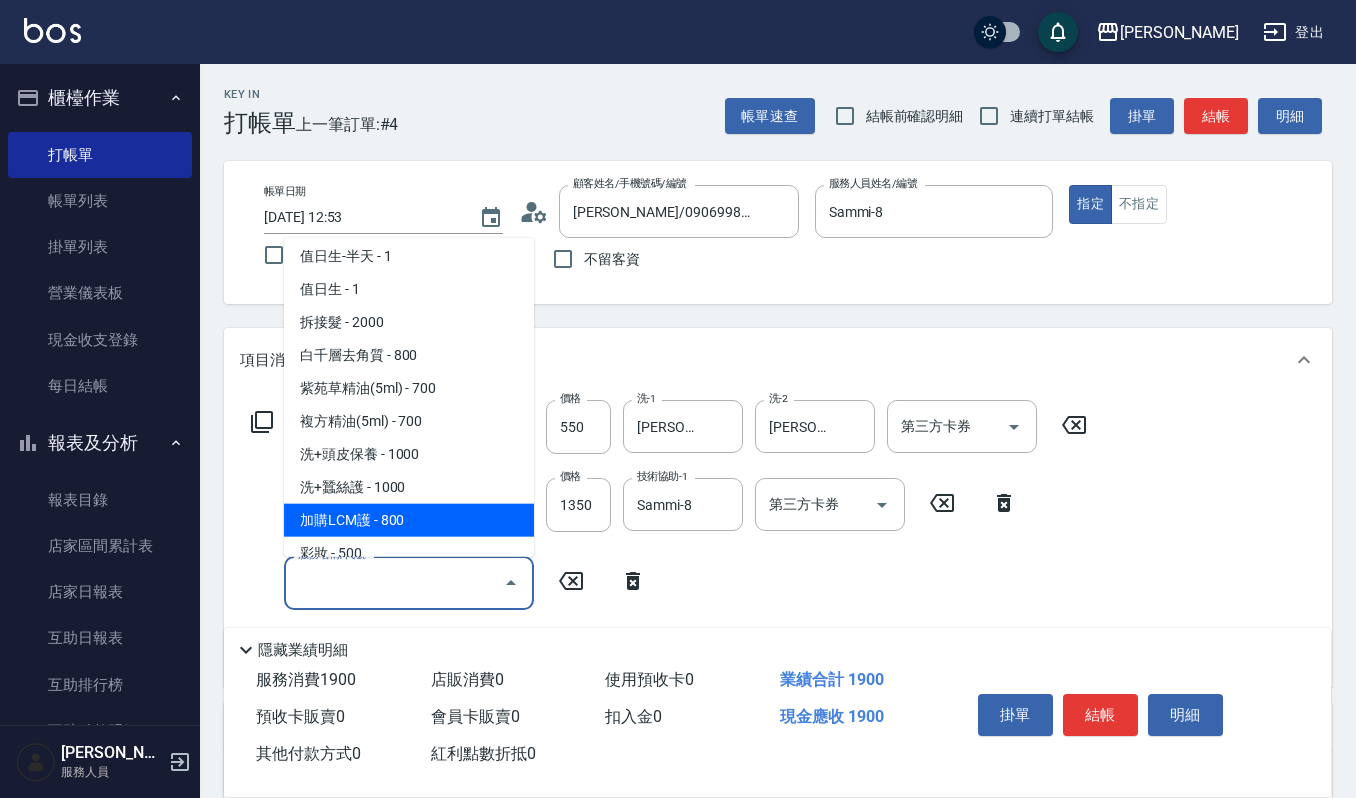 click on "加購LCM護 - 800" at bounding box center [409, 519] 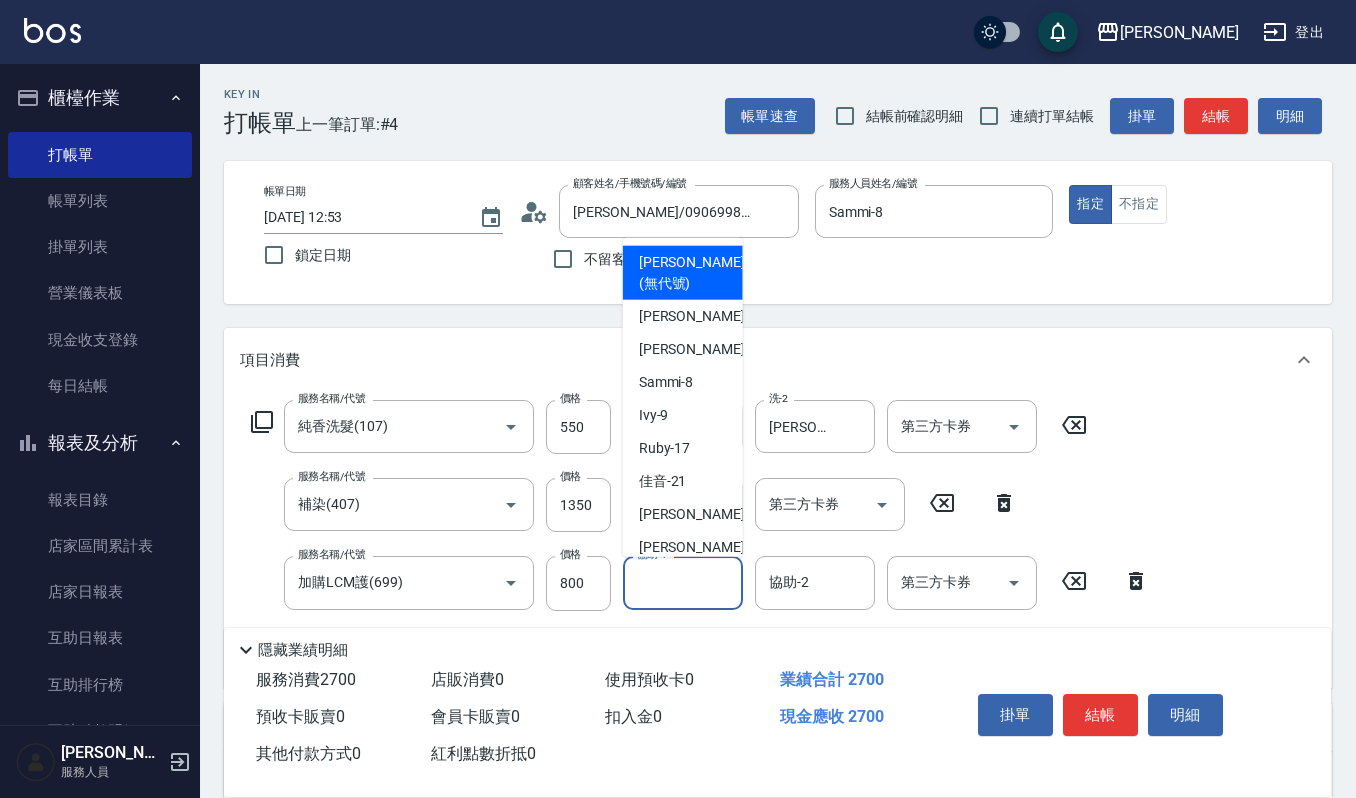 click on "協助-1" at bounding box center [683, 582] 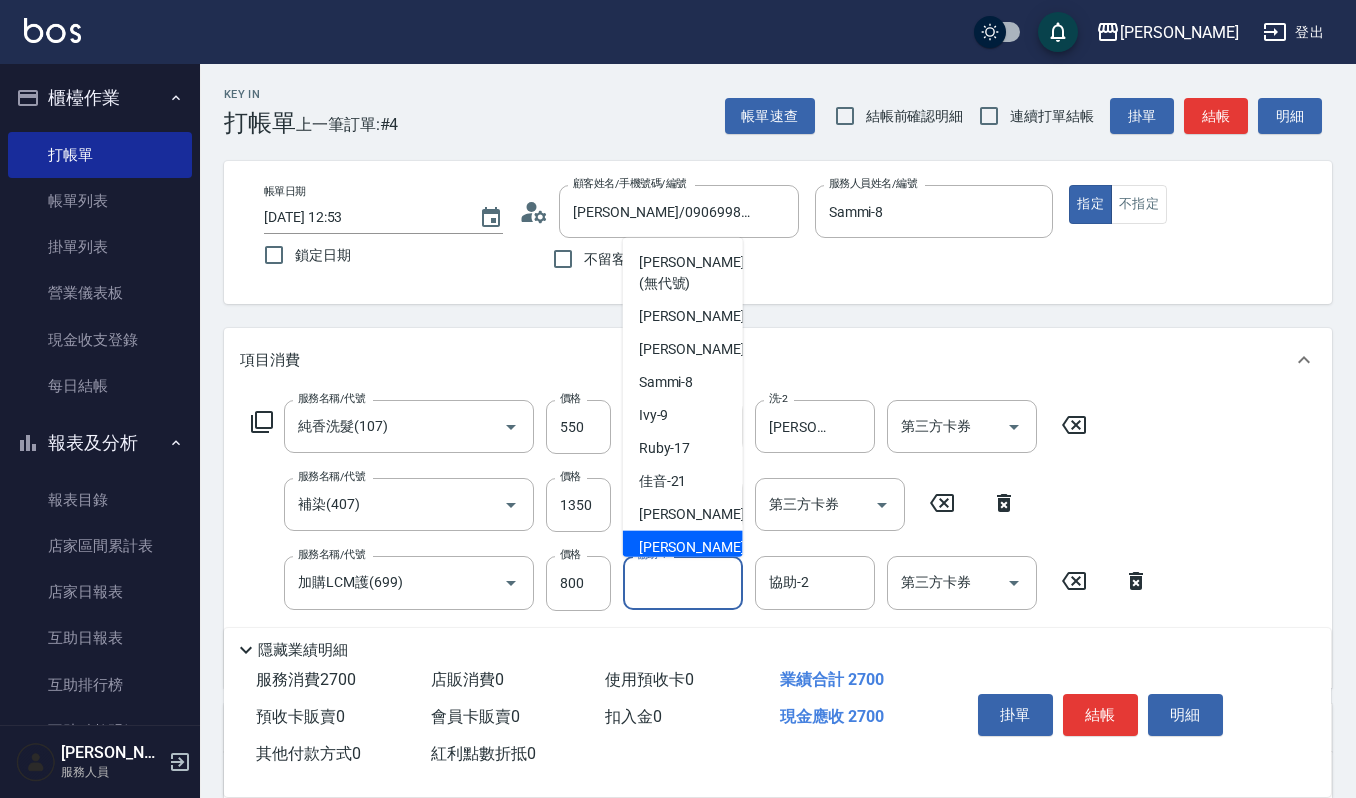 click on "郁涵 -23" at bounding box center (702, 546) 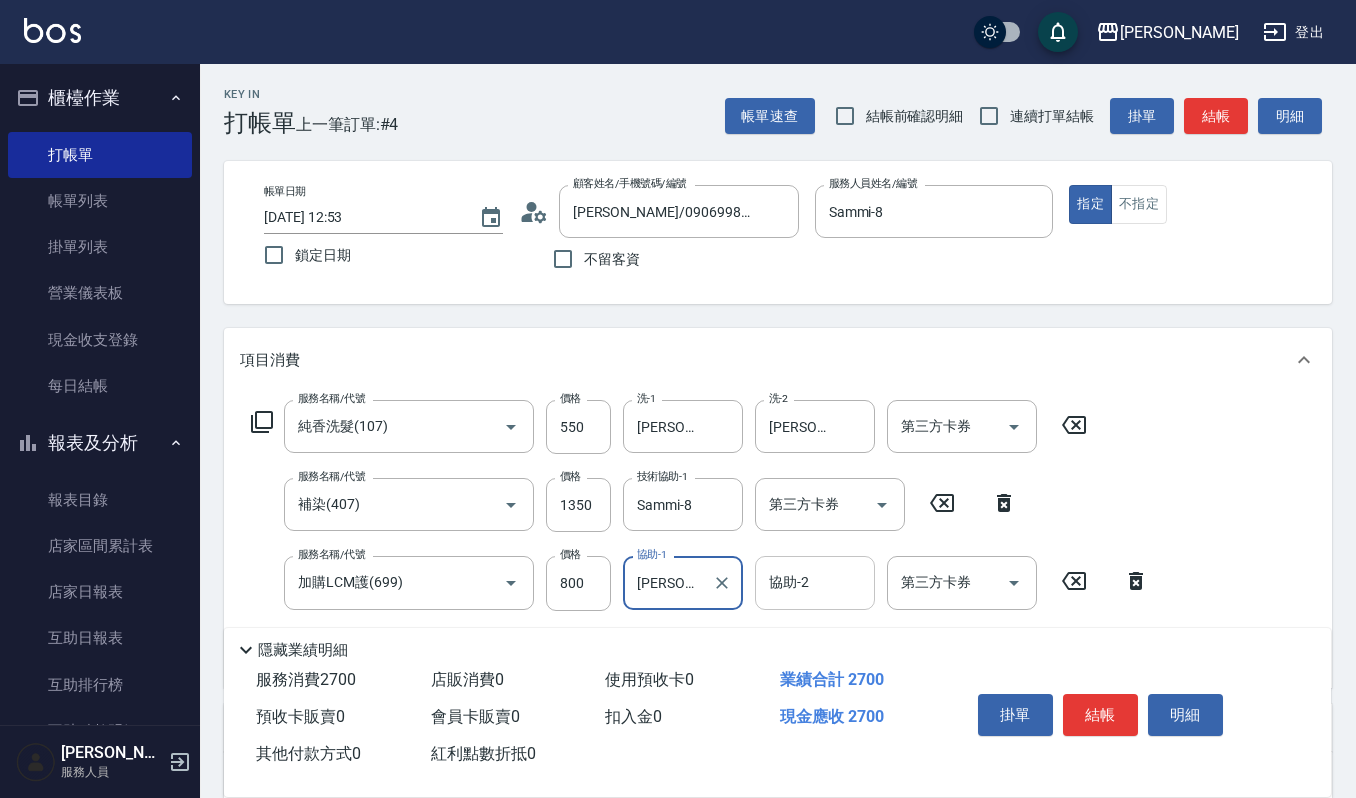 click on "協助-2" at bounding box center (815, 582) 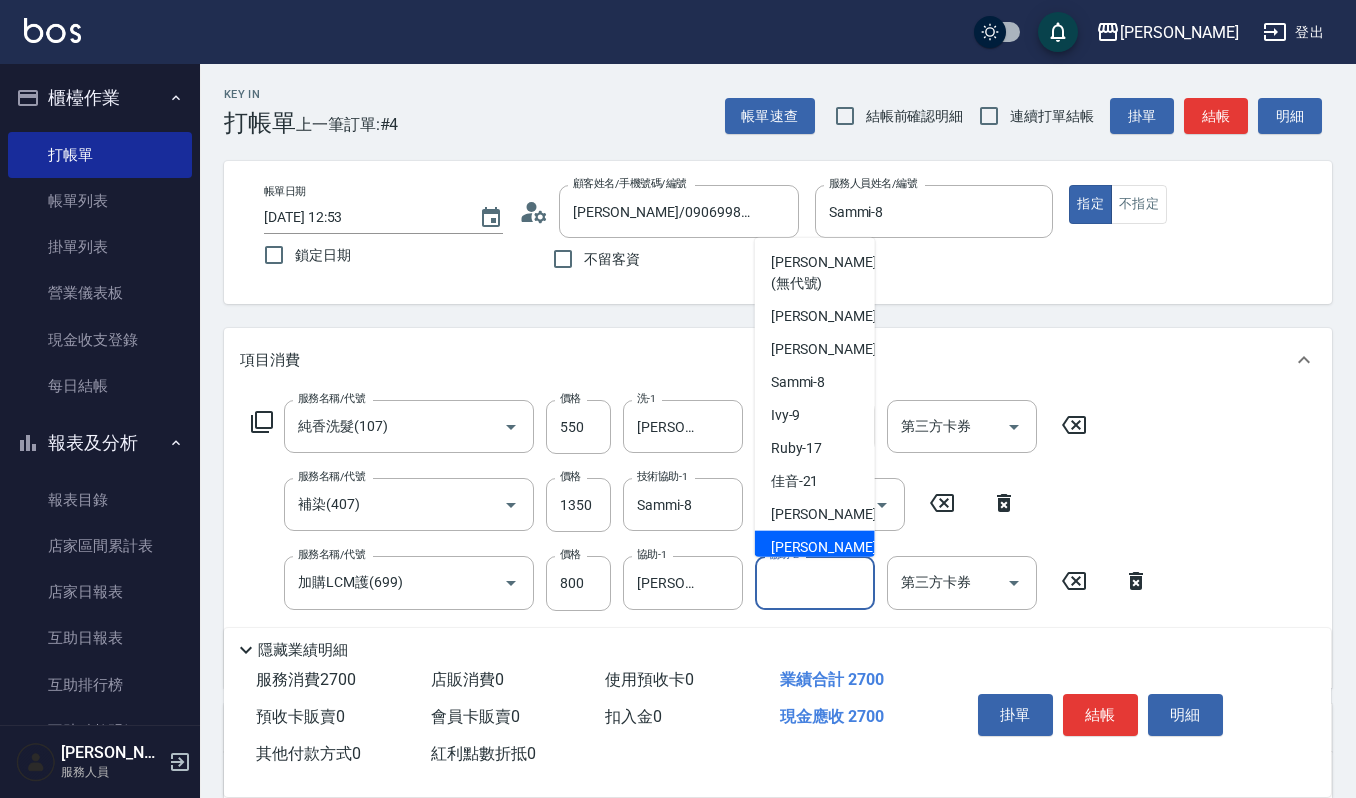 click on "郁涵 -23" at bounding box center (834, 546) 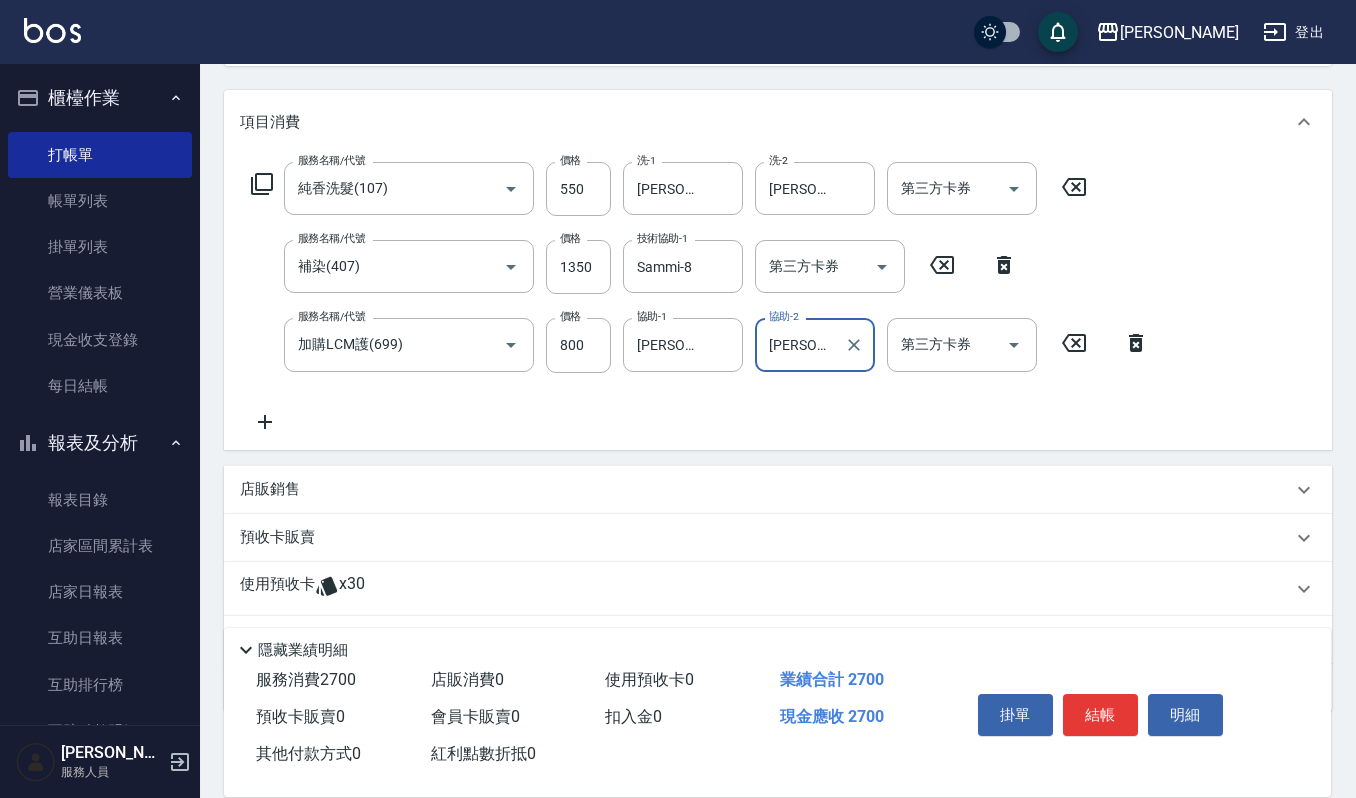 scroll, scrollTop: 266, scrollLeft: 0, axis: vertical 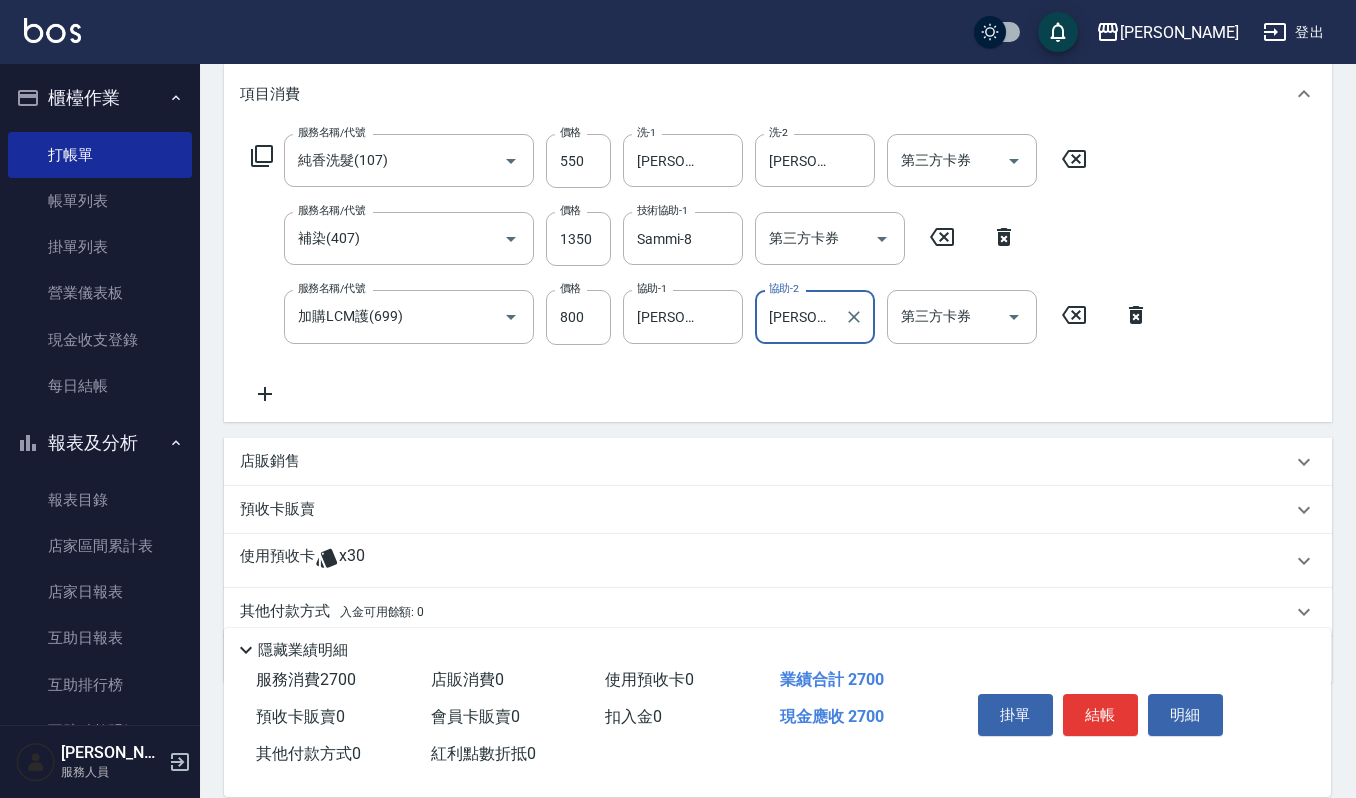 click 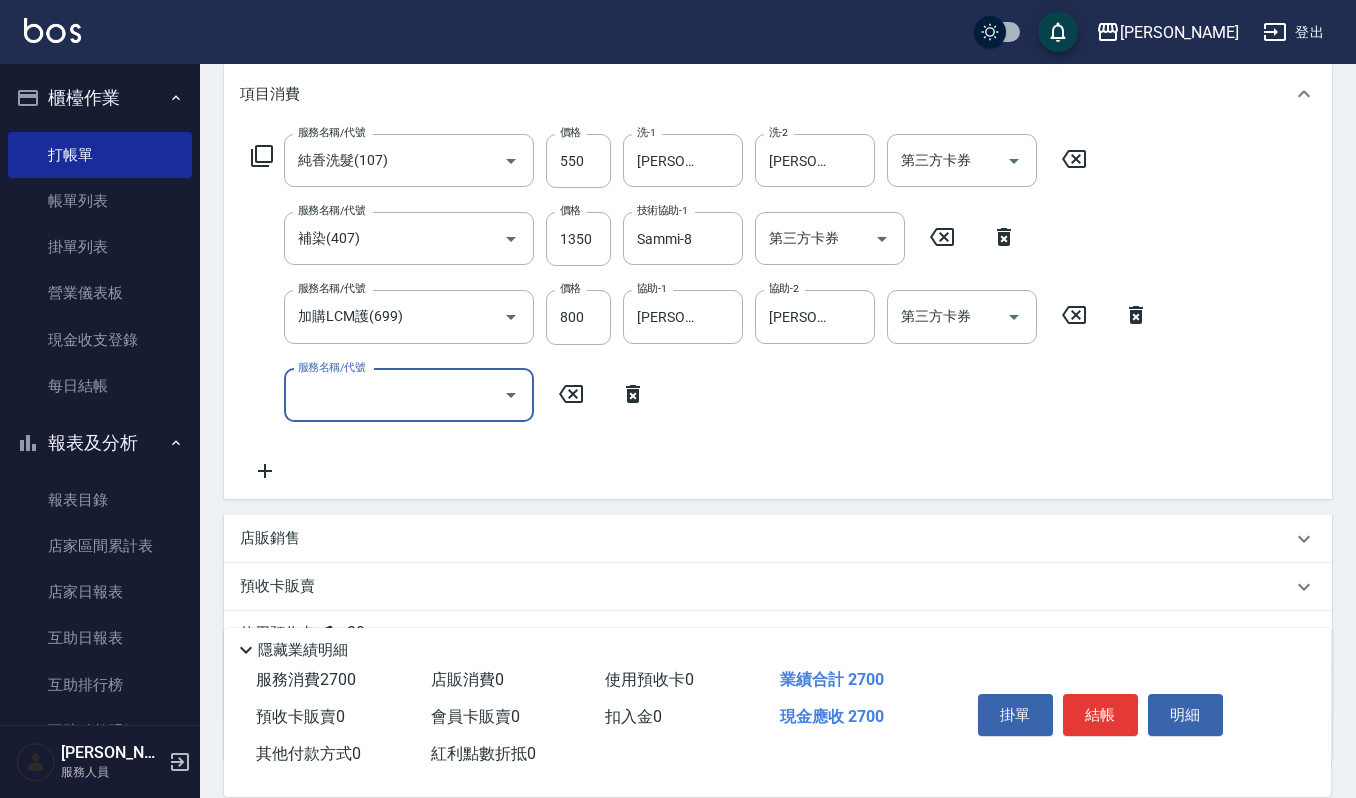 click 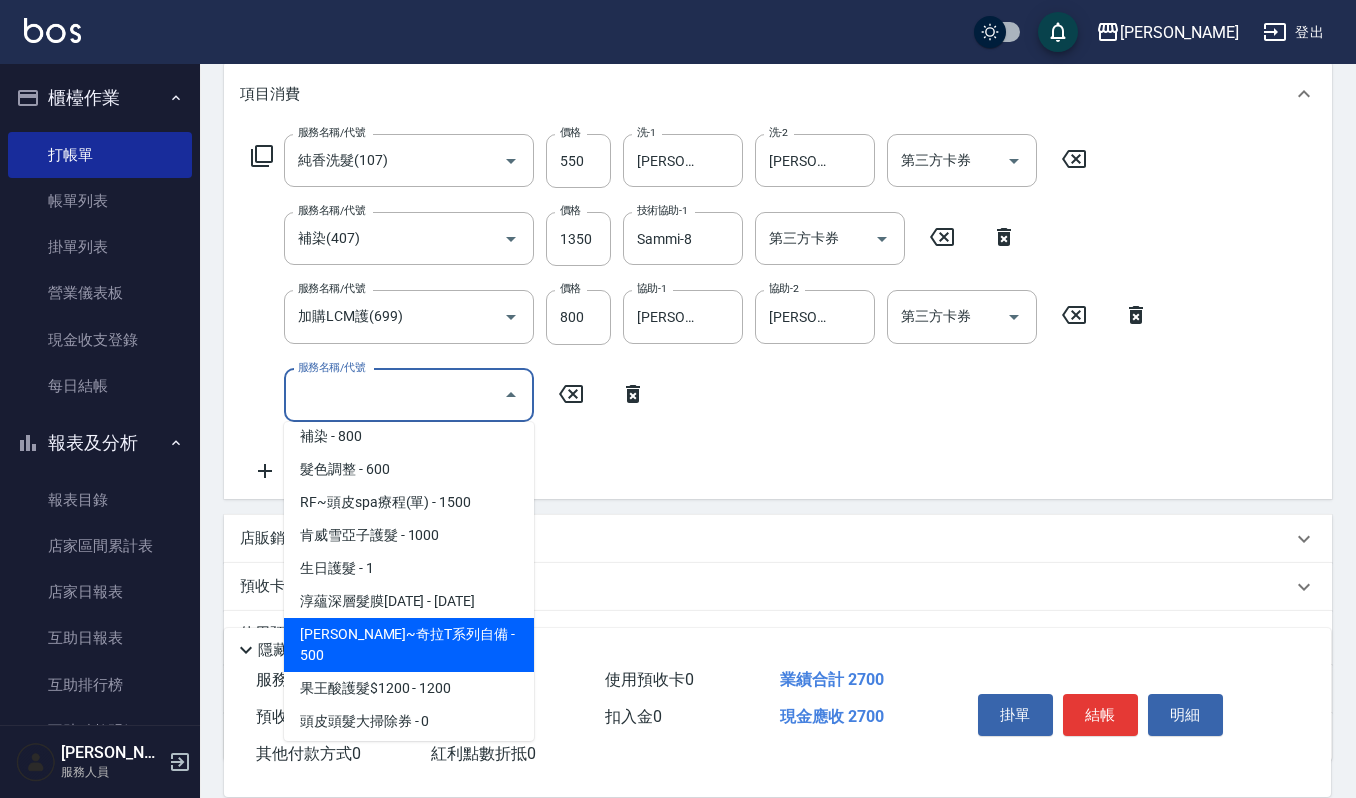 scroll, scrollTop: 1333, scrollLeft: 0, axis: vertical 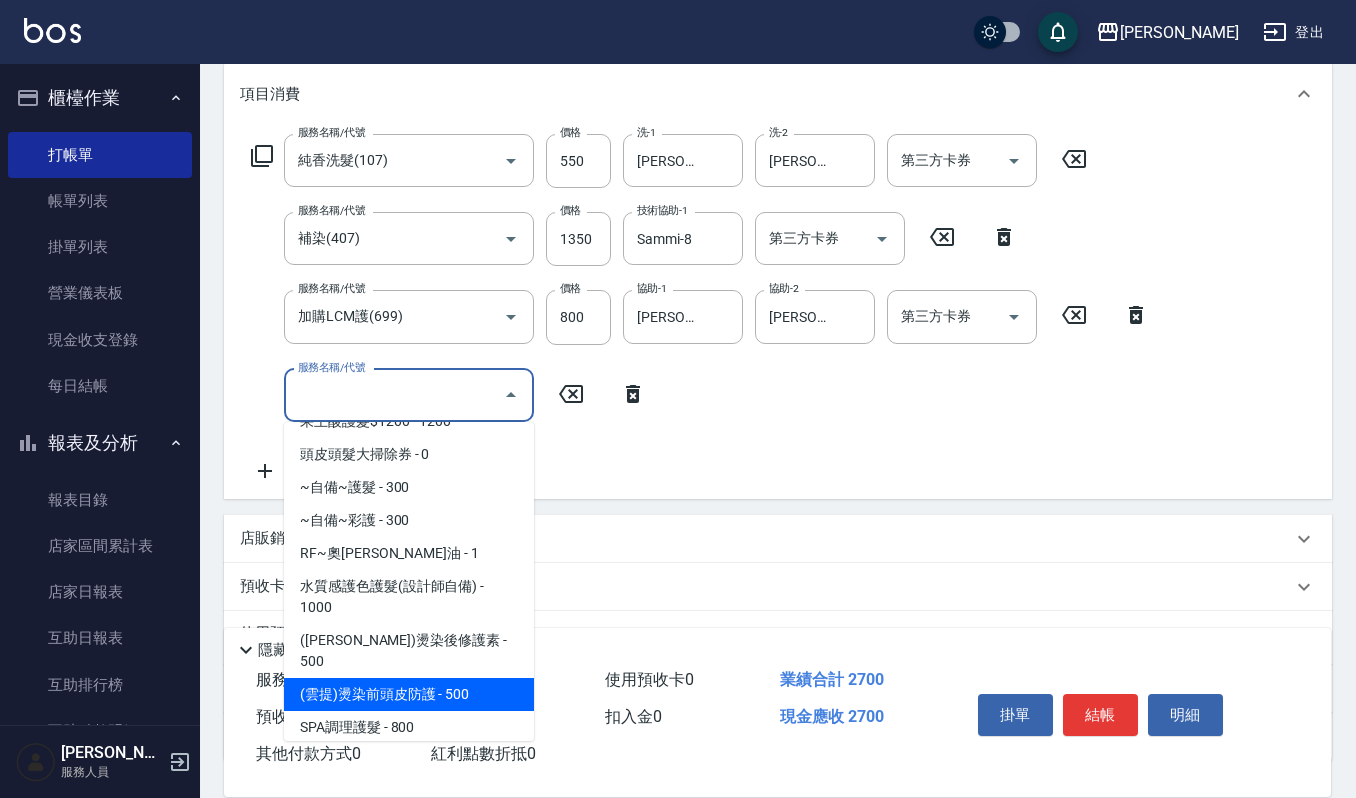 click on "(雲提)燙染前頭皮防護 - 500" at bounding box center [409, 694] 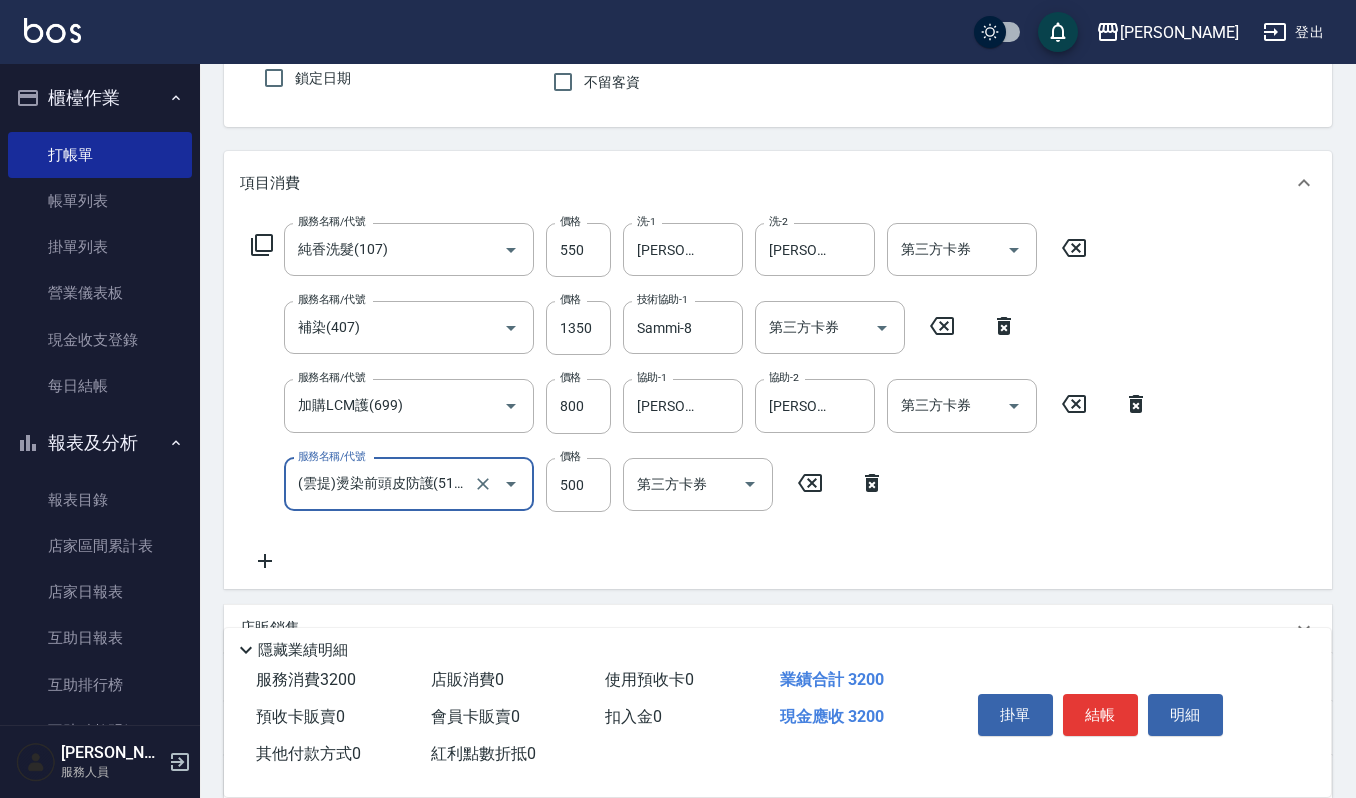 scroll, scrollTop: 133, scrollLeft: 0, axis: vertical 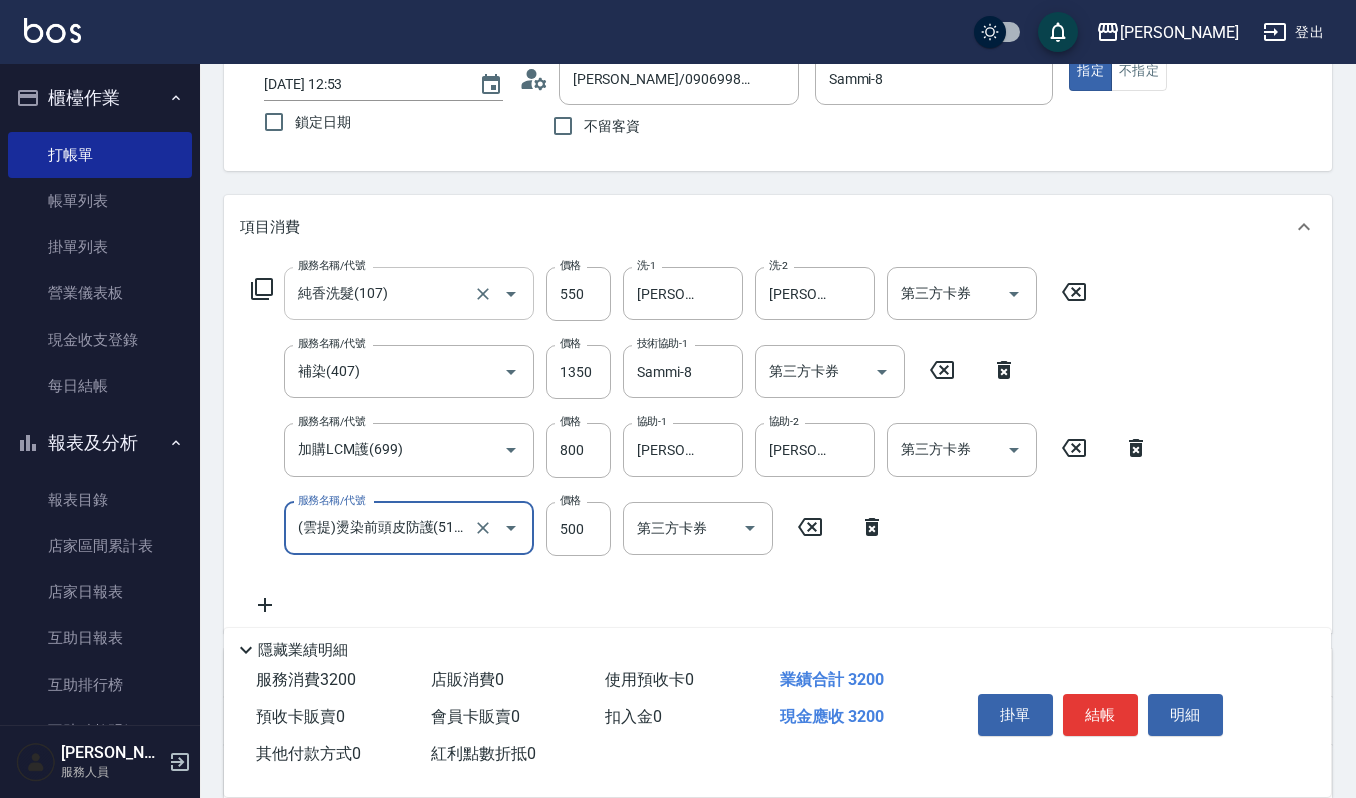 click 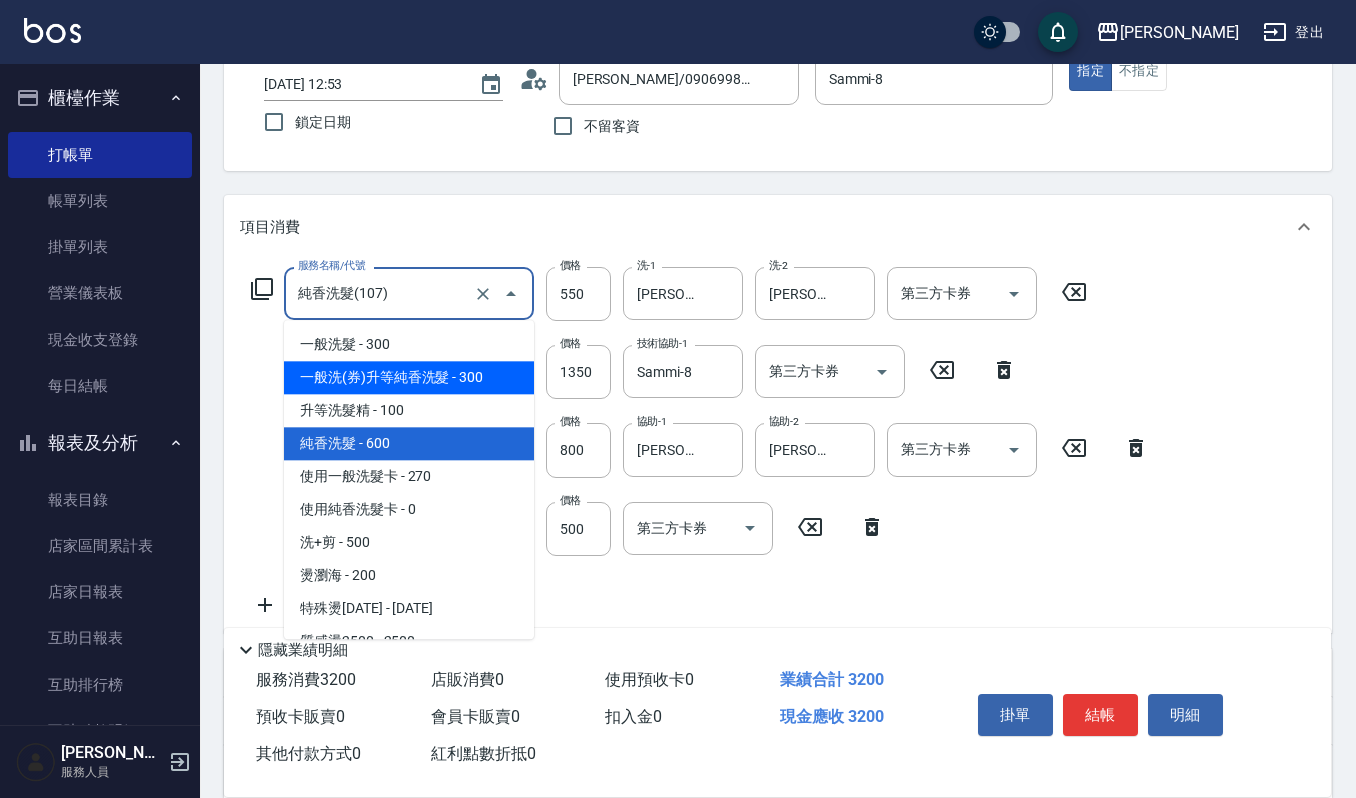 click on "一般洗(券)升等純香洗髮 - 300" at bounding box center [409, 377] 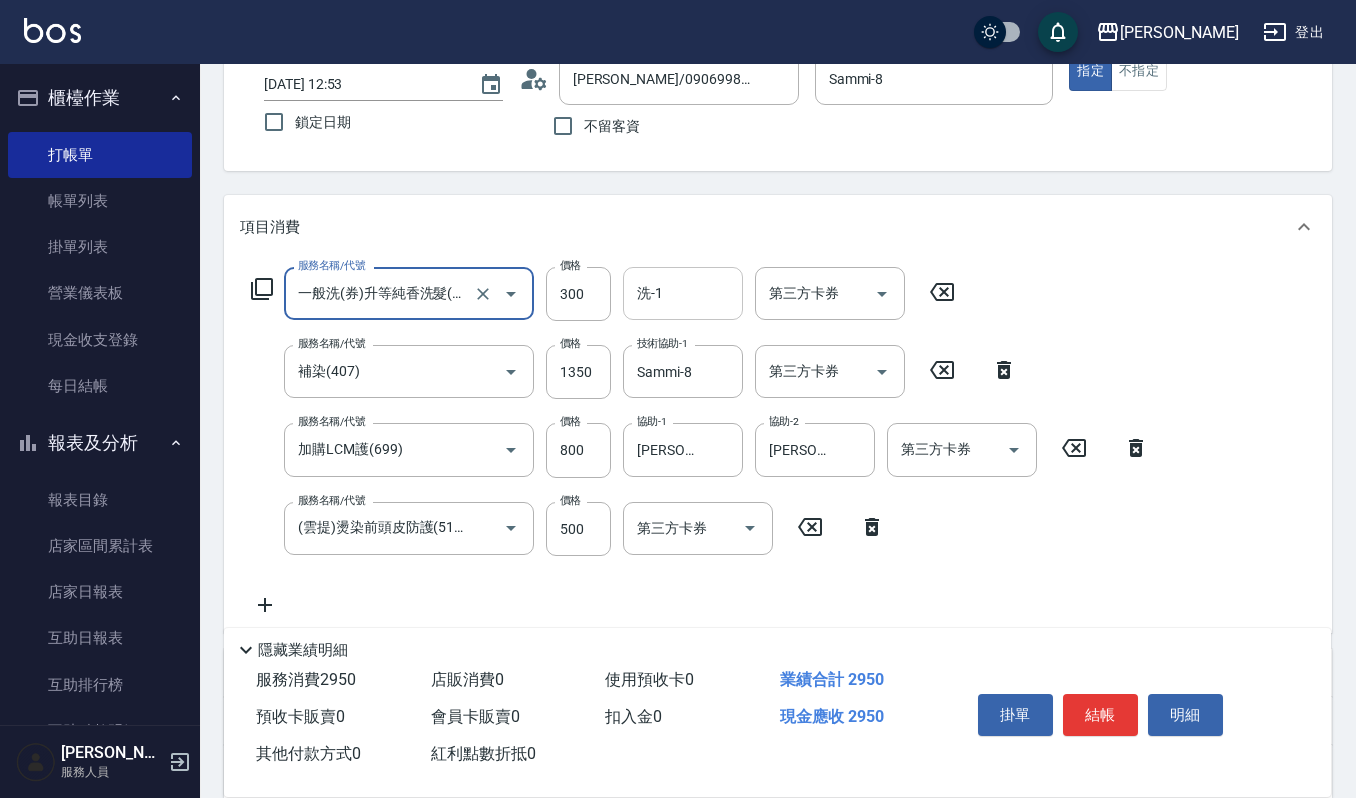 click on "洗-1" at bounding box center (683, 293) 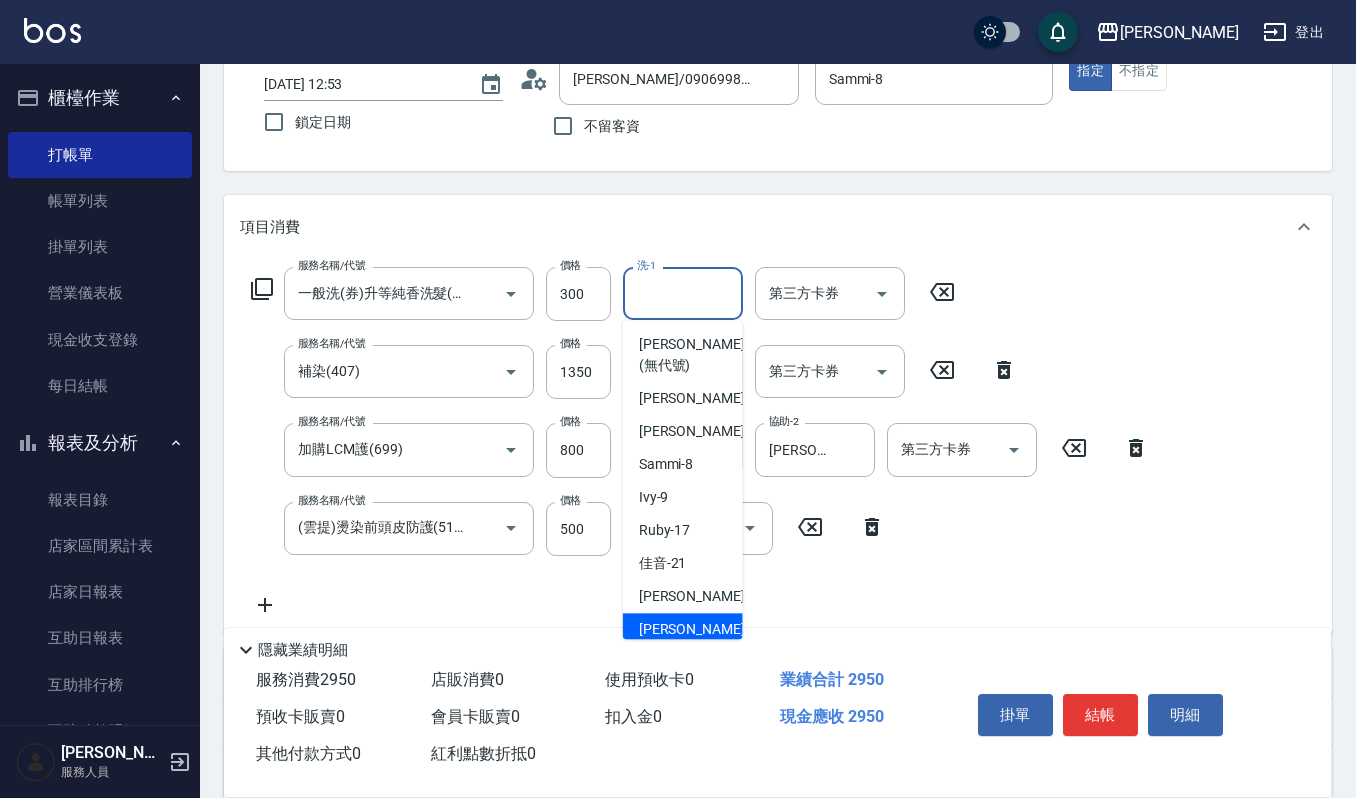 click on "郁涵 -23" at bounding box center [702, 629] 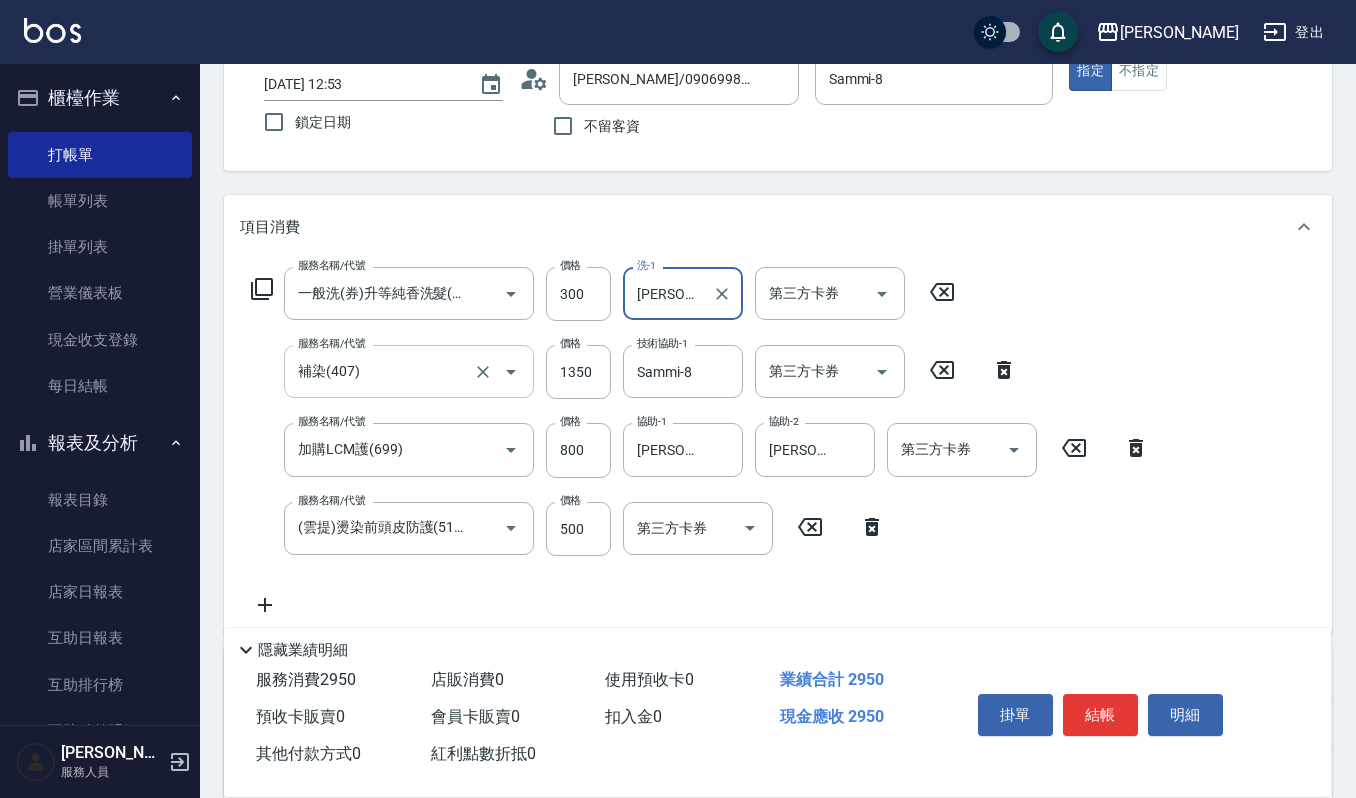 click 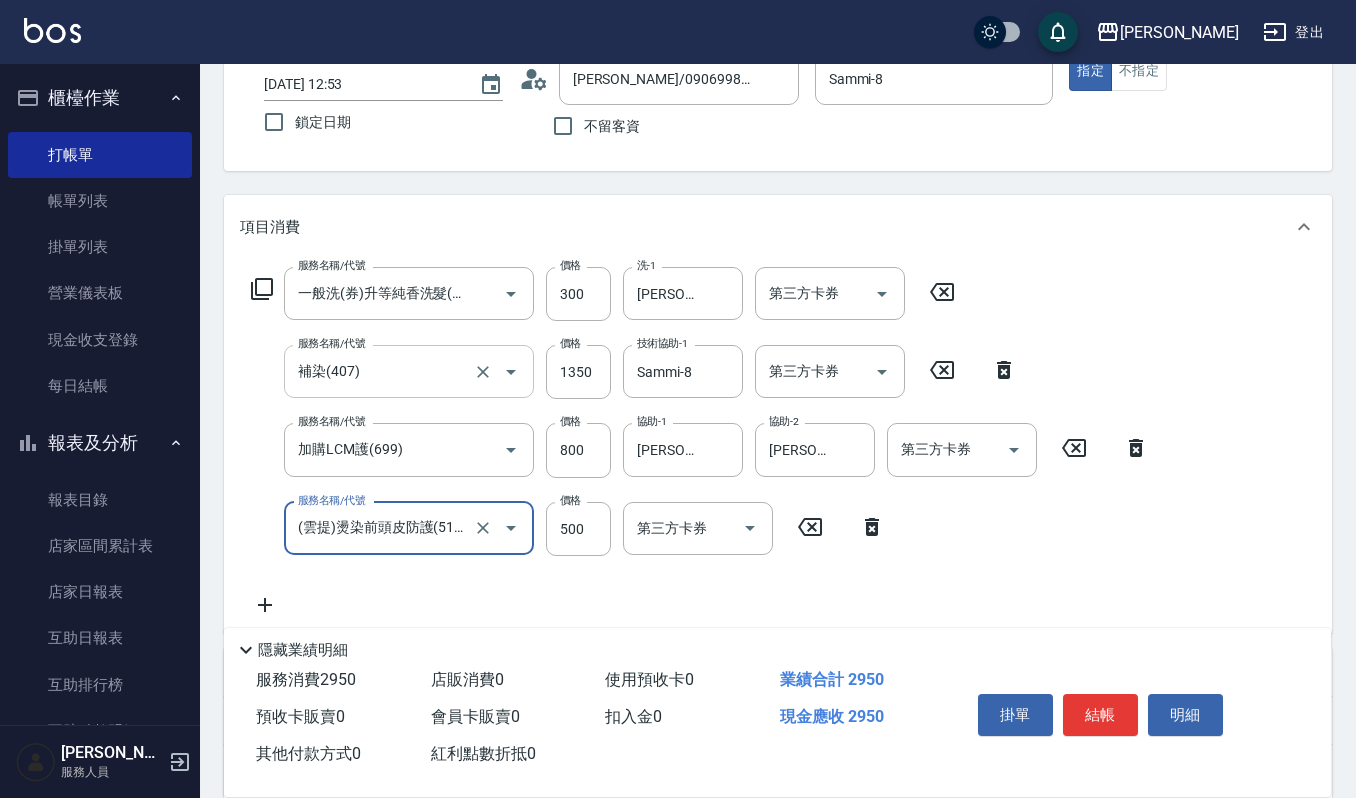 scroll, scrollTop: 0, scrollLeft: 0, axis: both 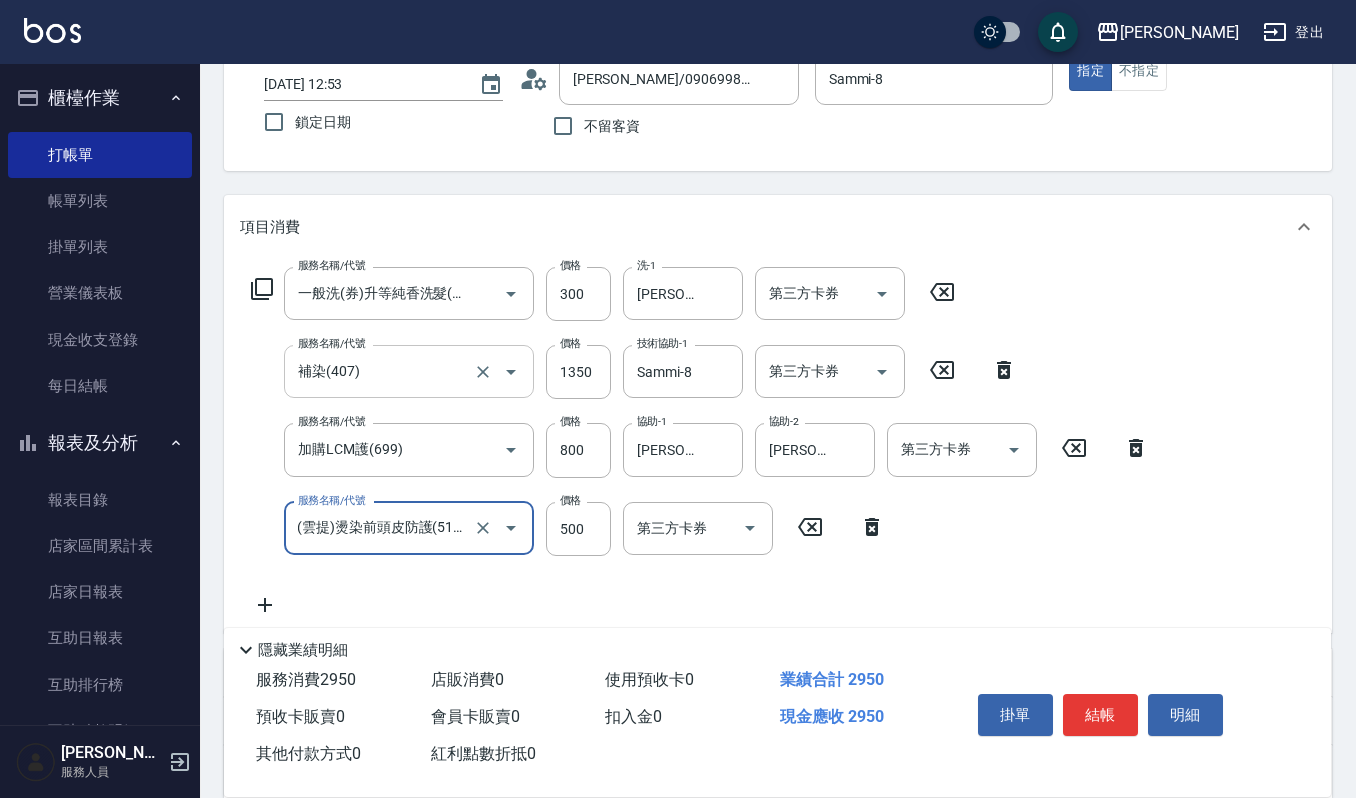 click 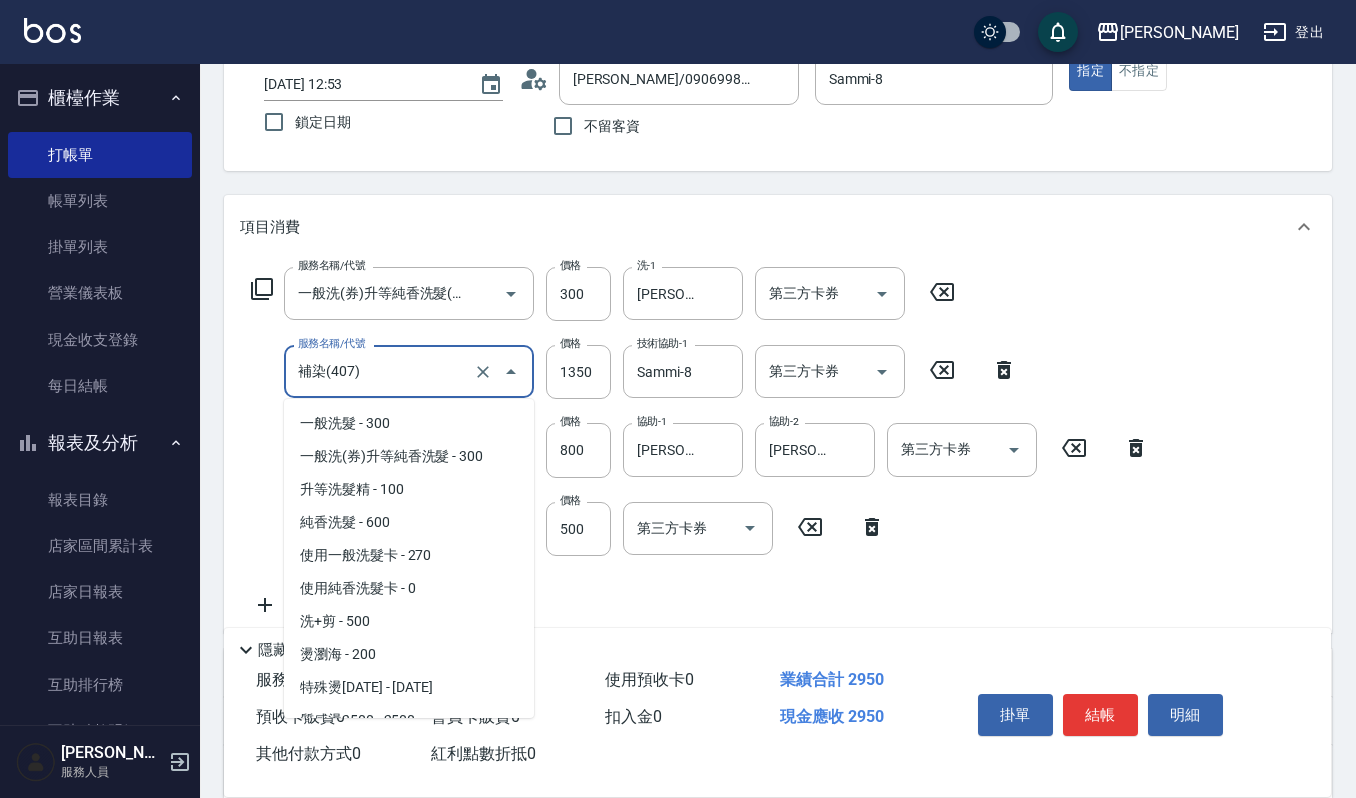 scroll, scrollTop: 0, scrollLeft: 0, axis: both 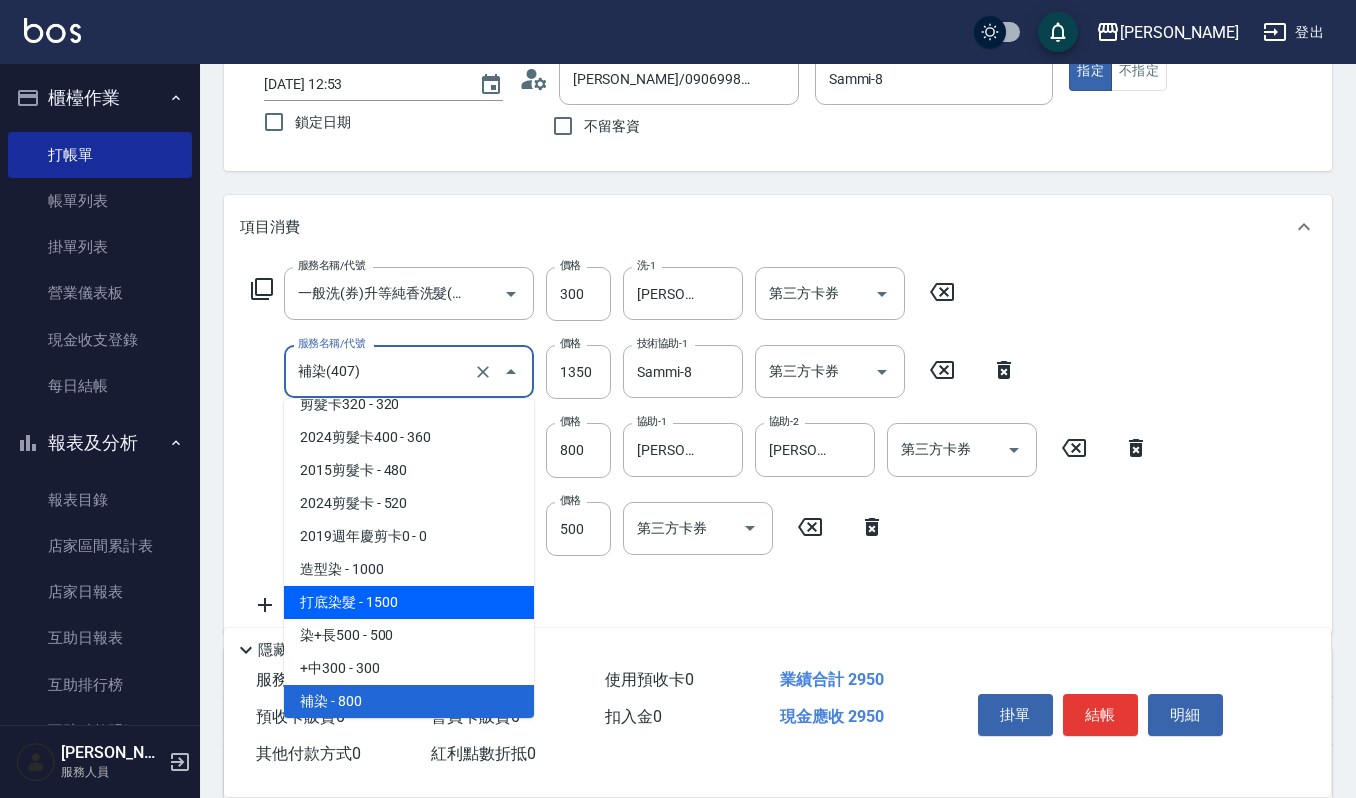click on "打底染髮 - 1500" at bounding box center (409, 602) 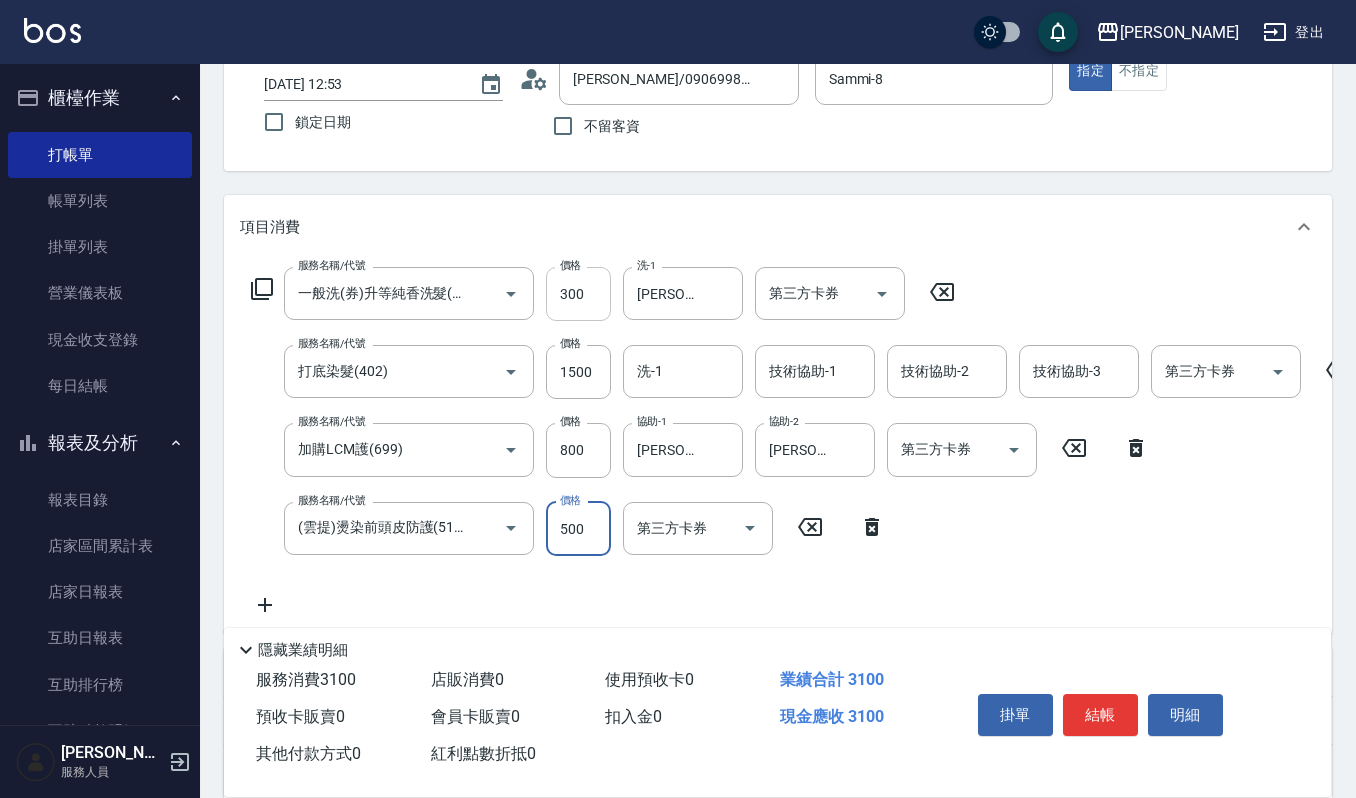 click on "300" at bounding box center [578, 294] 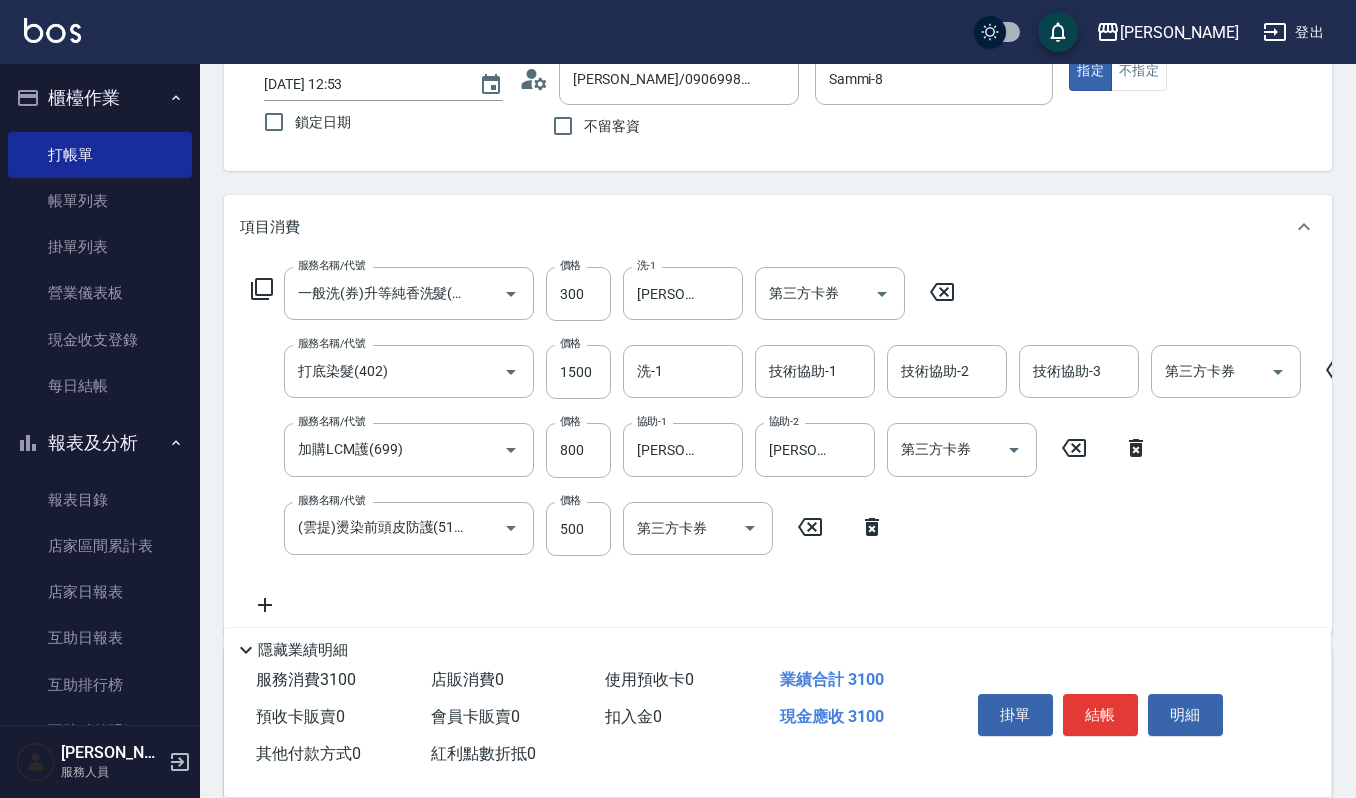 click on "服務名稱/代號 一般洗(券)升等純香洗髮(104) 服務名稱/代號 價格 300 價格 洗-1 郁涵-23 洗-1 第三方卡券 第三方卡券 服務名稱/代號 打底染髮(402) 服務名稱/代號 價格 1500 價格 洗-1 洗-1 技術協助-1 技術協助-1 技術協助-2 技術協助-2 技術協助-3 技術協助-3 第三方卡券 第三方卡券 服務名稱/代號 加購LCM護(699) 服務名稱/代號 價格 800 價格 協助-1 郁涵-23 協助-1 協助-2 郁涵-23 協助-2 第三方卡券 第三方卡券 服務名稱/代號 (雲提)燙染前頭皮防護(518) 服務名稱/代號 價格 500 價格 第三方卡券 第三方卡券" at bounding box center [832, 442] 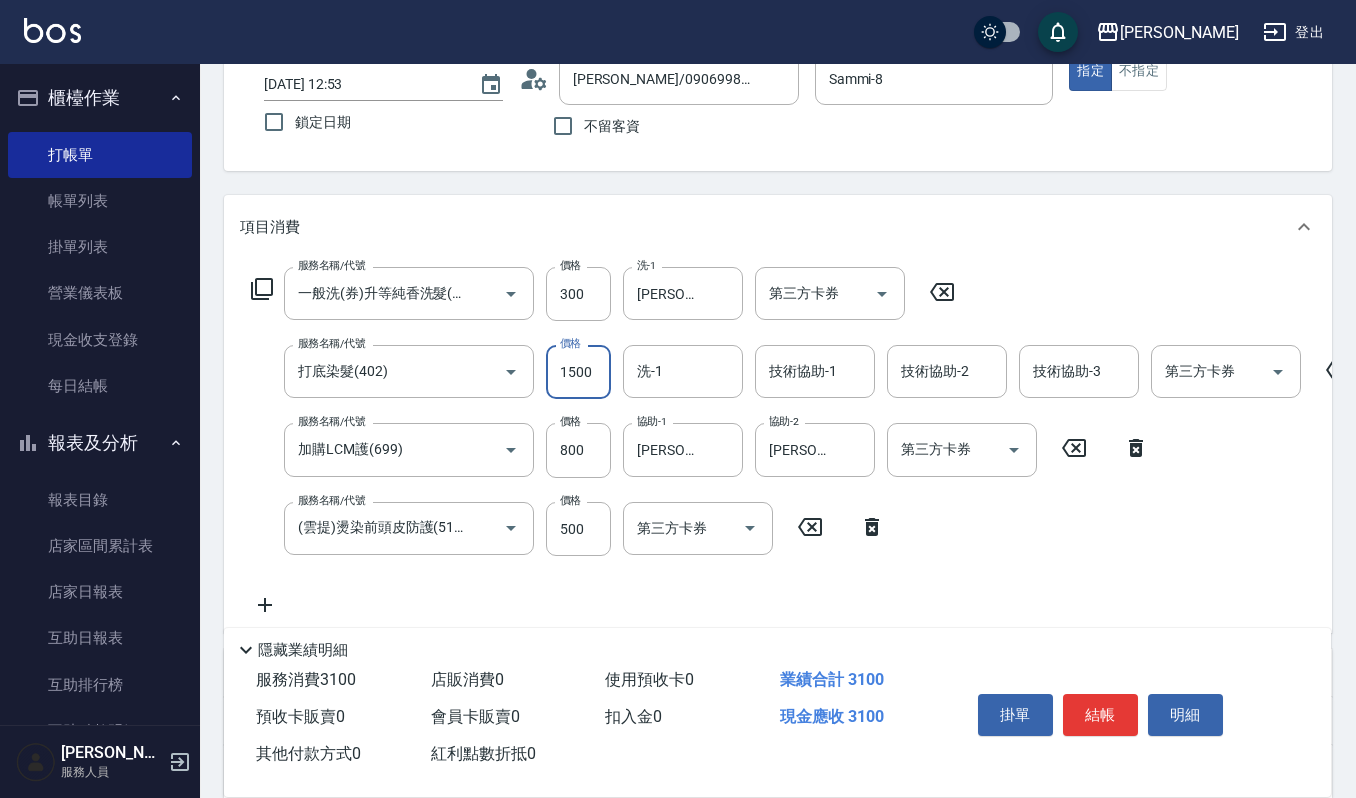 click on "1500" at bounding box center (578, 372) 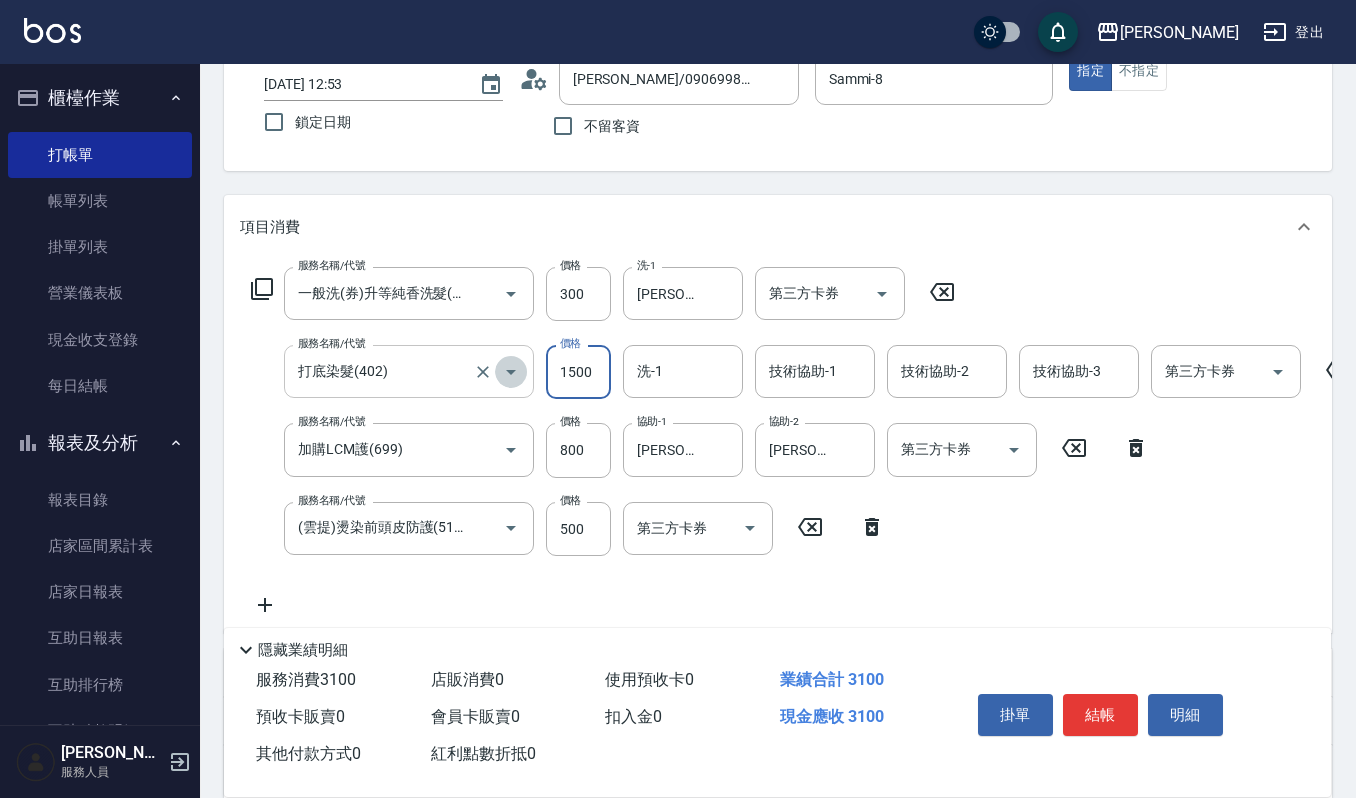 click 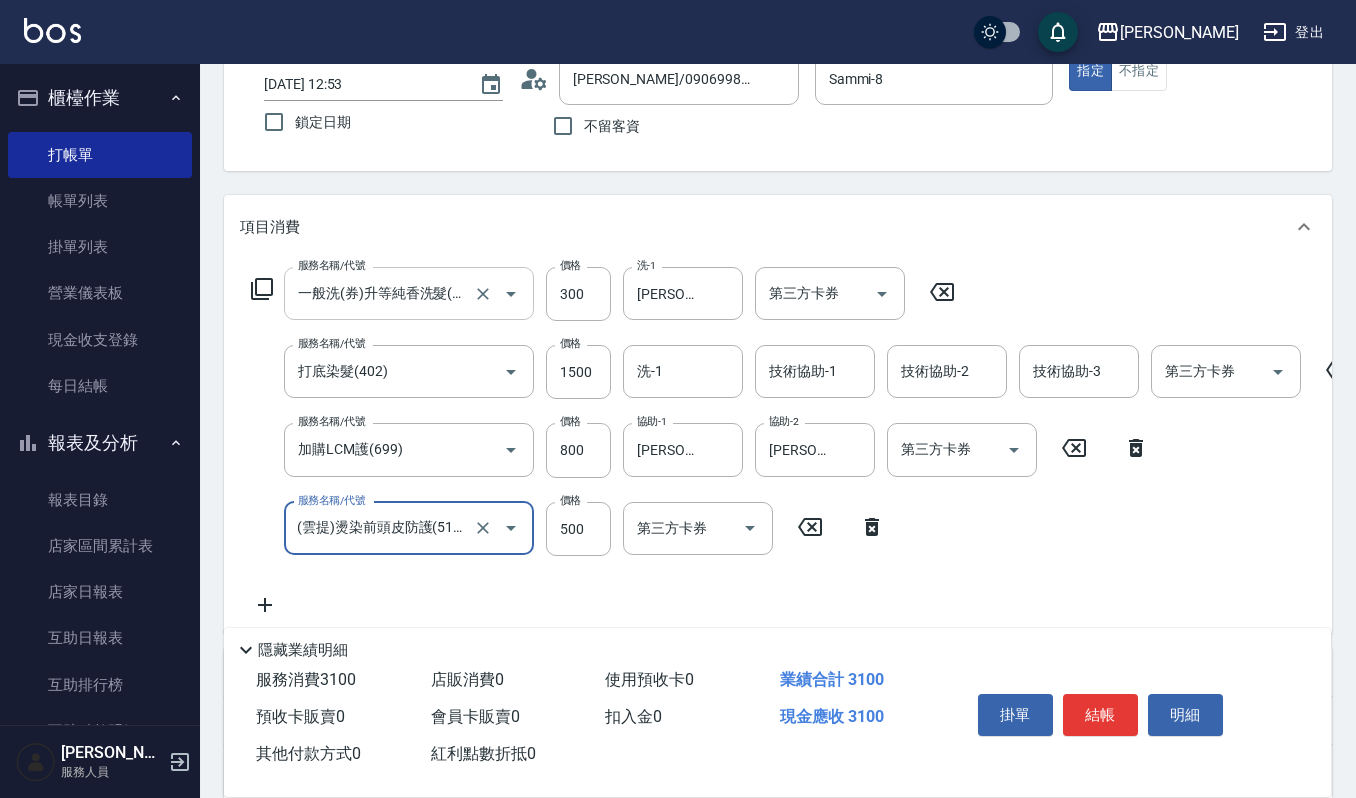 click 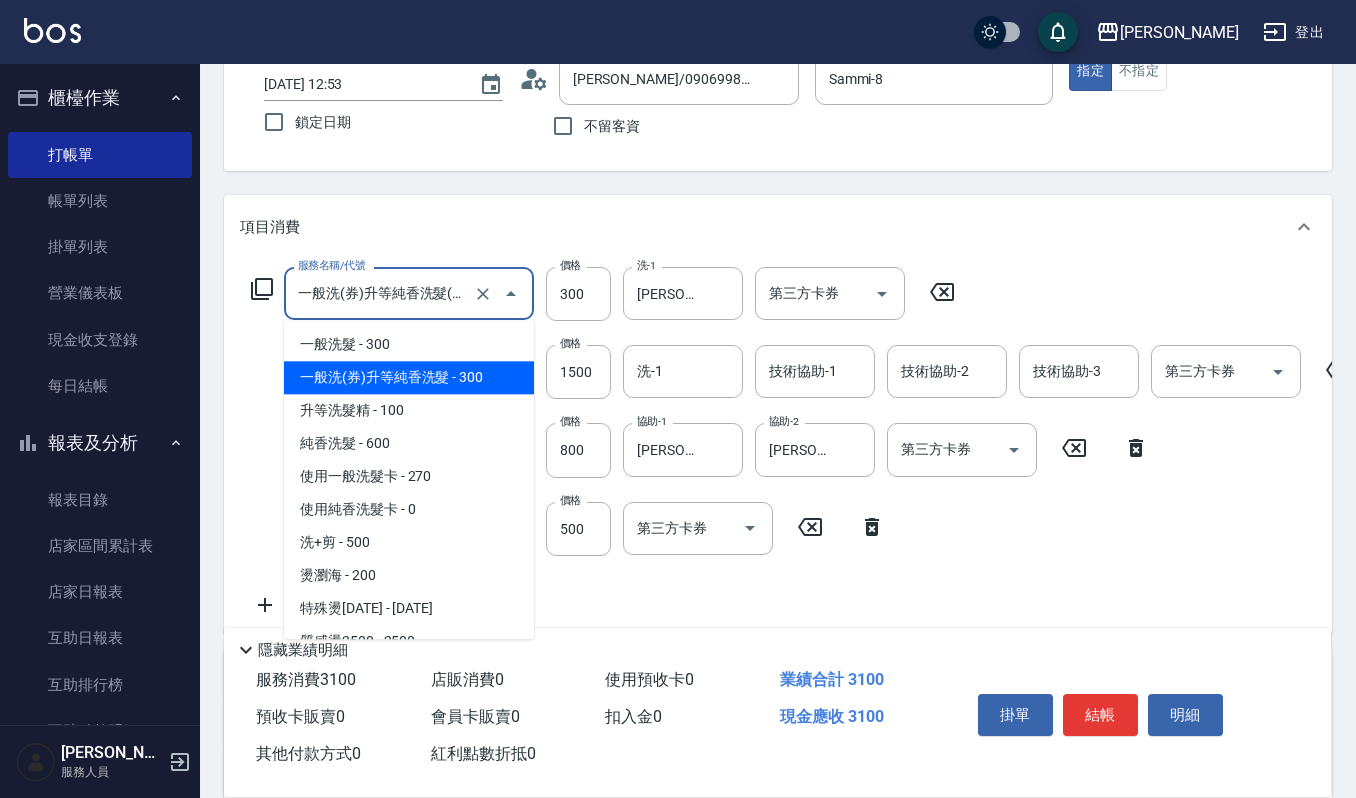 scroll, scrollTop: 0, scrollLeft: 0, axis: both 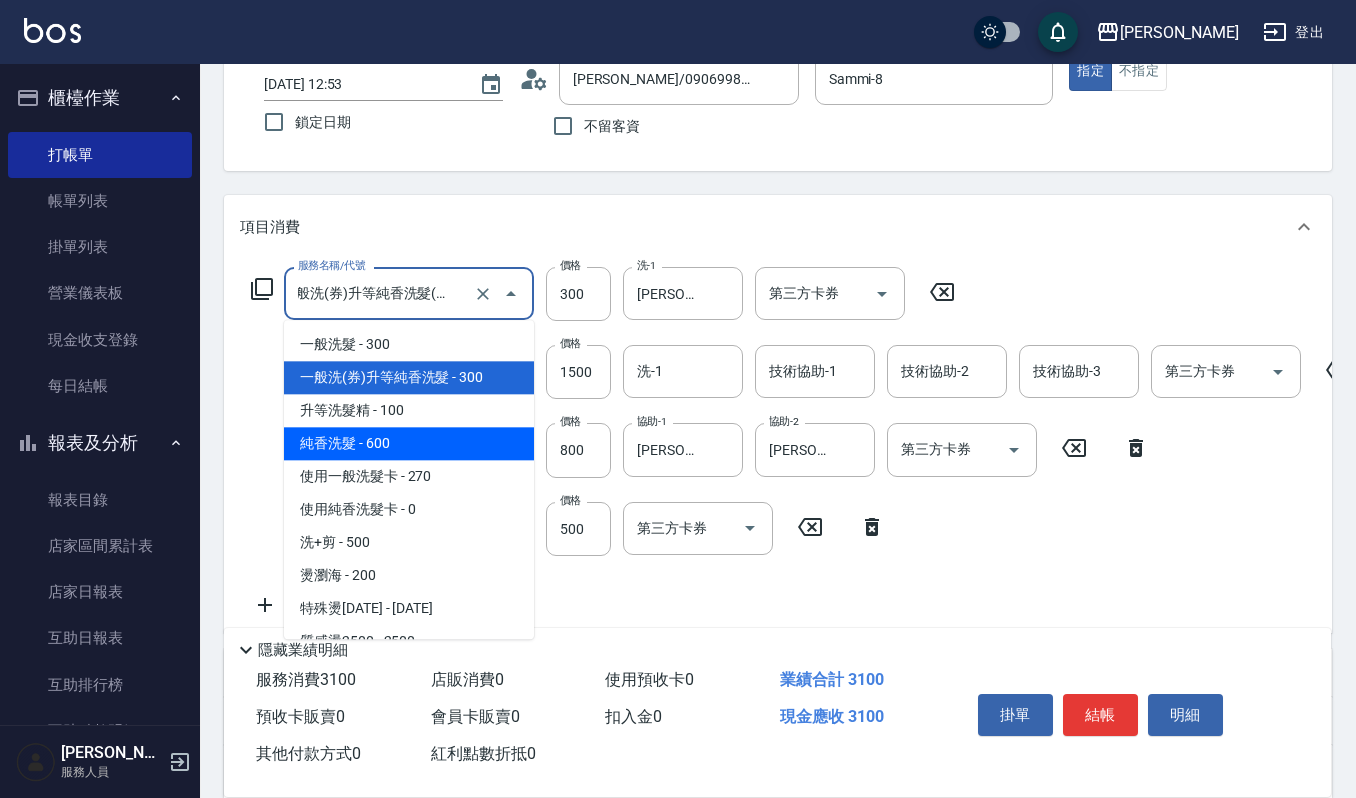 click on "純香洗髮 - 600" at bounding box center [409, 443] 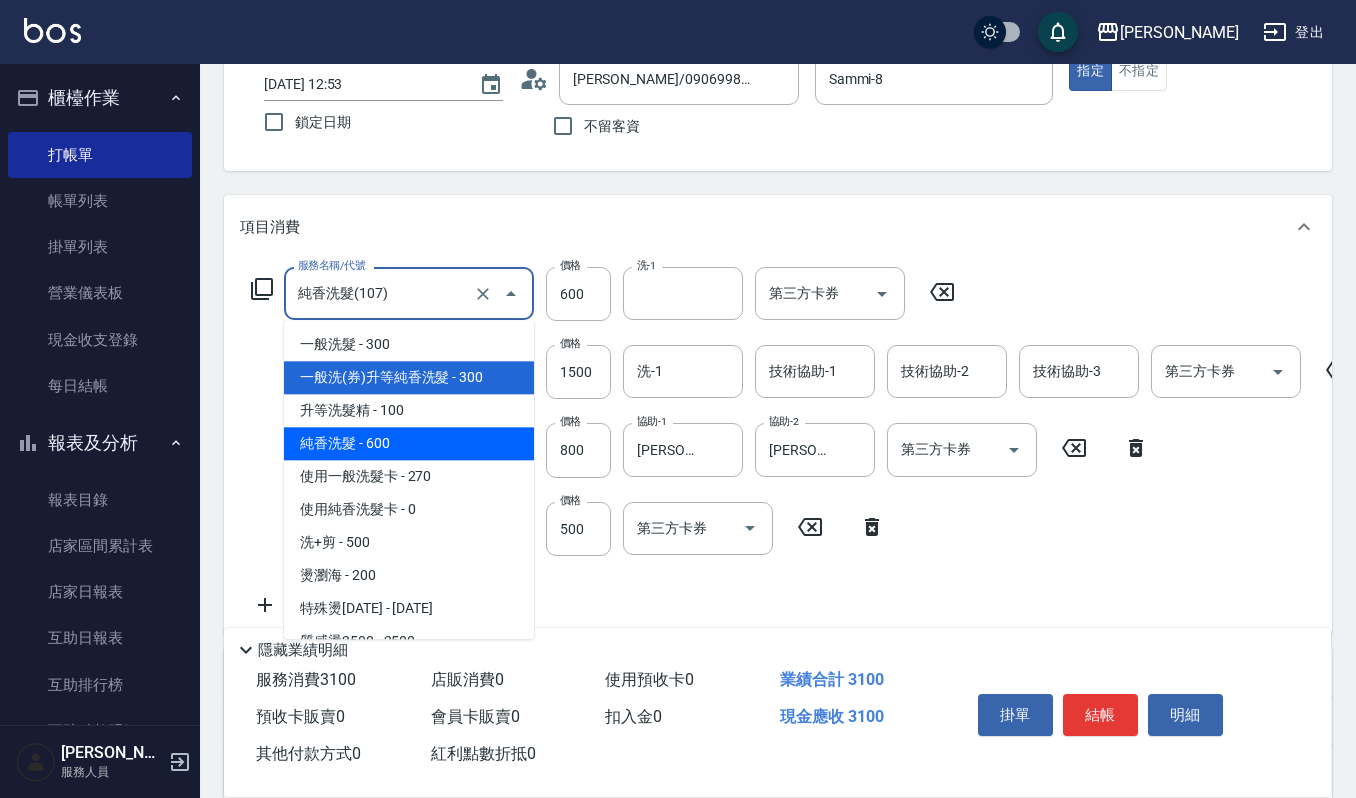 scroll, scrollTop: 0, scrollLeft: 0, axis: both 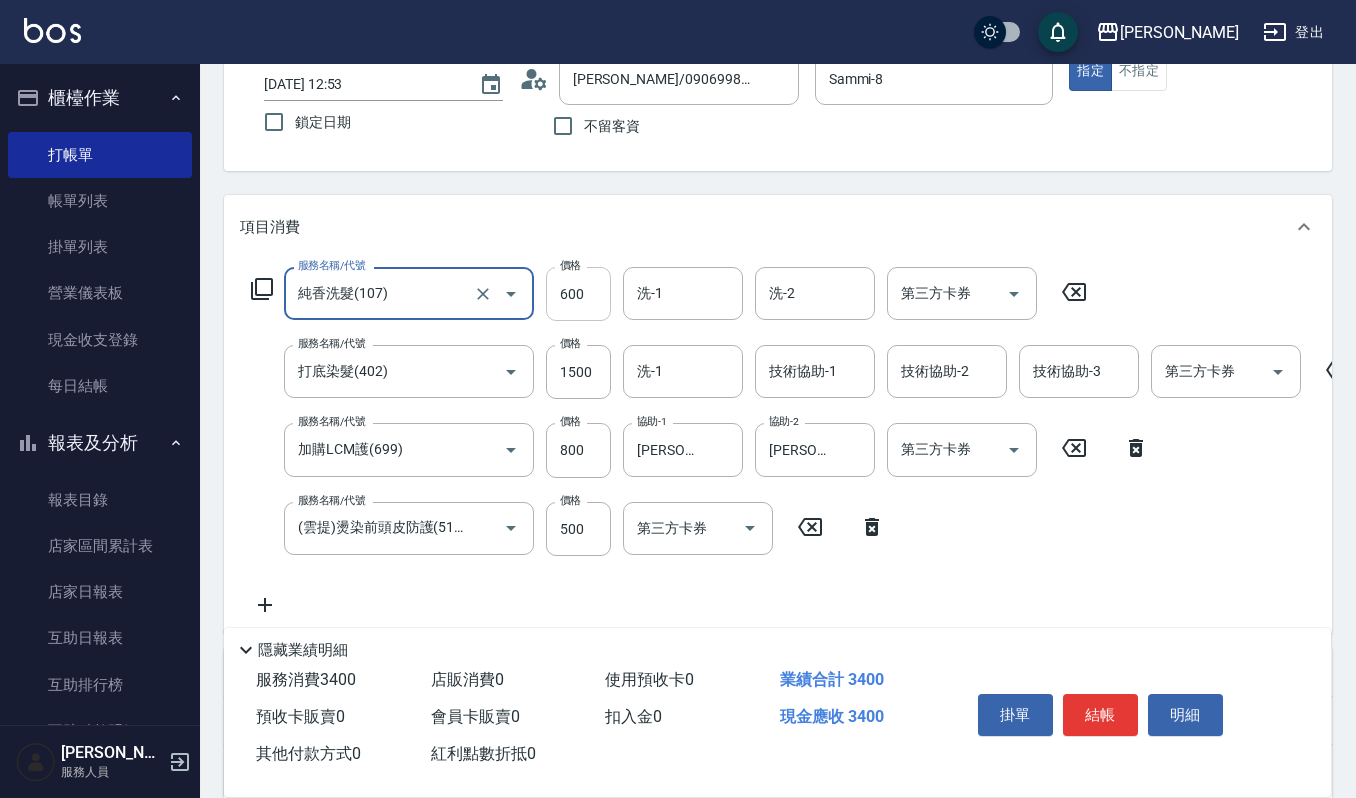 click on "600" at bounding box center [578, 294] 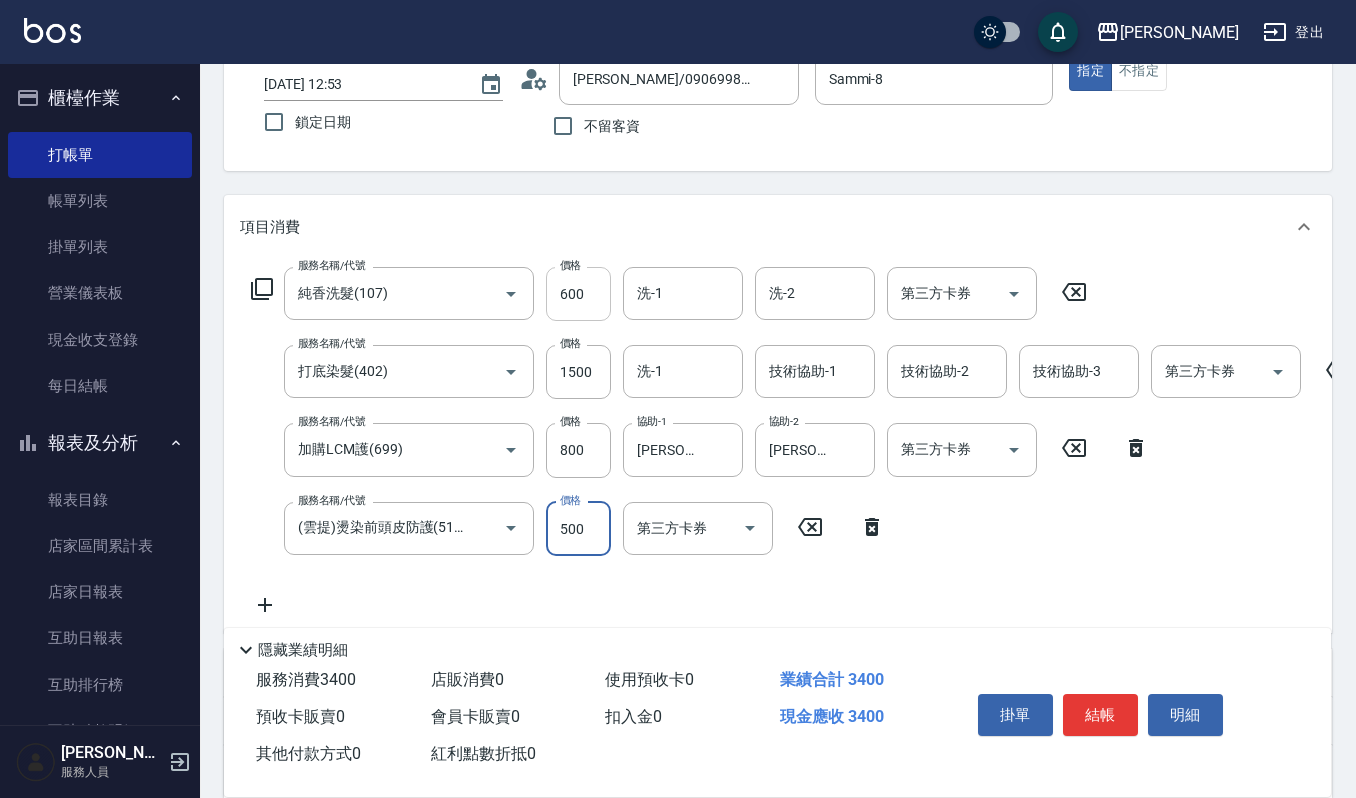 click on "600" at bounding box center [578, 294] 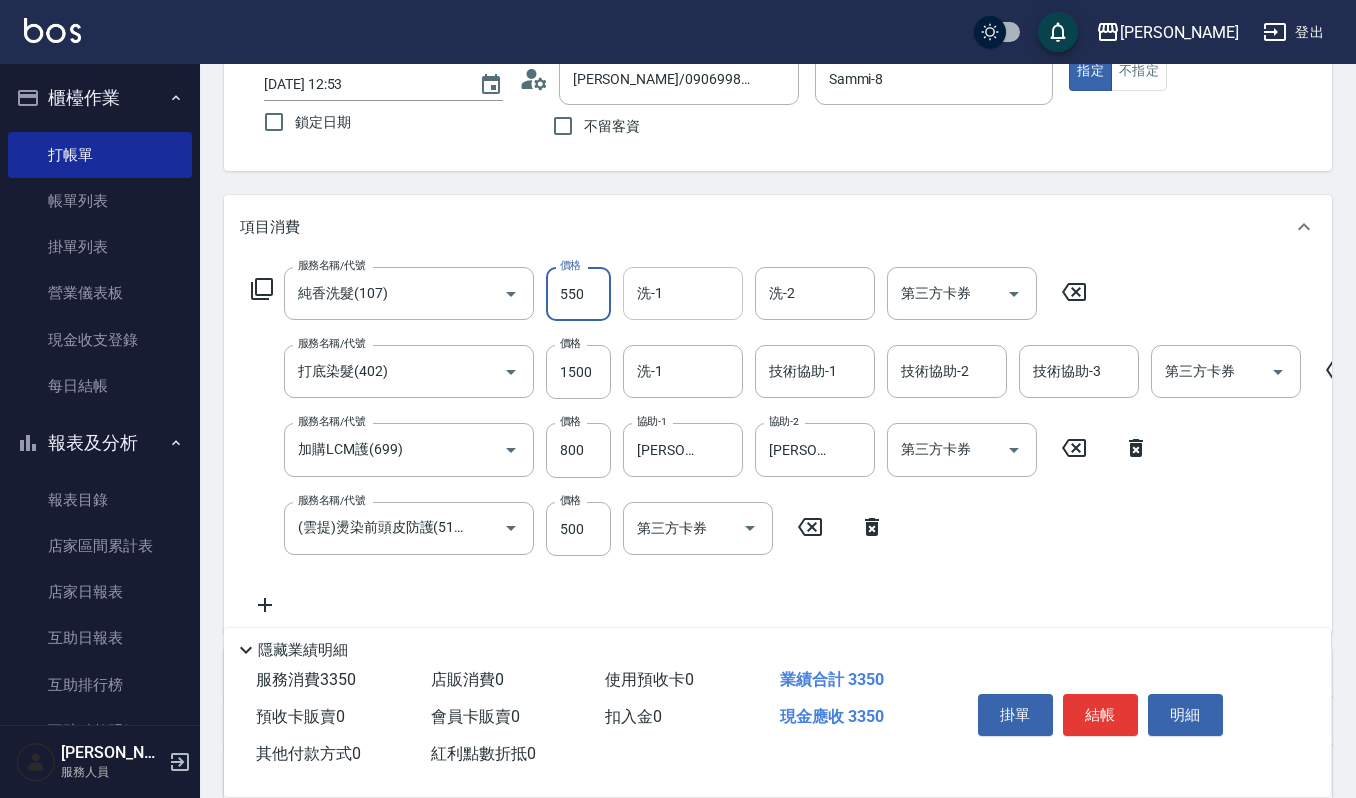 type on "550" 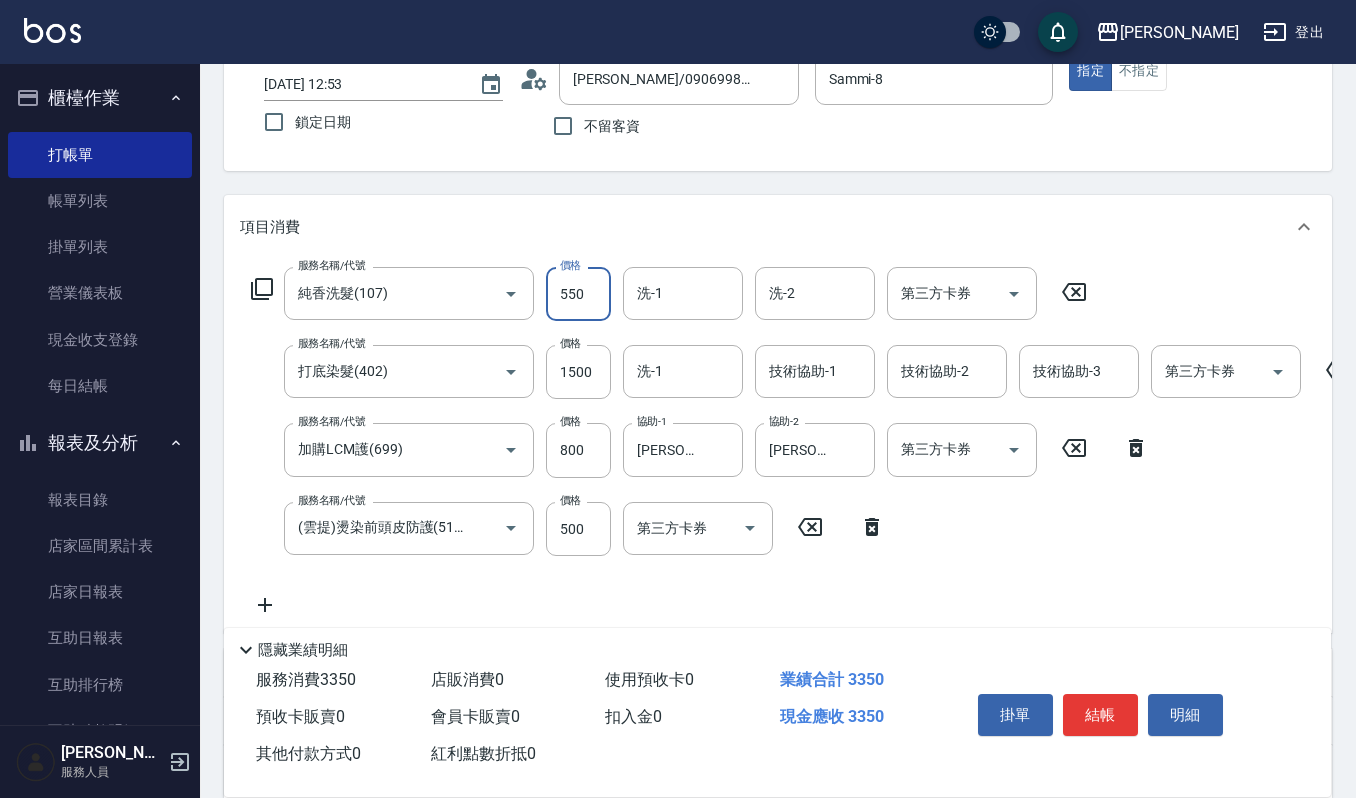 click on "洗-1" at bounding box center [683, 293] 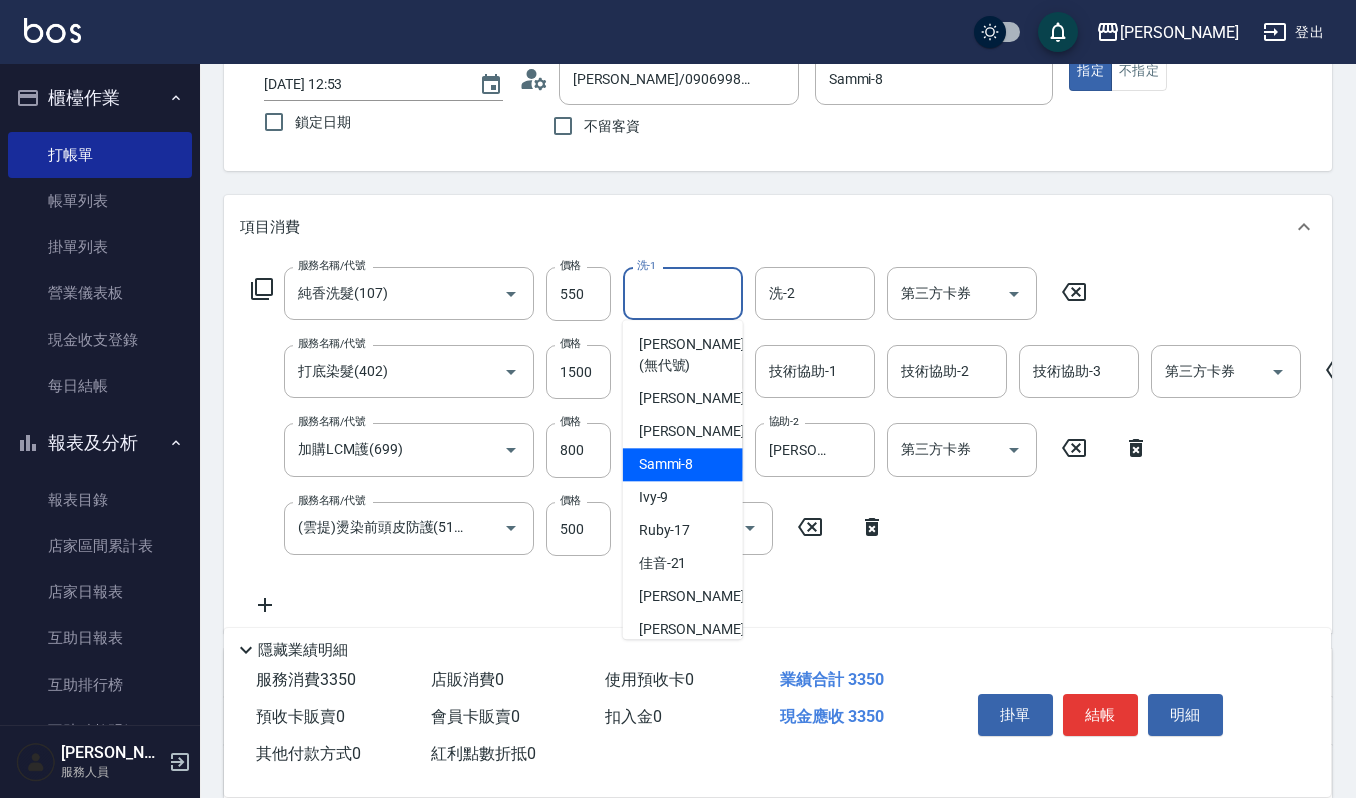 click on "Sammi -8" at bounding box center (666, 464) 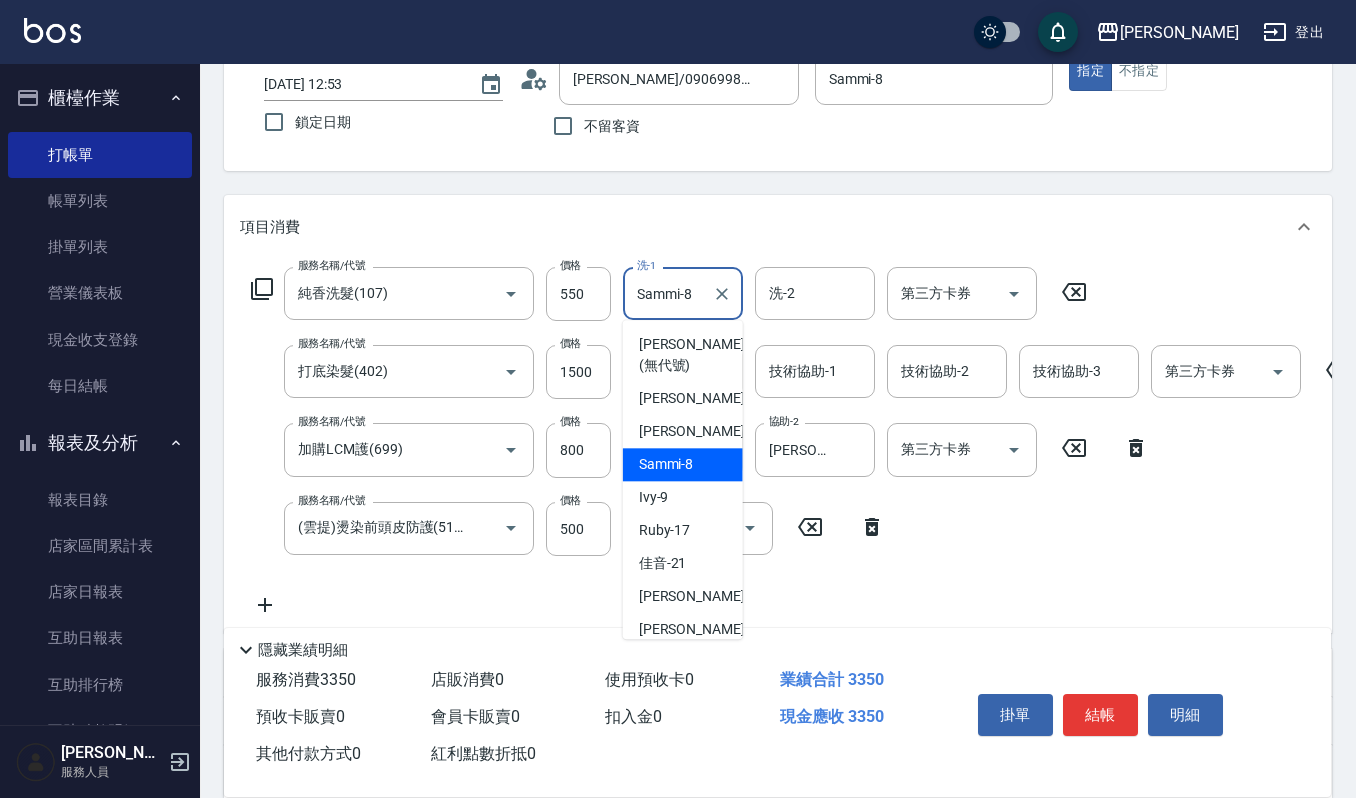 click on "Sammi-8" at bounding box center [668, 293] 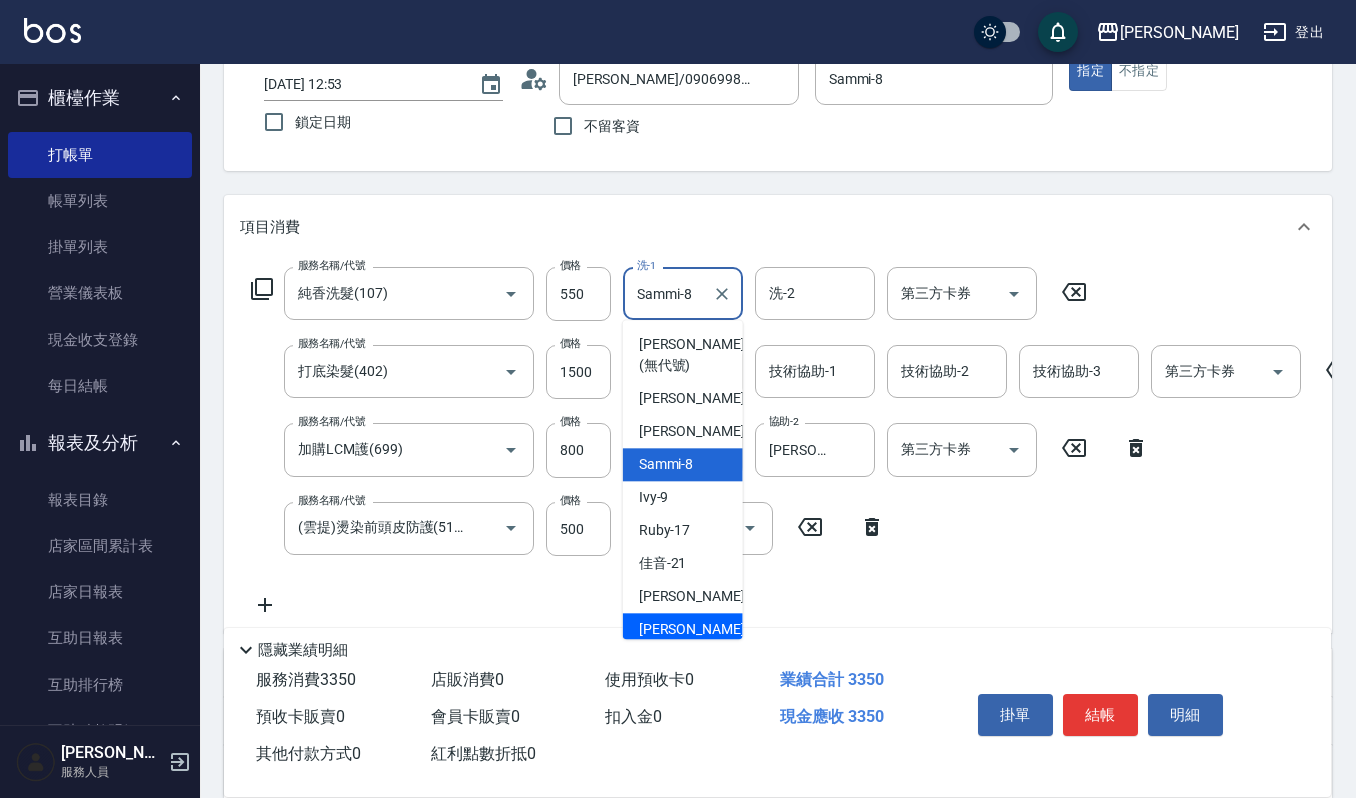 click on "郁涵 -23" at bounding box center (702, 629) 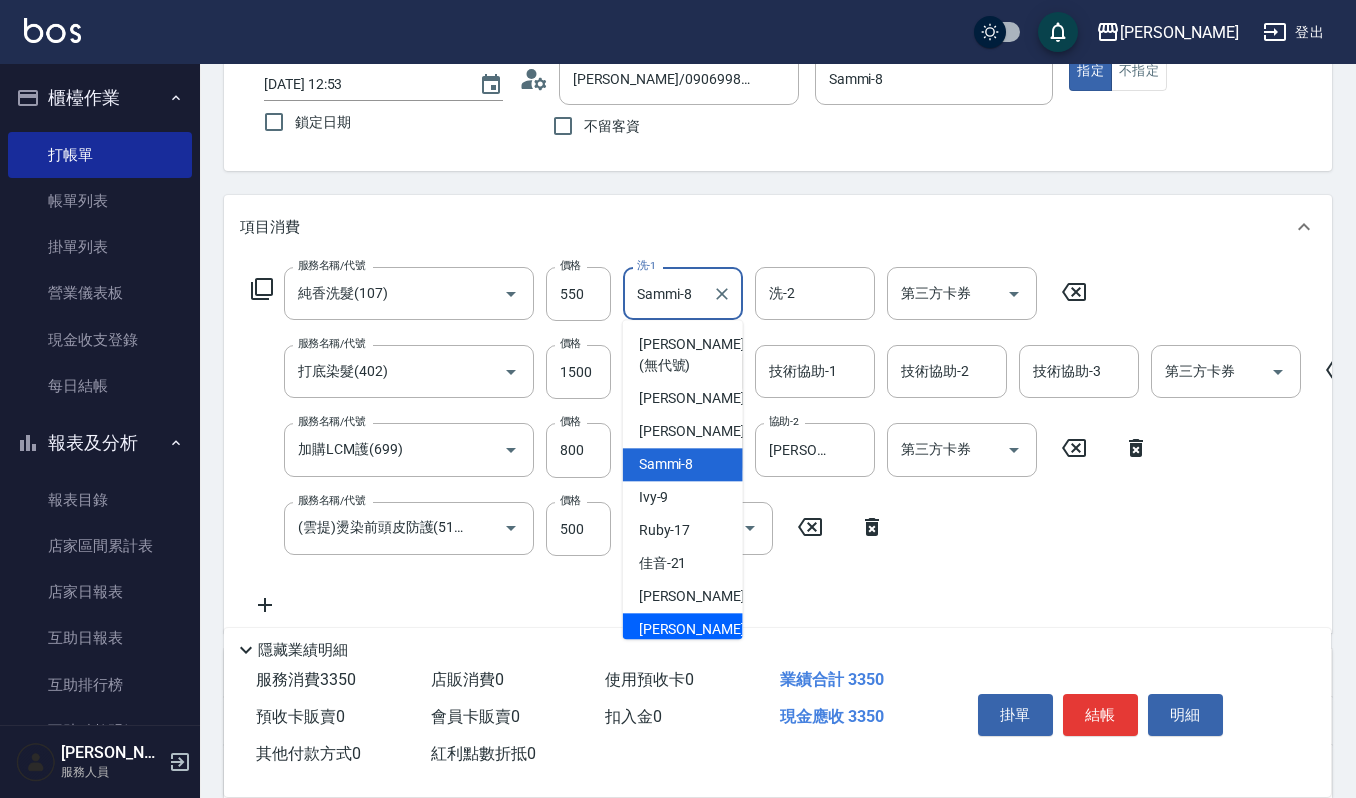 type on "郁涵-23" 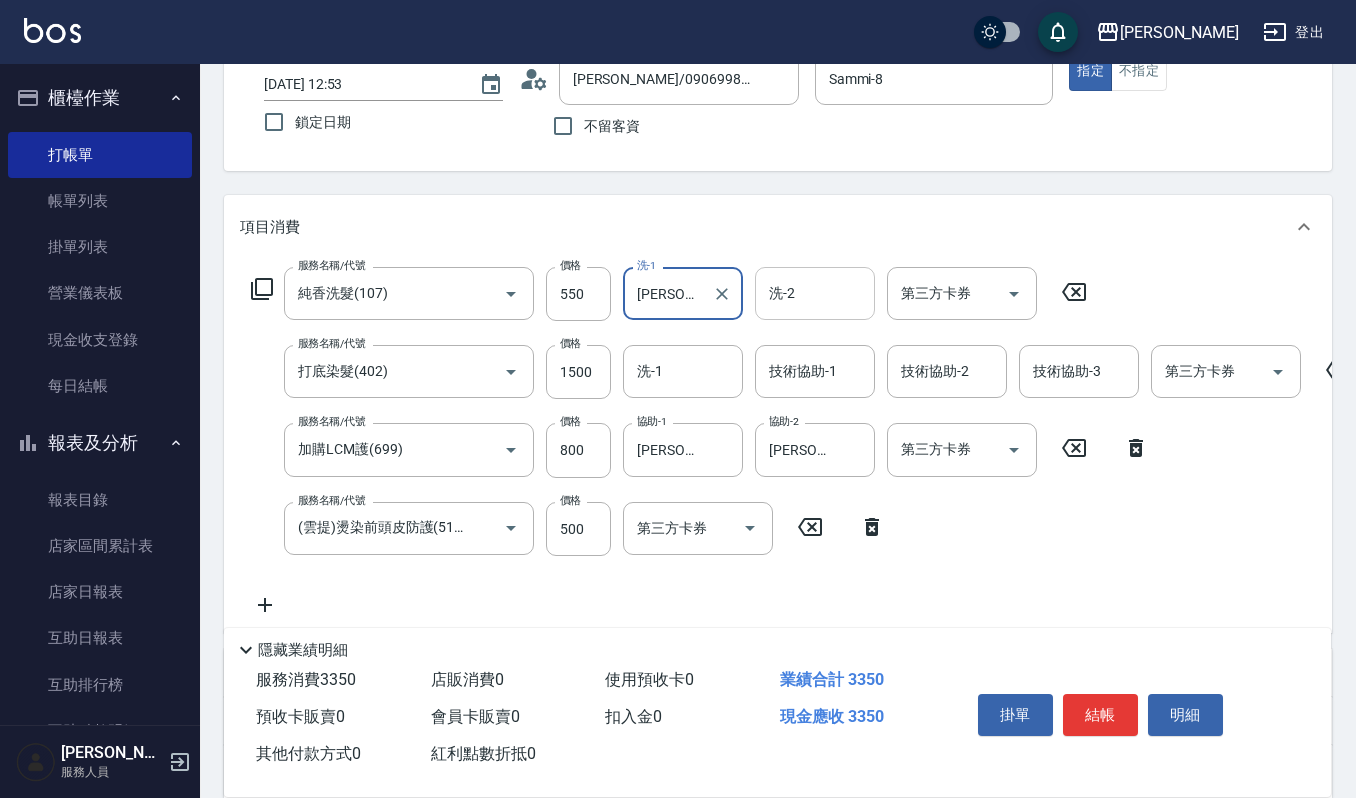 click on "洗-2" at bounding box center (815, 293) 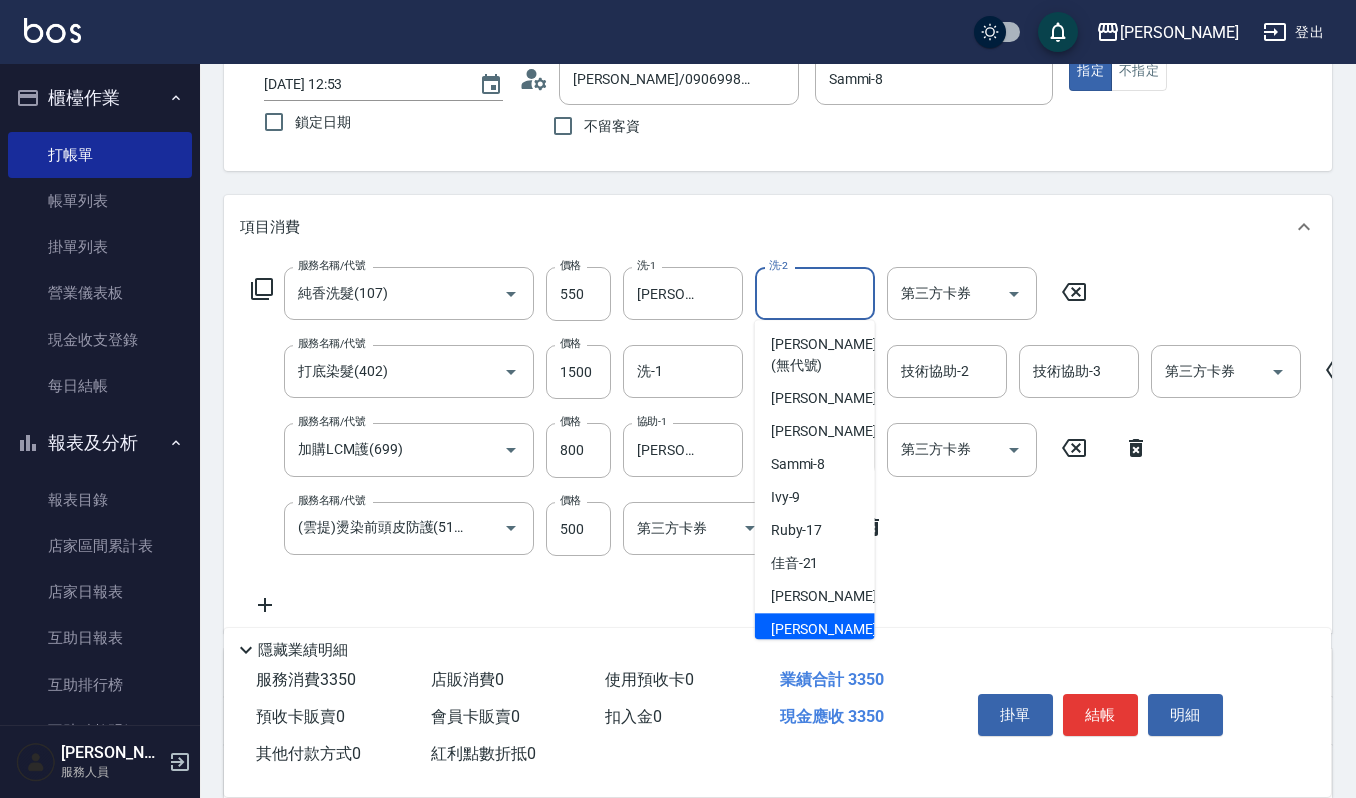 click on "郁涵 -23" at bounding box center (834, 629) 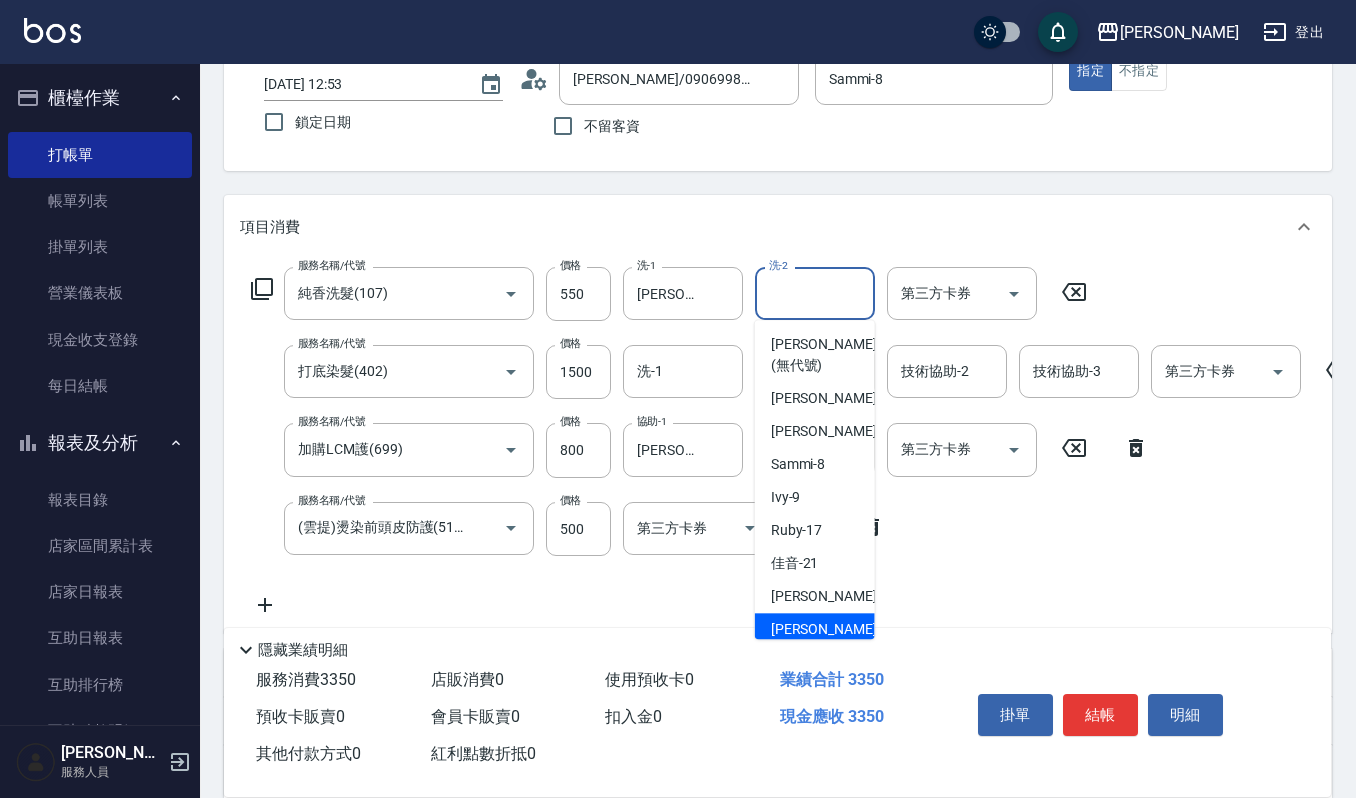 type on "郁涵-23" 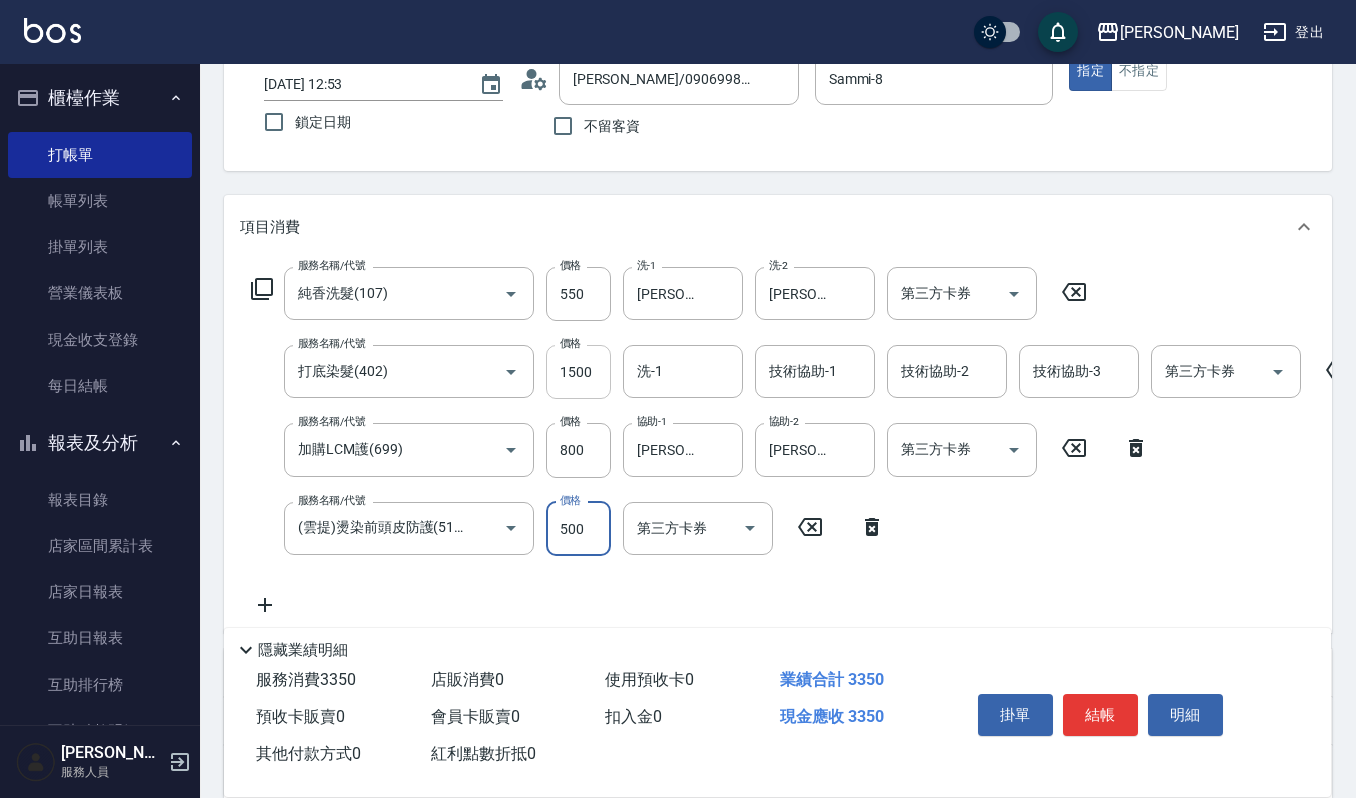 click on "1500" at bounding box center (578, 372) 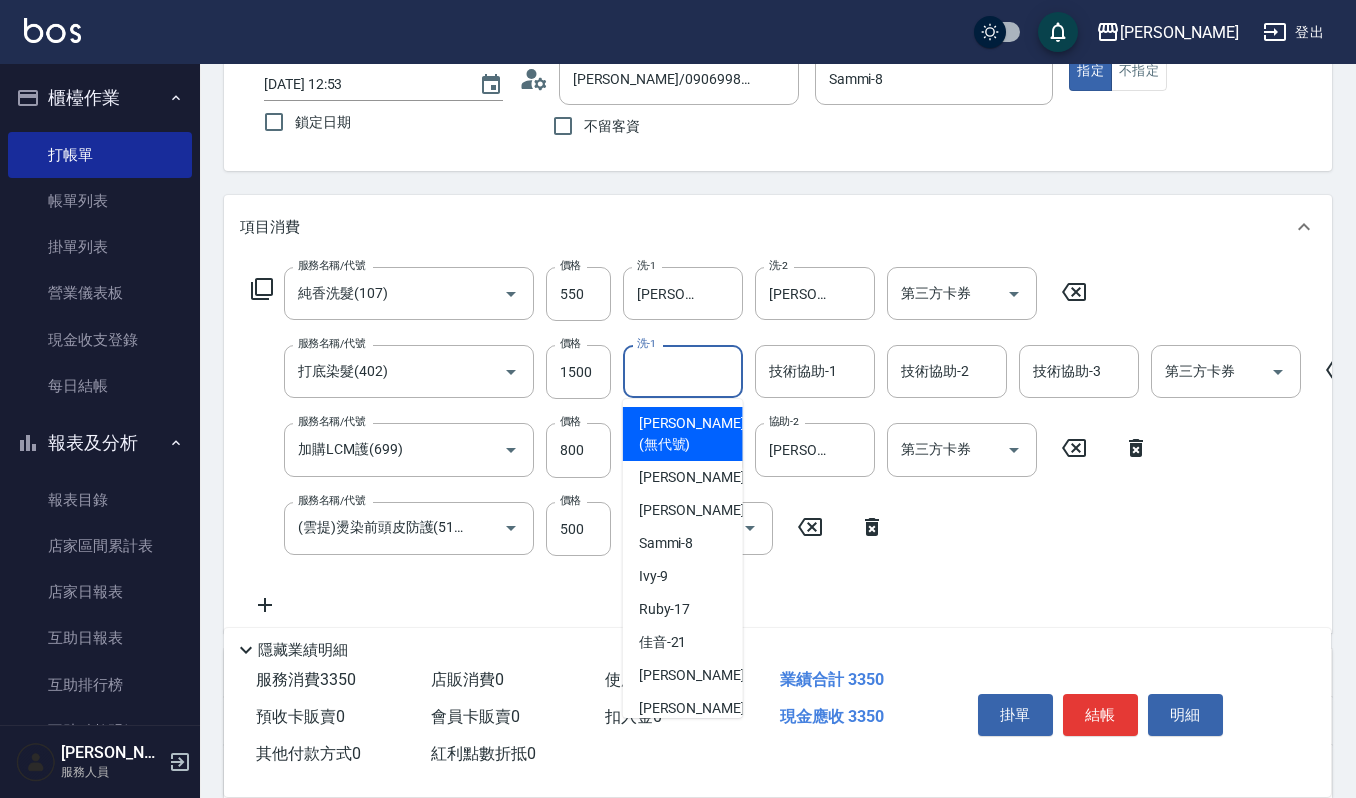 click on "洗-1" at bounding box center (683, 371) 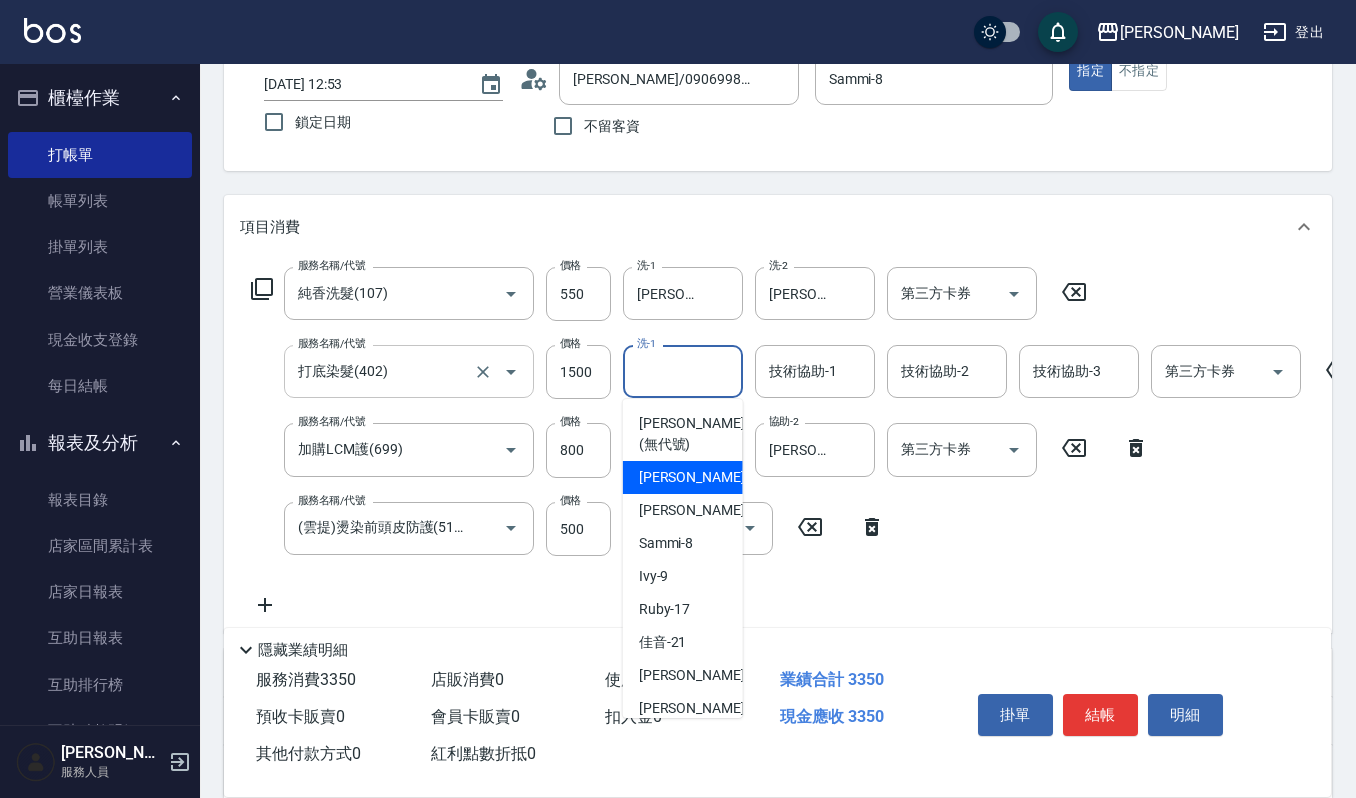 click 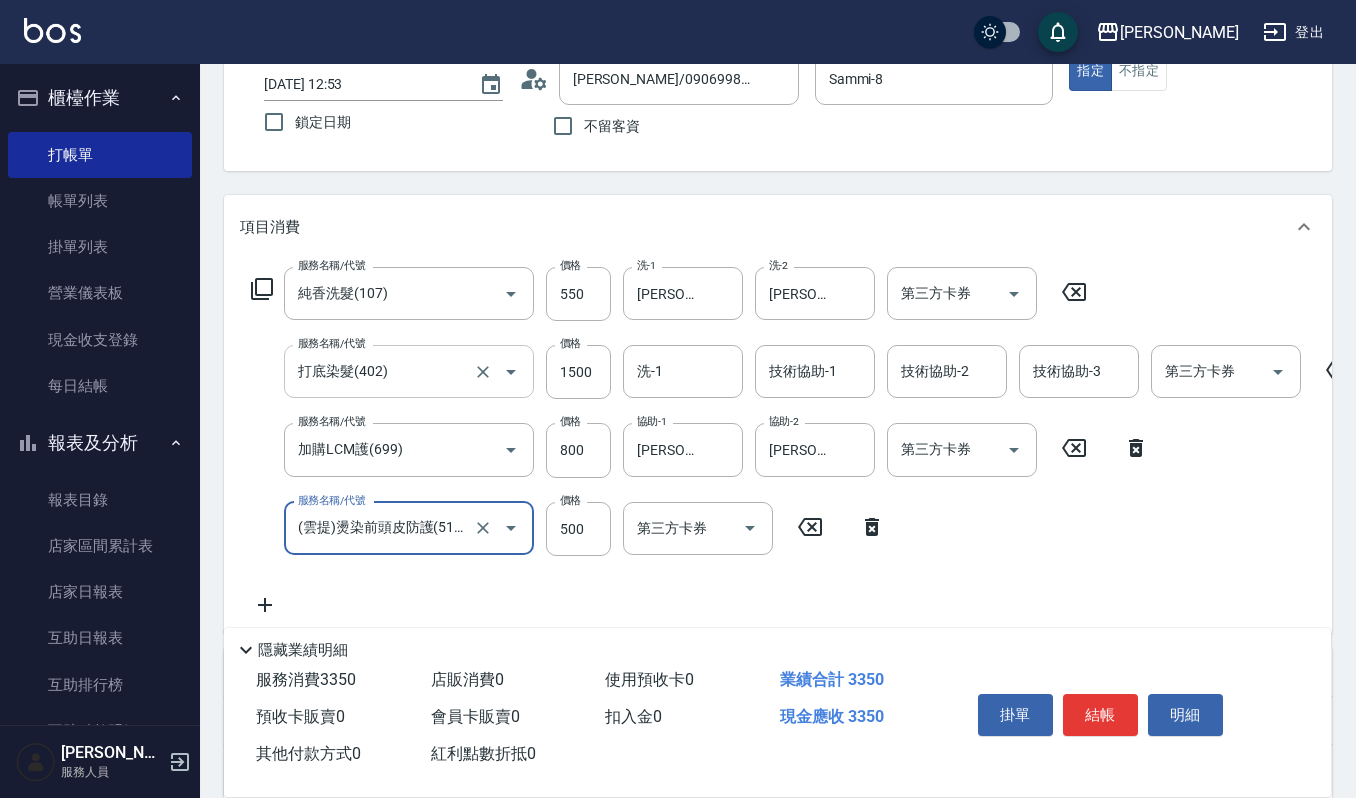 scroll, scrollTop: 0, scrollLeft: 1, axis: horizontal 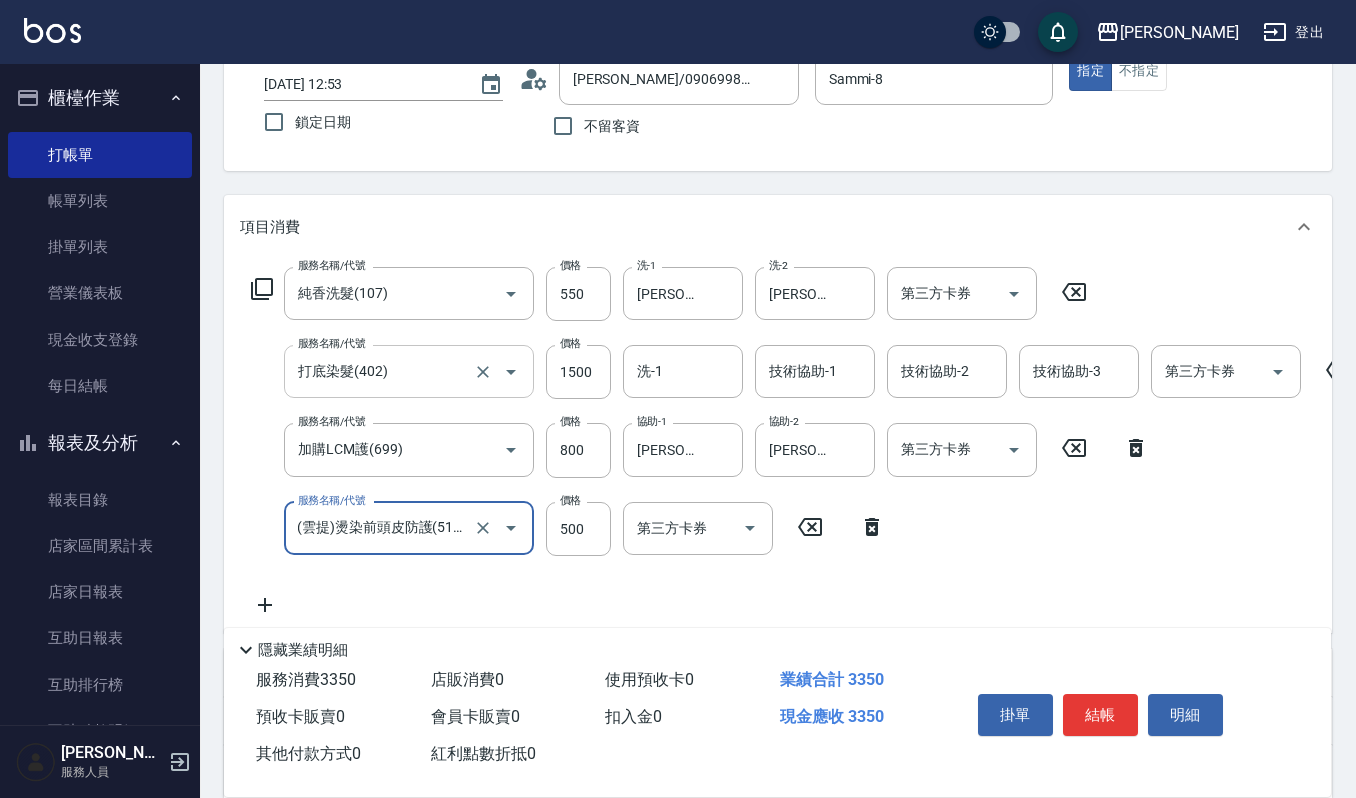 click 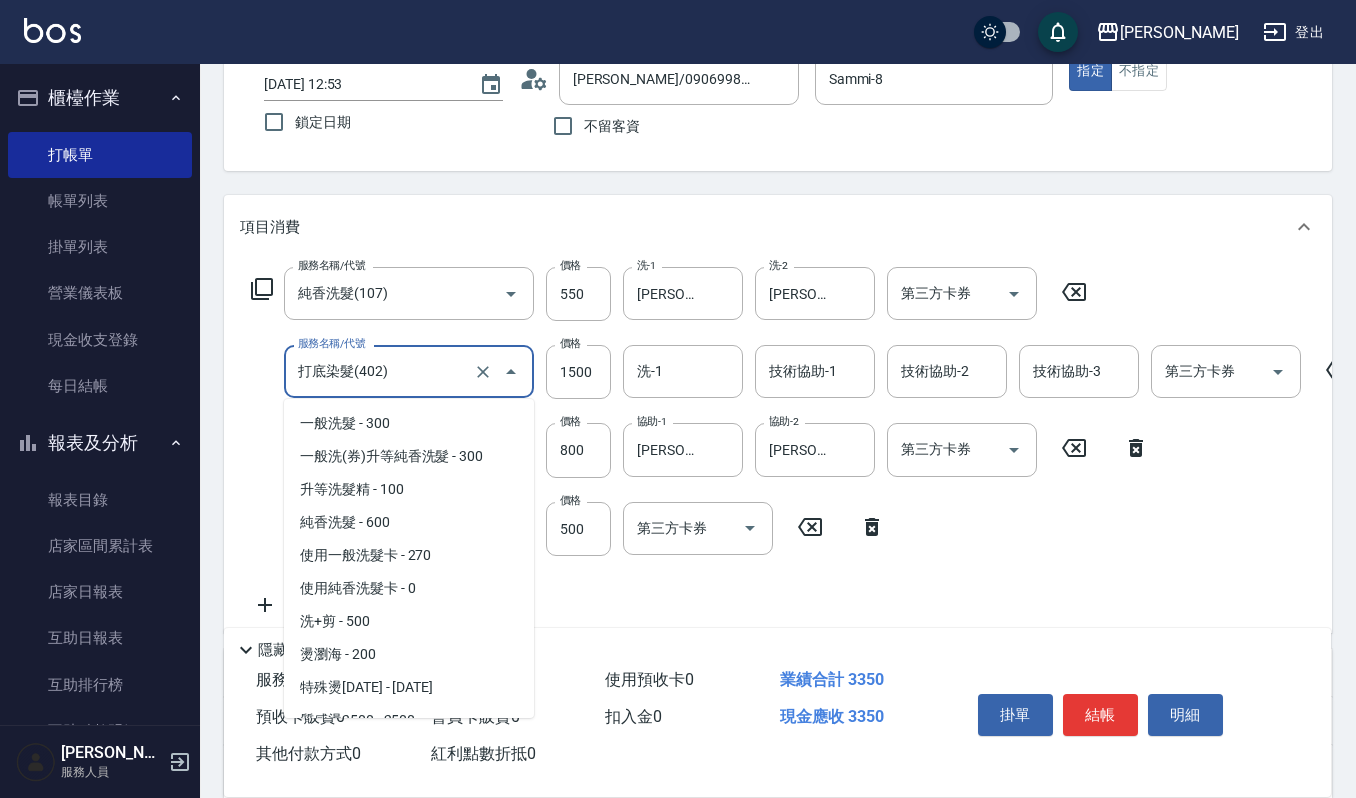 scroll, scrollTop: 0, scrollLeft: 0, axis: both 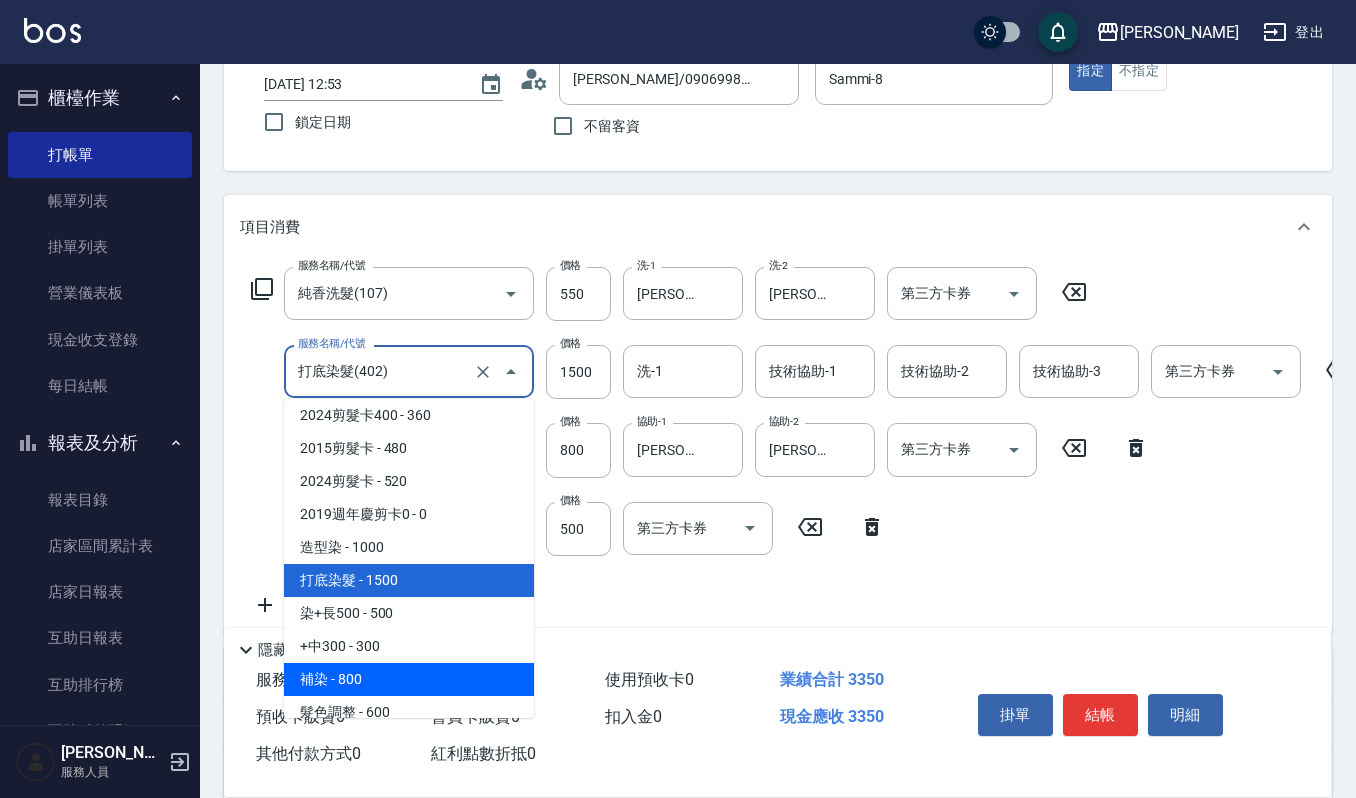 click on "補染 - 800" at bounding box center (409, 679) 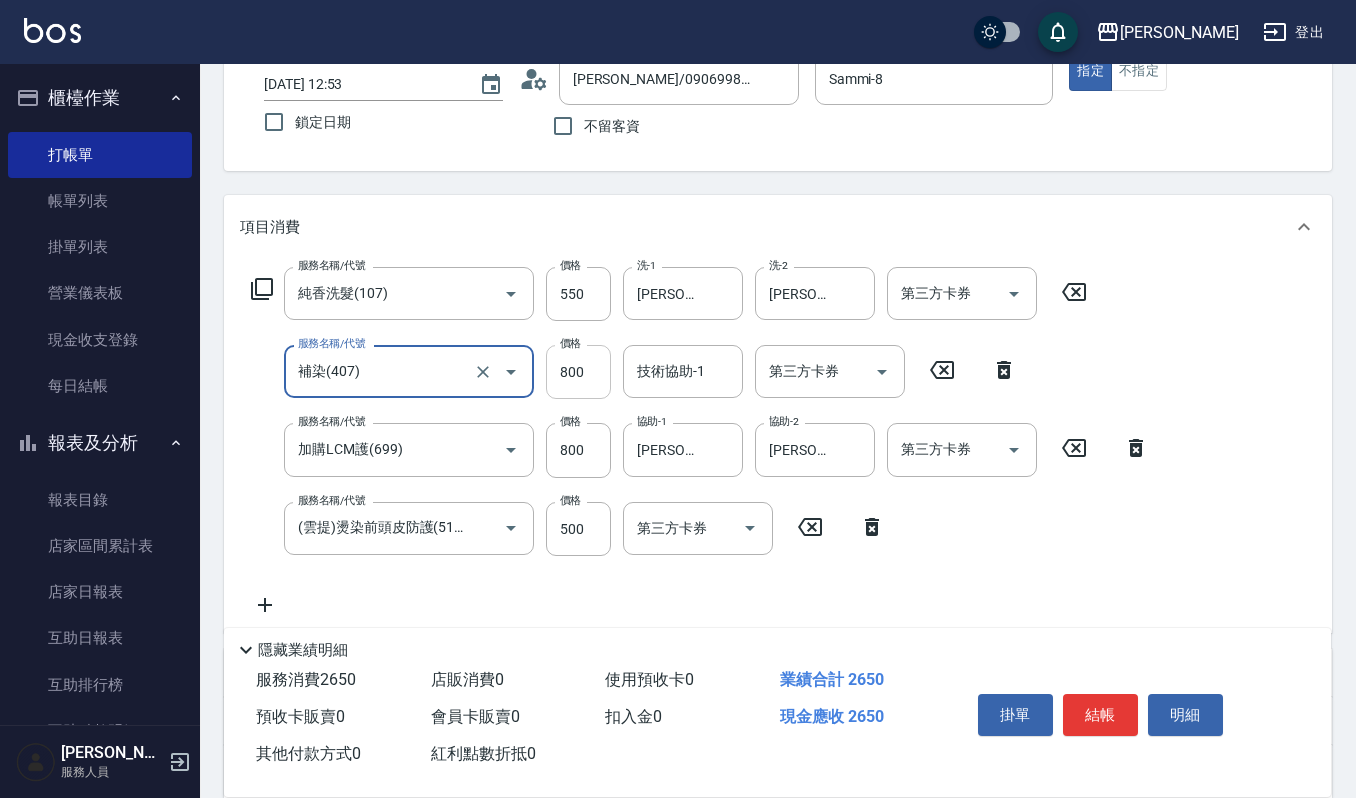 click on "800" at bounding box center (578, 372) 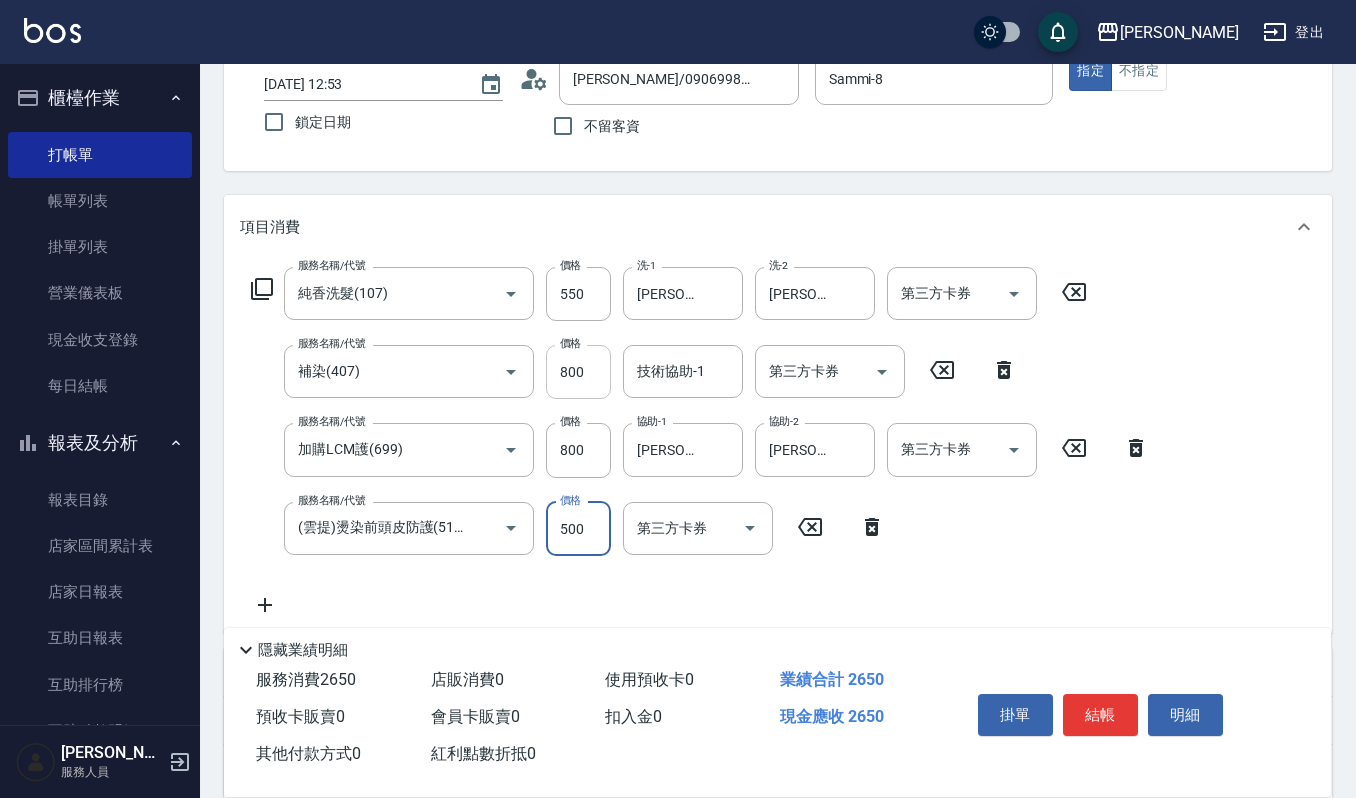 click on "800" at bounding box center (578, 372) 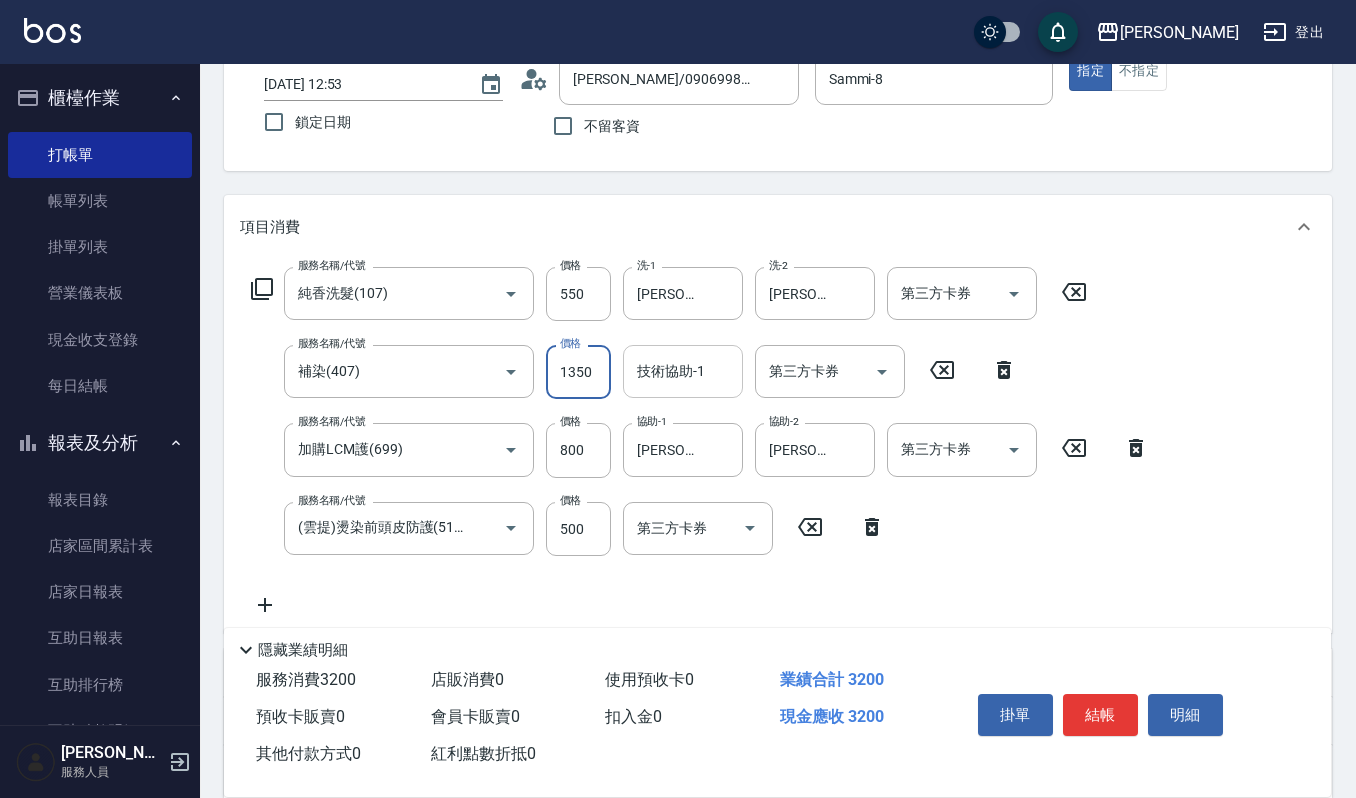 type on "1350" 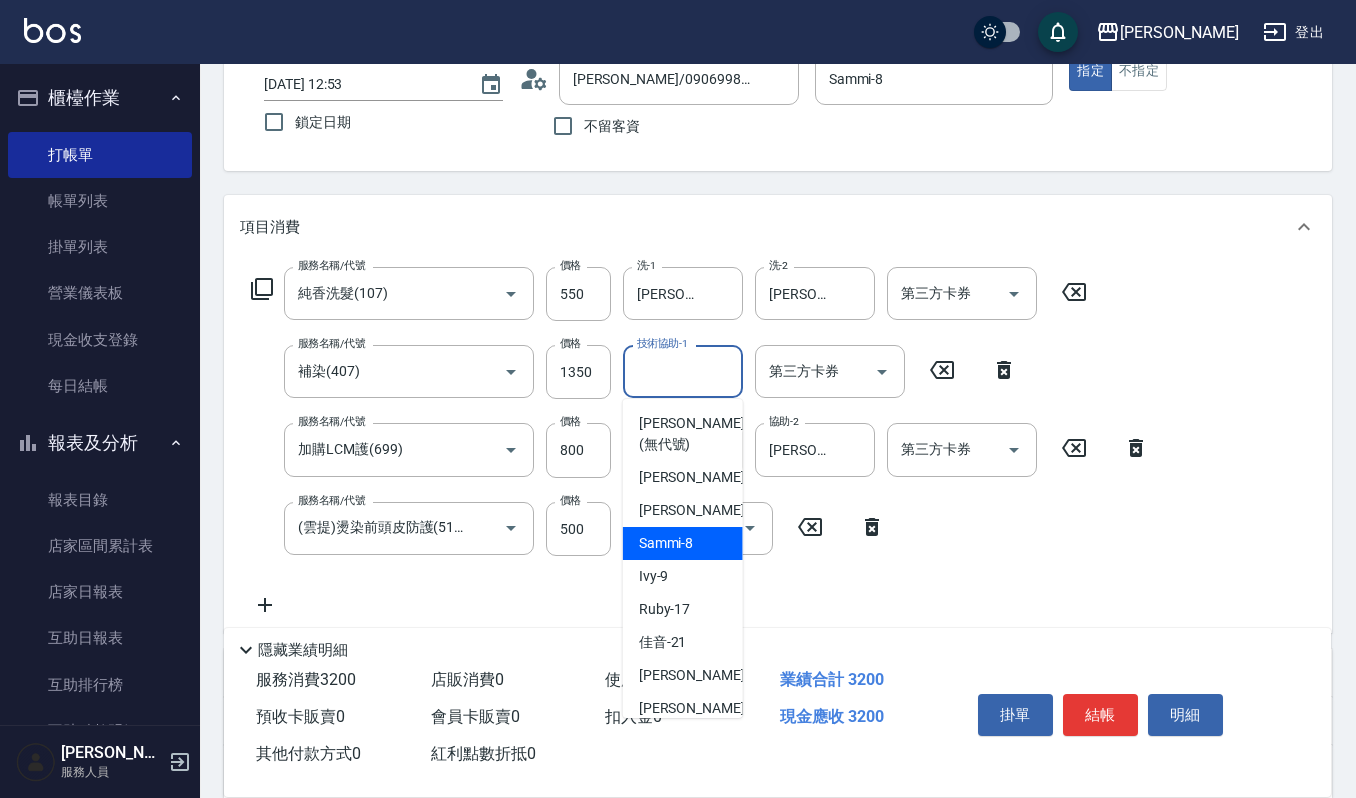 click on "Sammi -8" at bounding box center (666, 543) 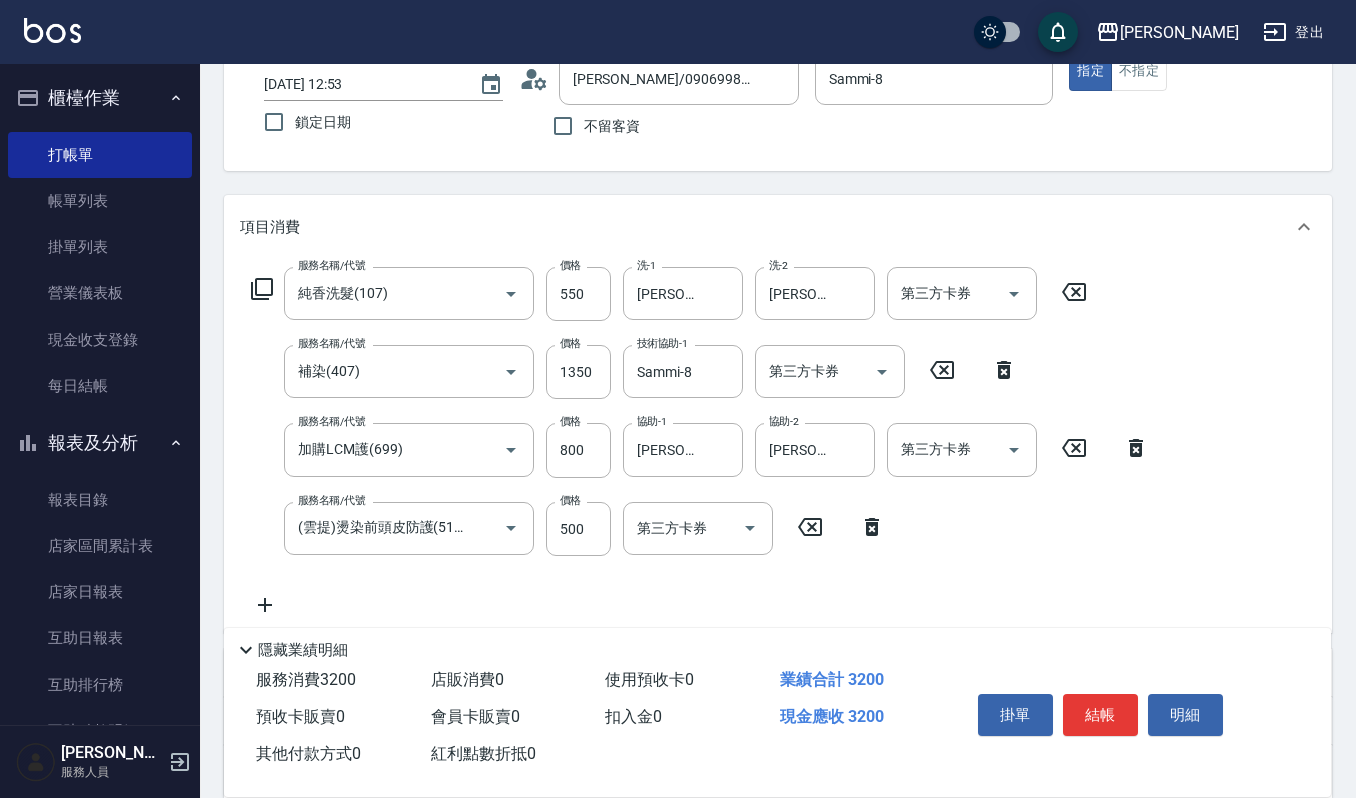 click 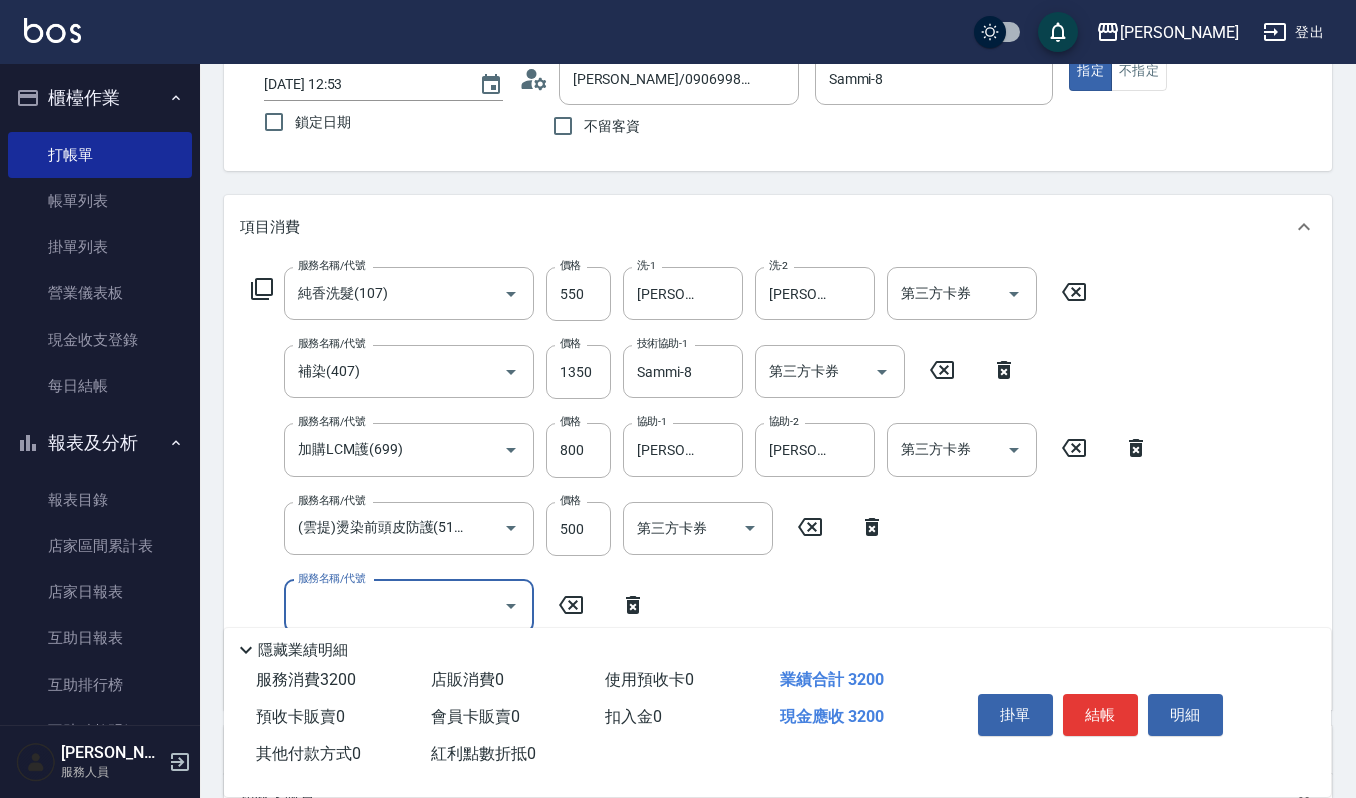 scroll, scrollTop: 0, scrollLeft: 0, axis: both 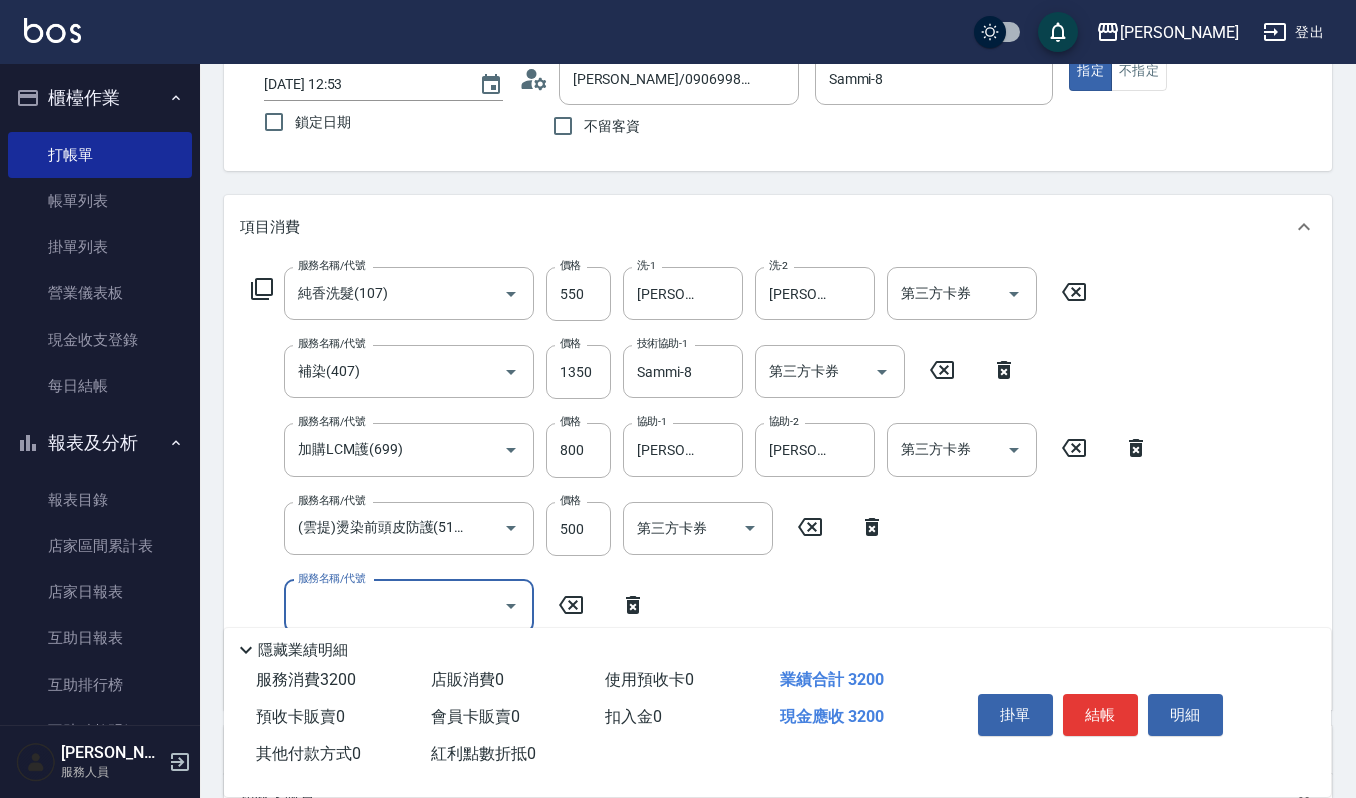 click 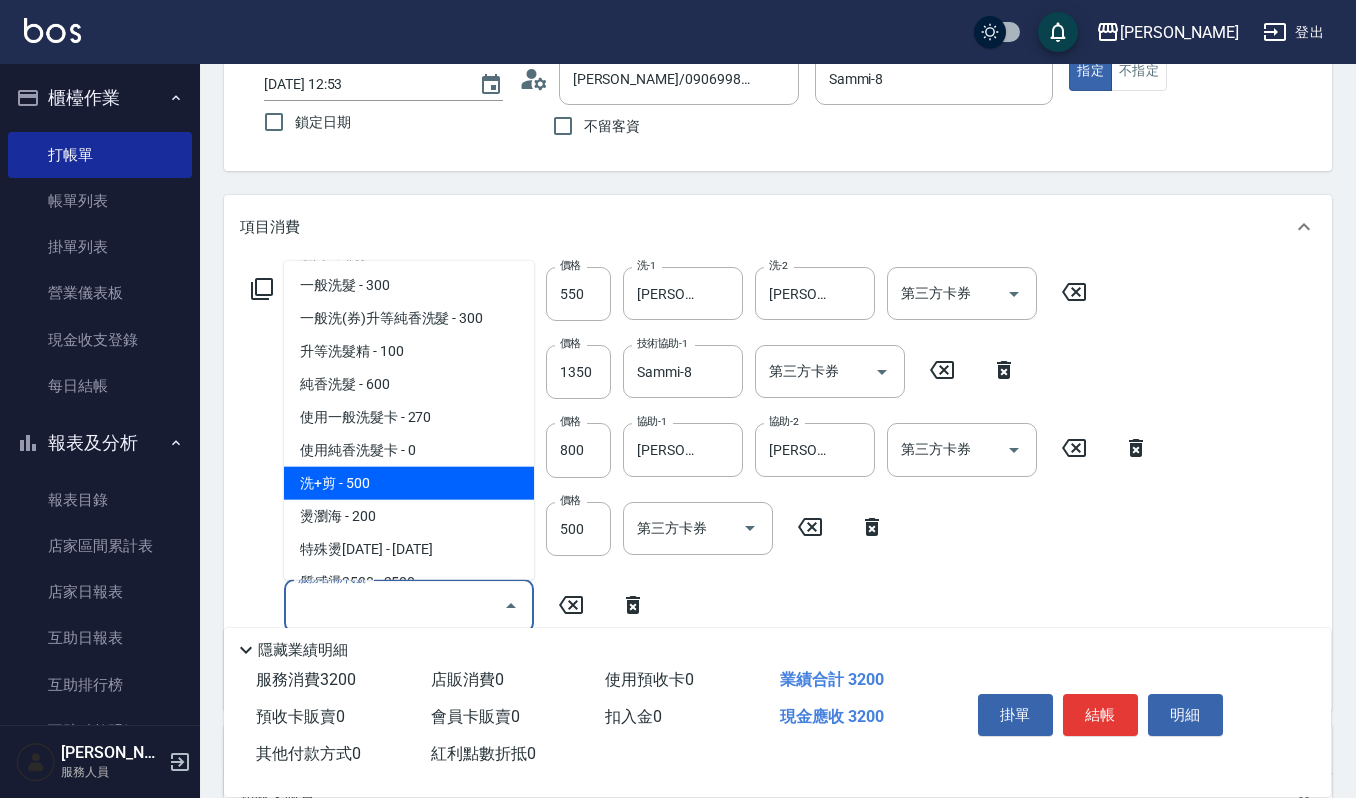 scroll, scrollTop: 266, scrollLeft: 0, axis: vertical 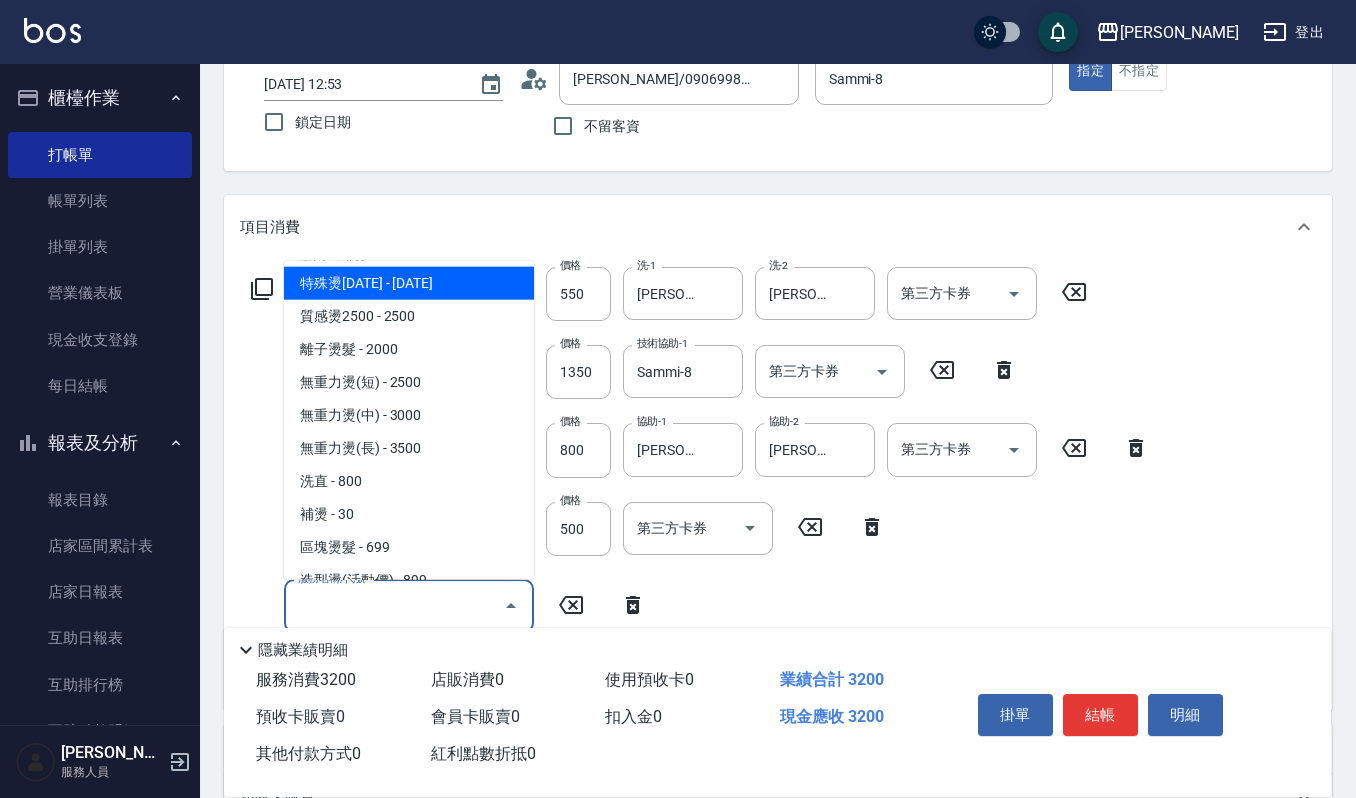 click on "特殊燙2000 - 2000" at bounding box center [409, 282] 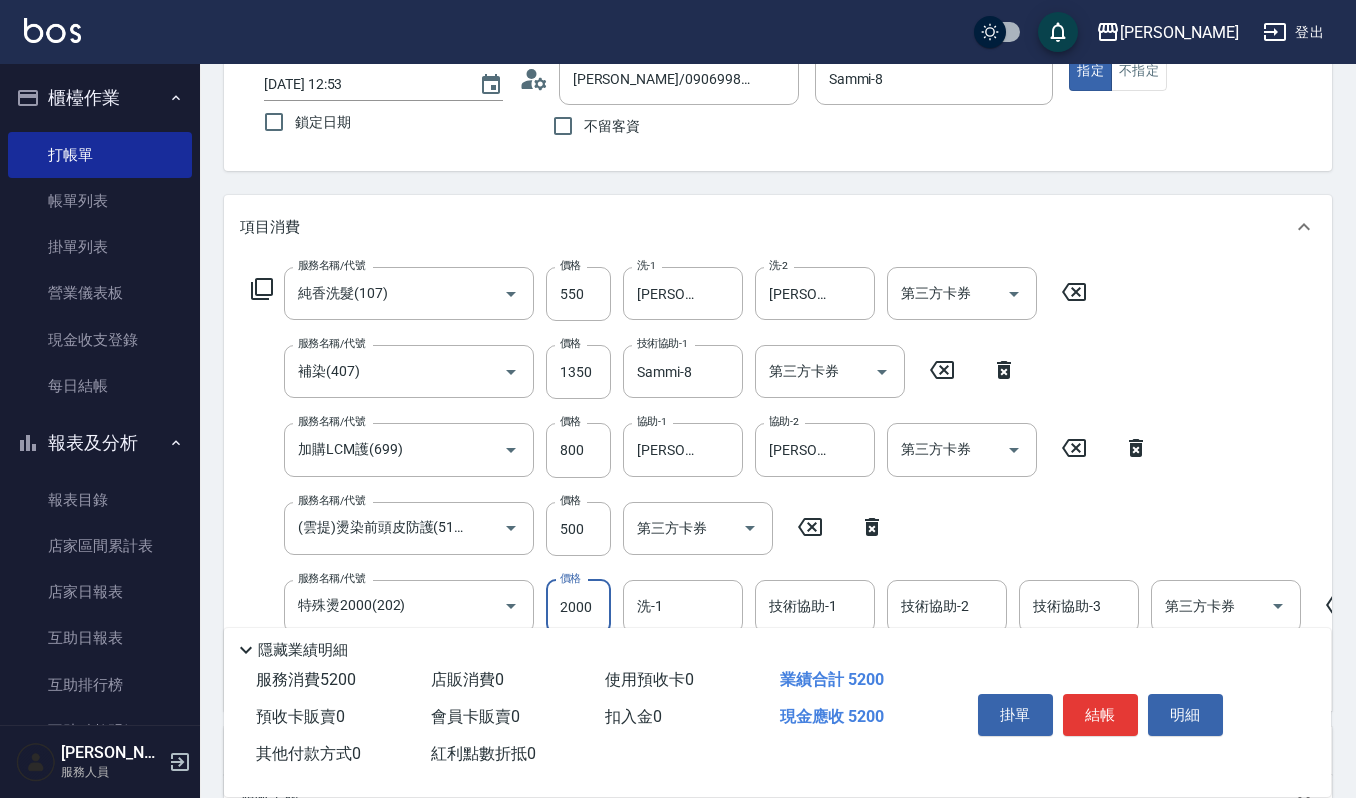 click on "2000" at bounding box center (578, 607) 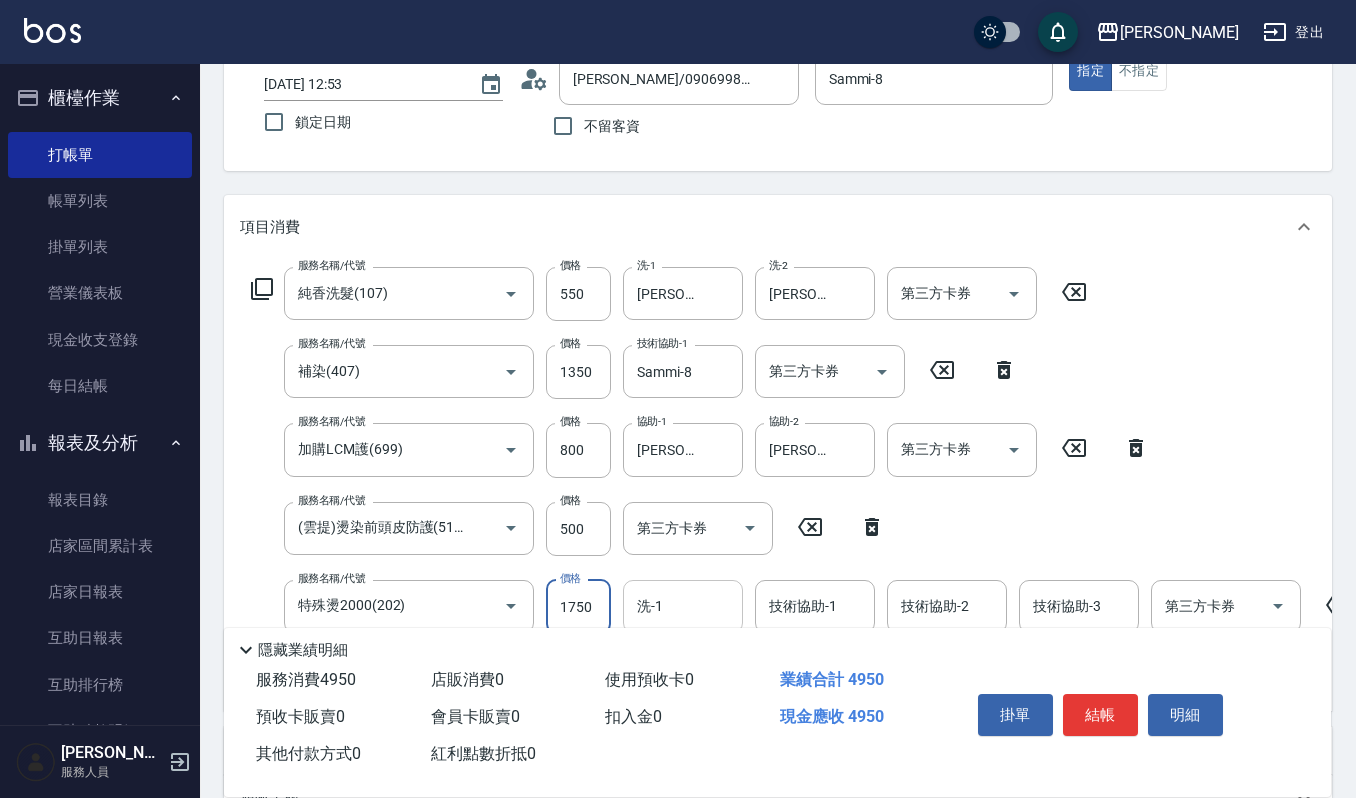 type on "1750" 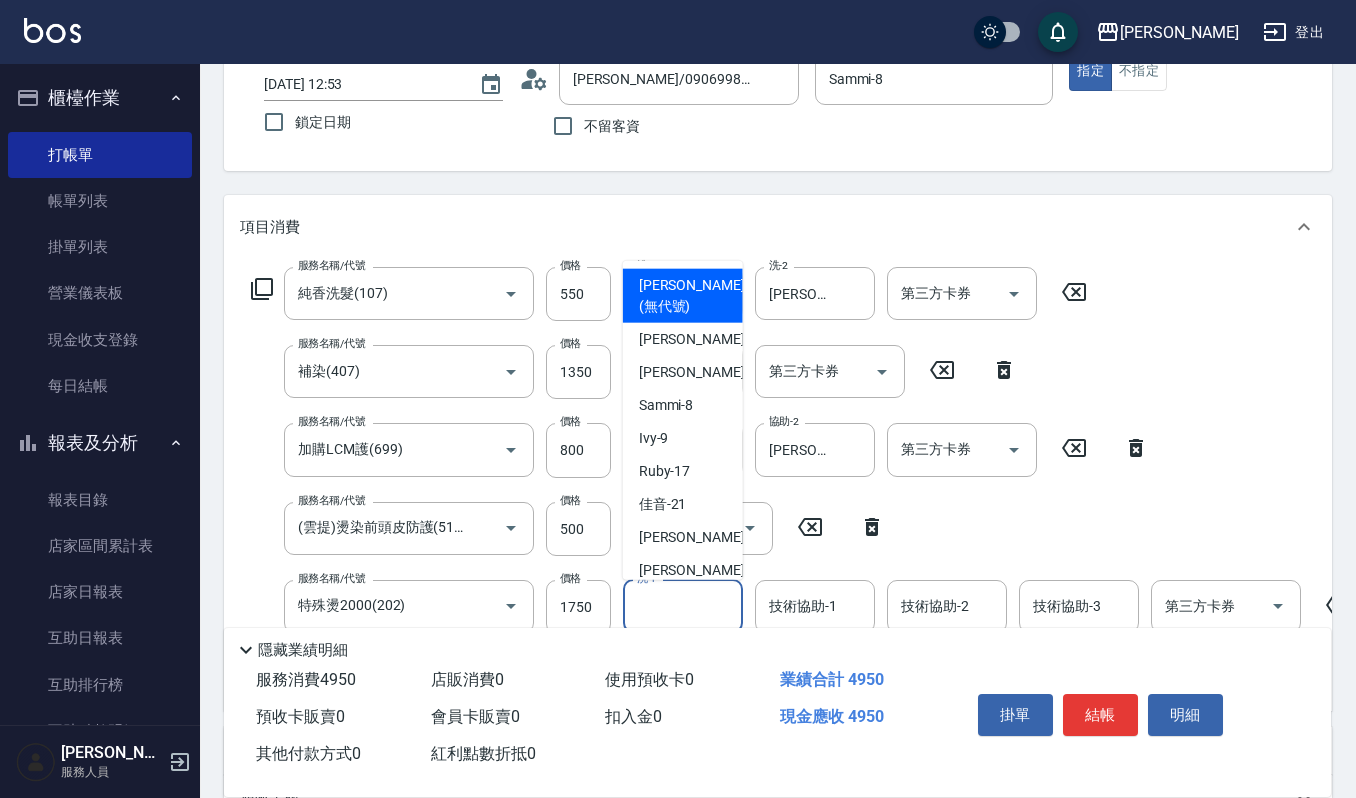 click on "洗-1" at bounding box center (683, 606) 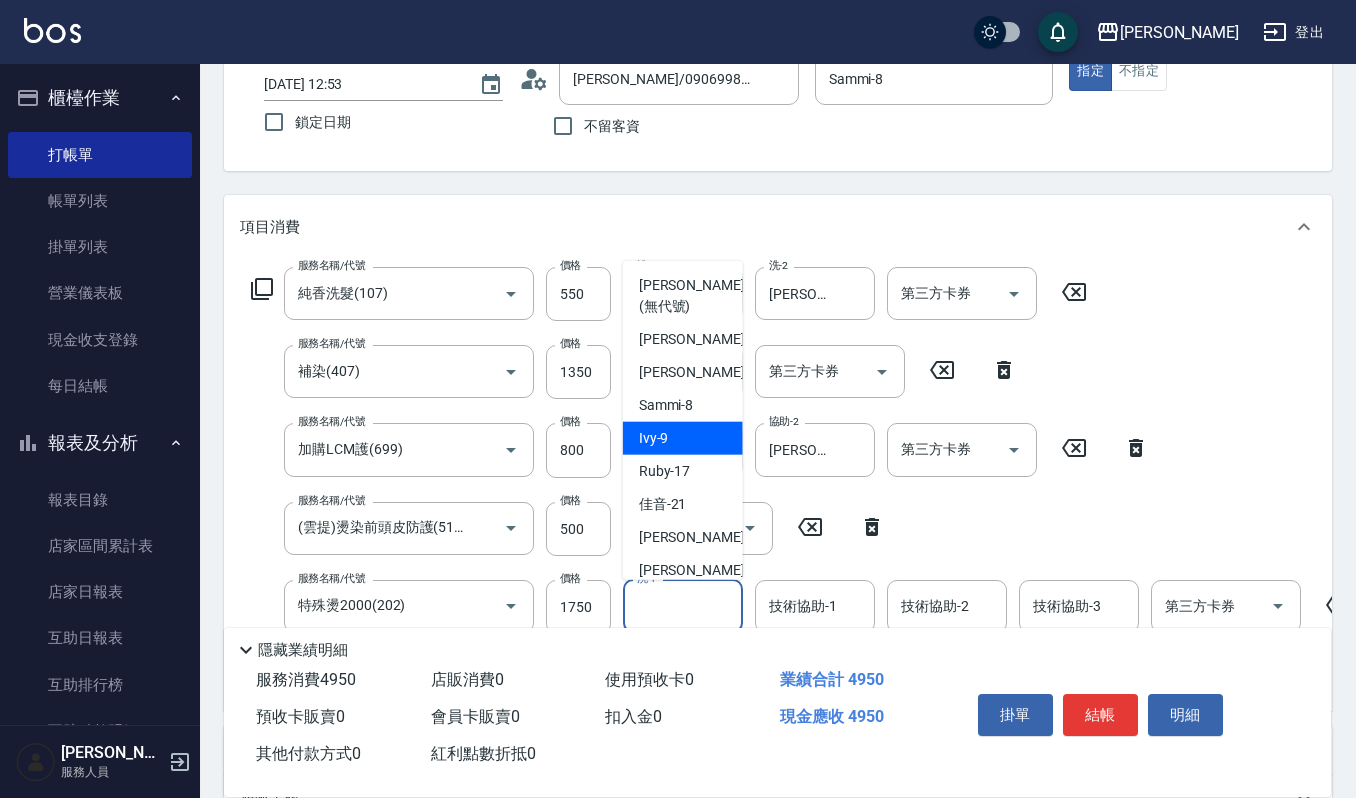 click on "Ivy -9" at bounding box center [683, 437] 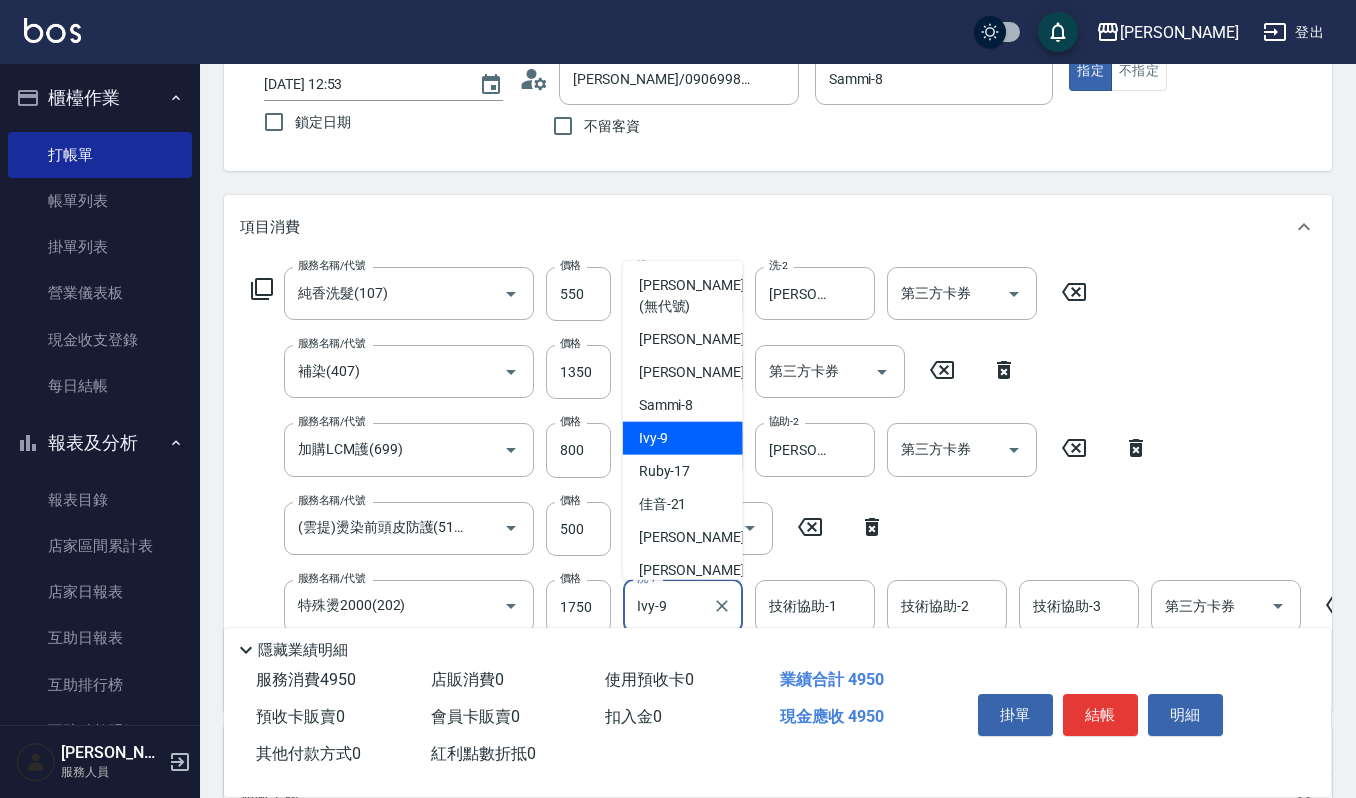 click on "Ivy-9" at bounding box center [668, 606] 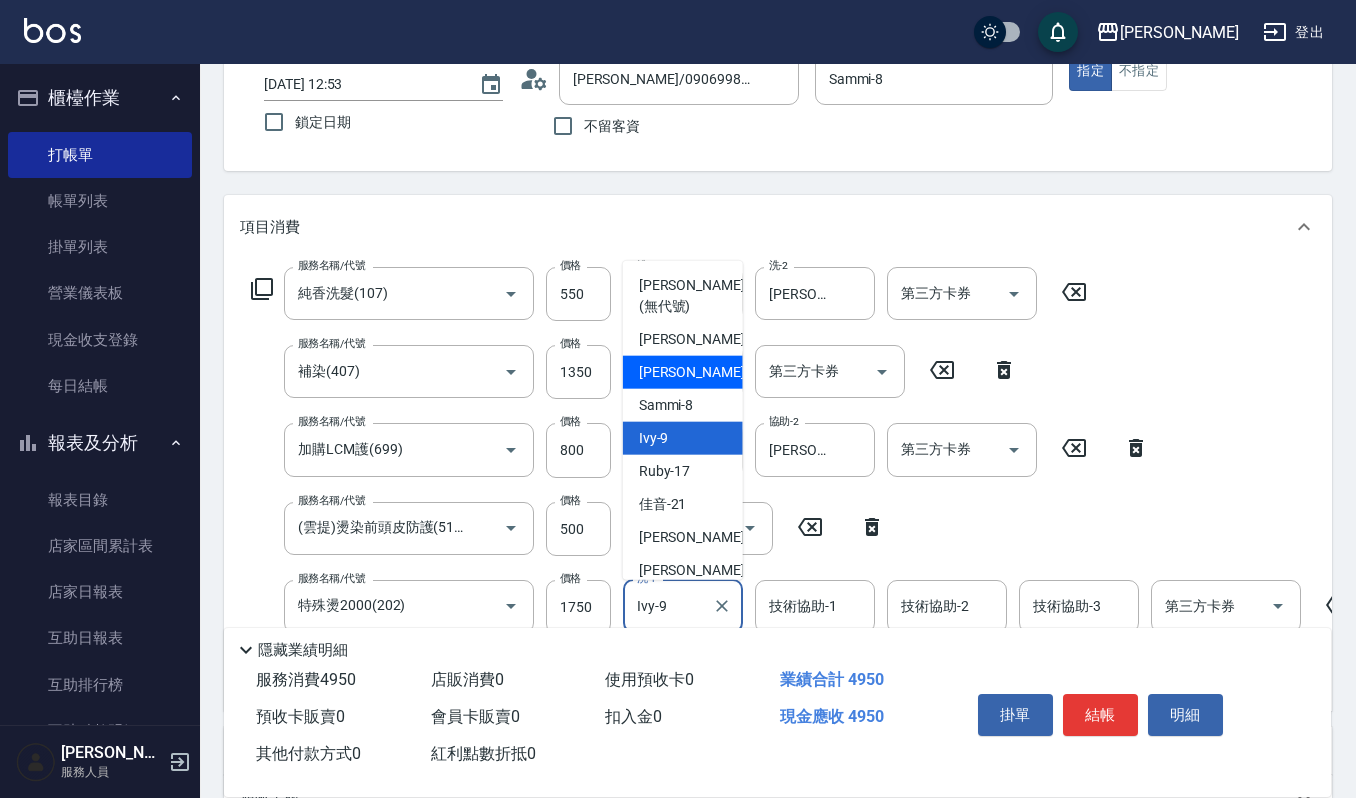 click on "Joalin -6" at bounding box center (683, 371) 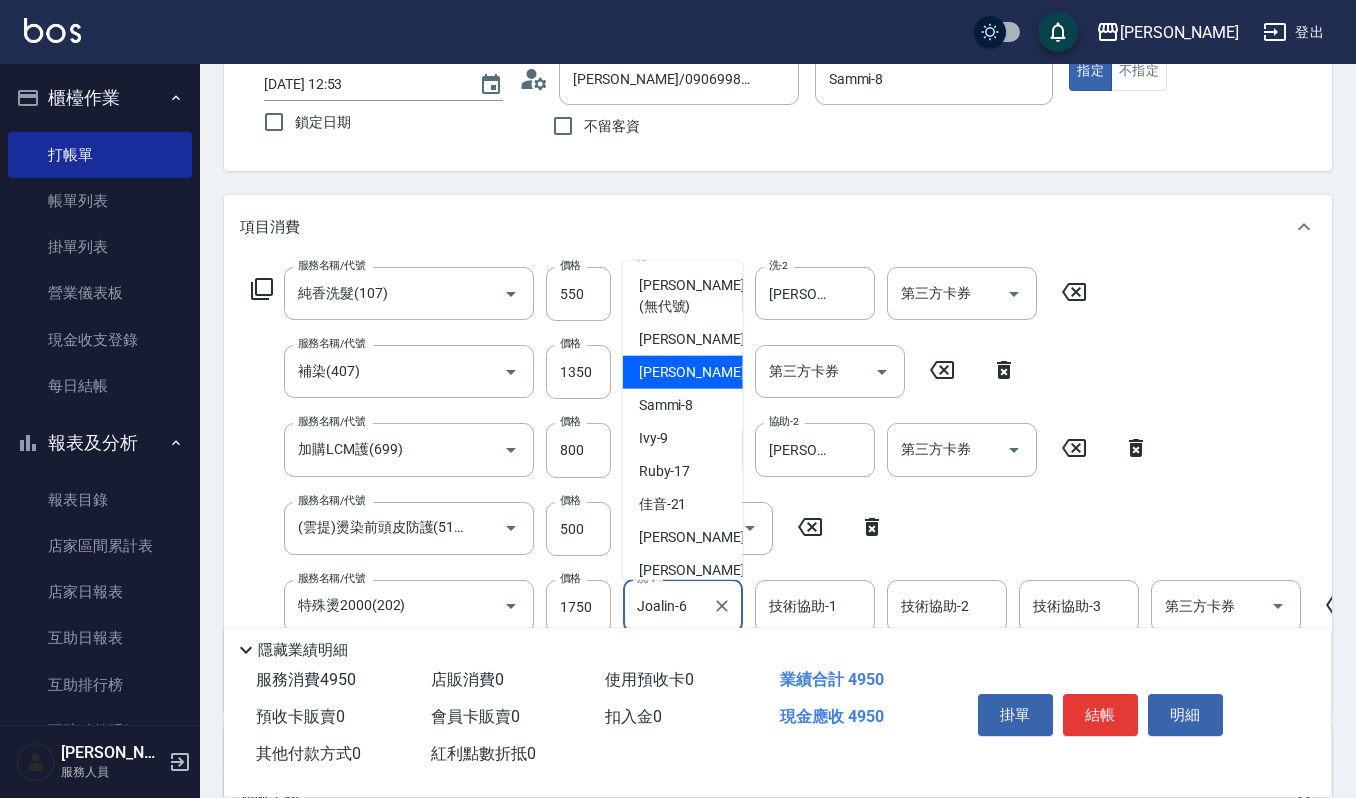 click on "Joalin-6" at bounding box center [668, 606] 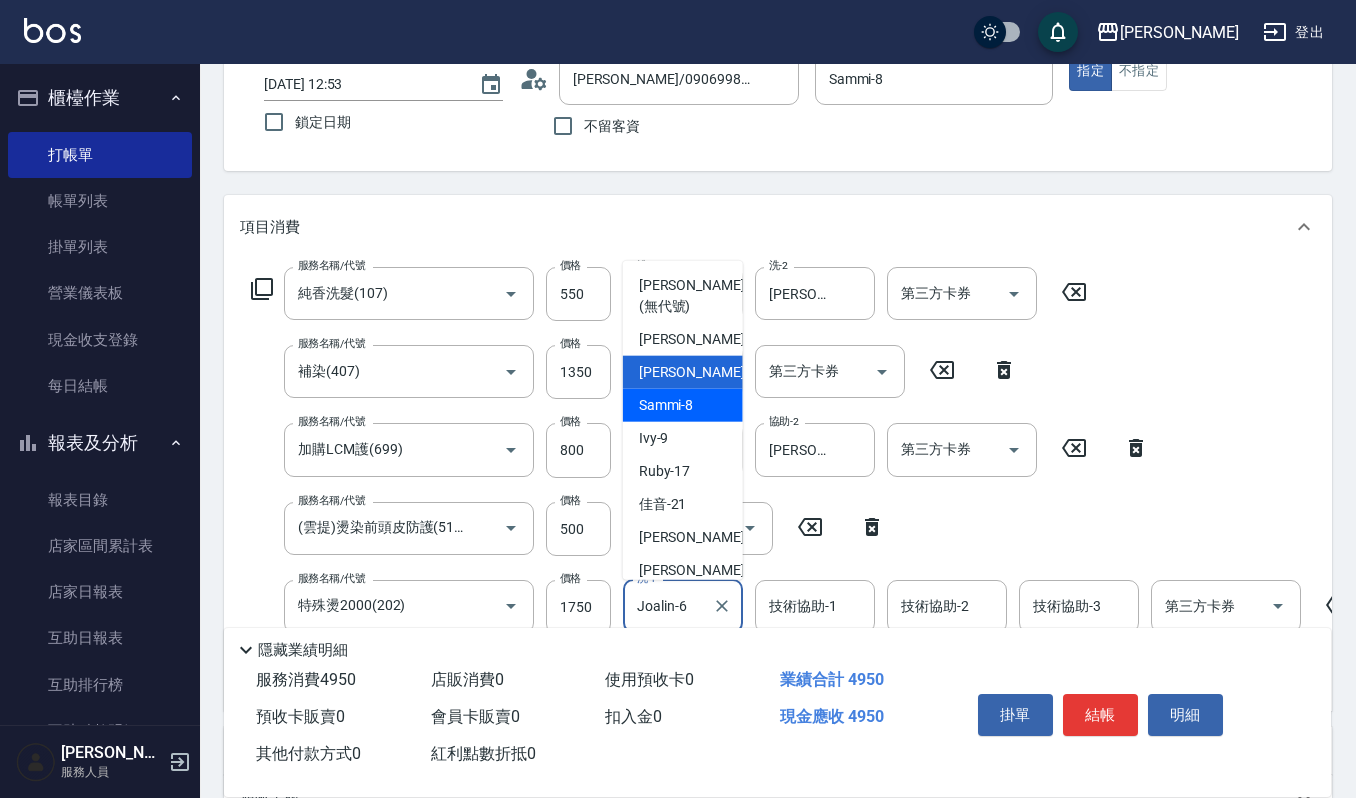 click on "Sammi -8" at bounding box center (683, 404) 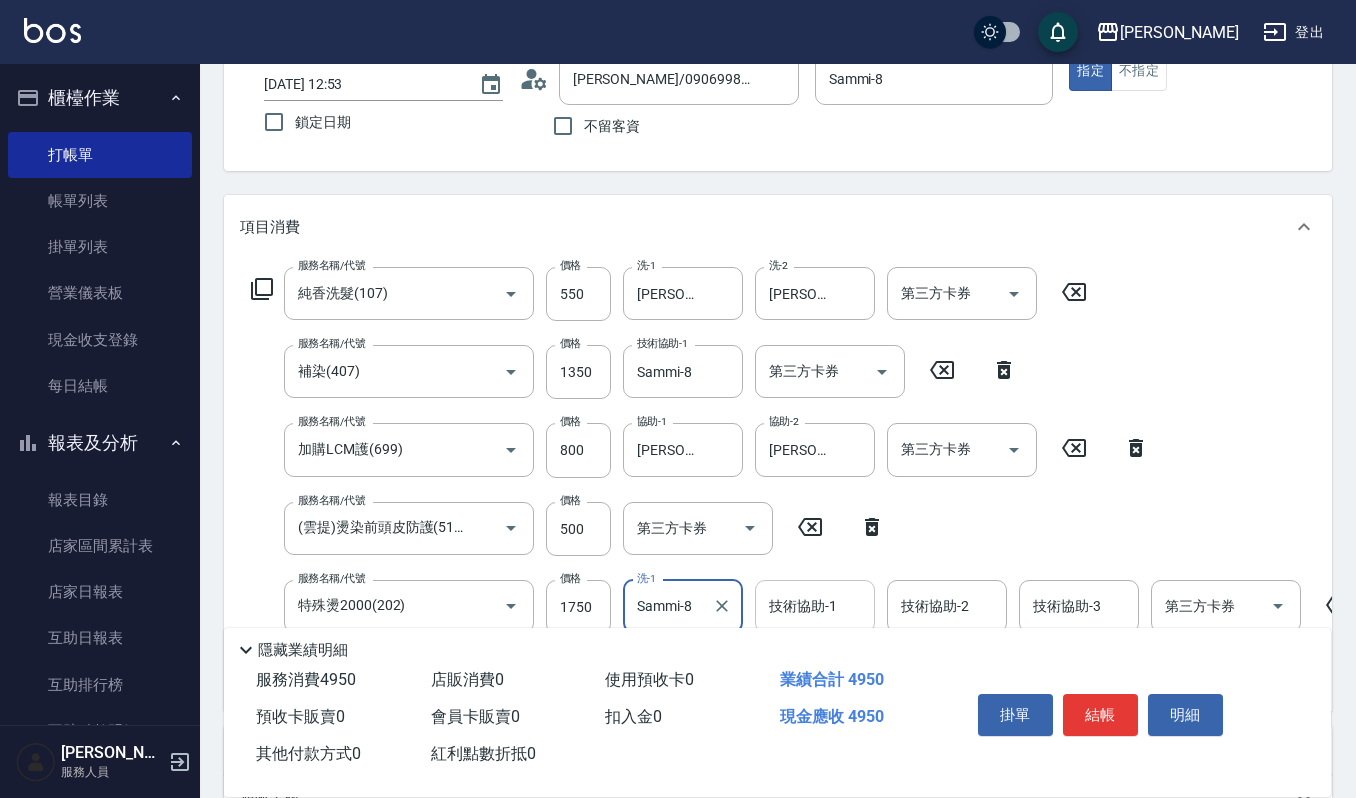 click on "技術協助-1" at bounding box center (815, 606) 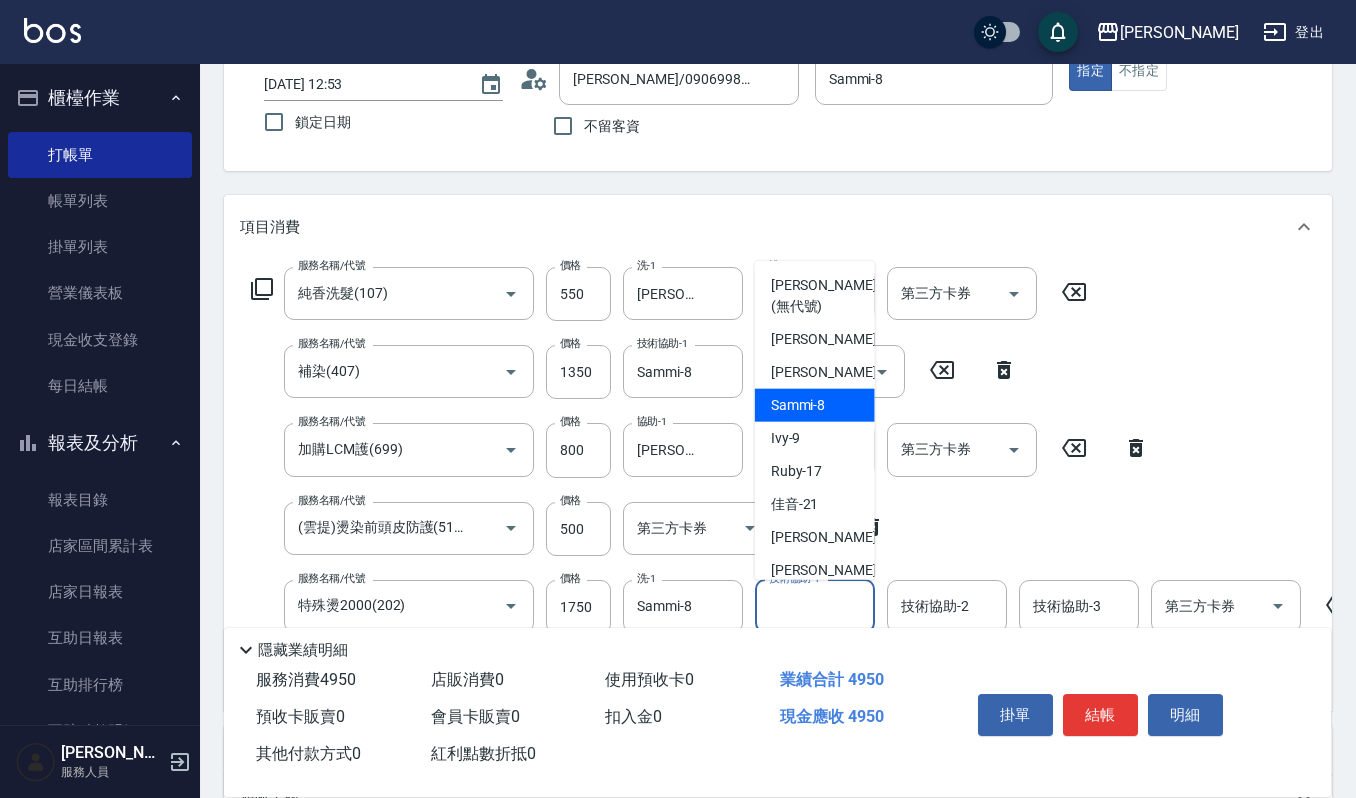 click on "Sammi -8" at bounding box center (815, 404) 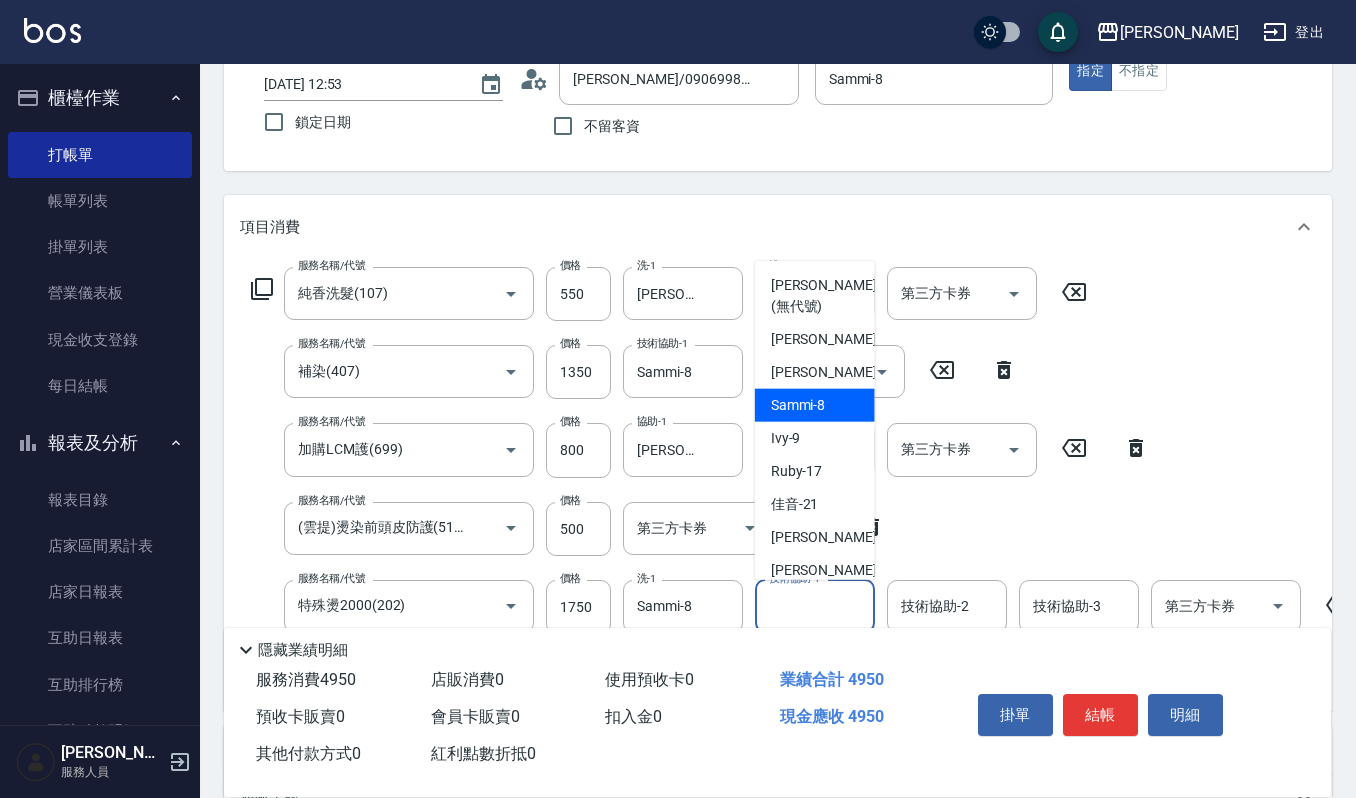 type on "Sammi-8" 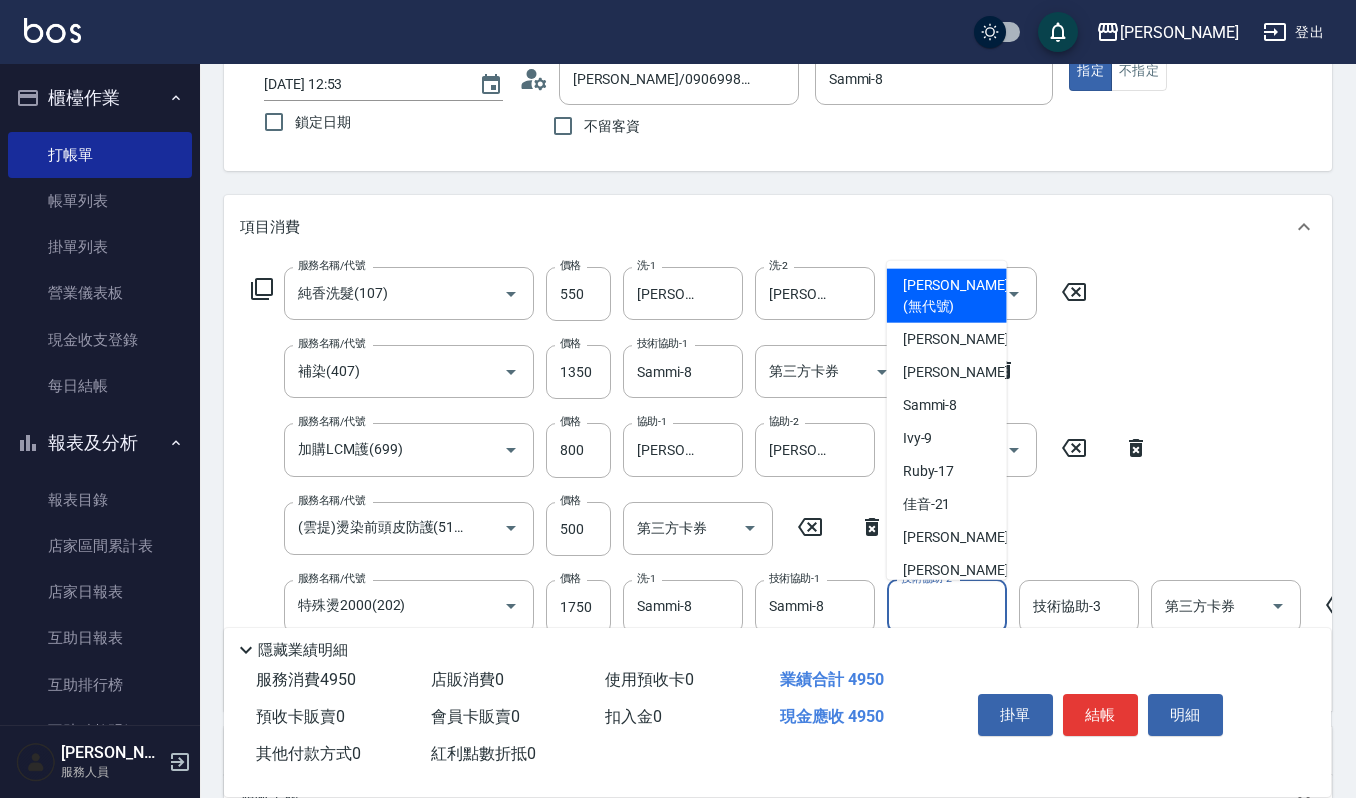 click on "技術協助-2" at bounding box center (947, 606) 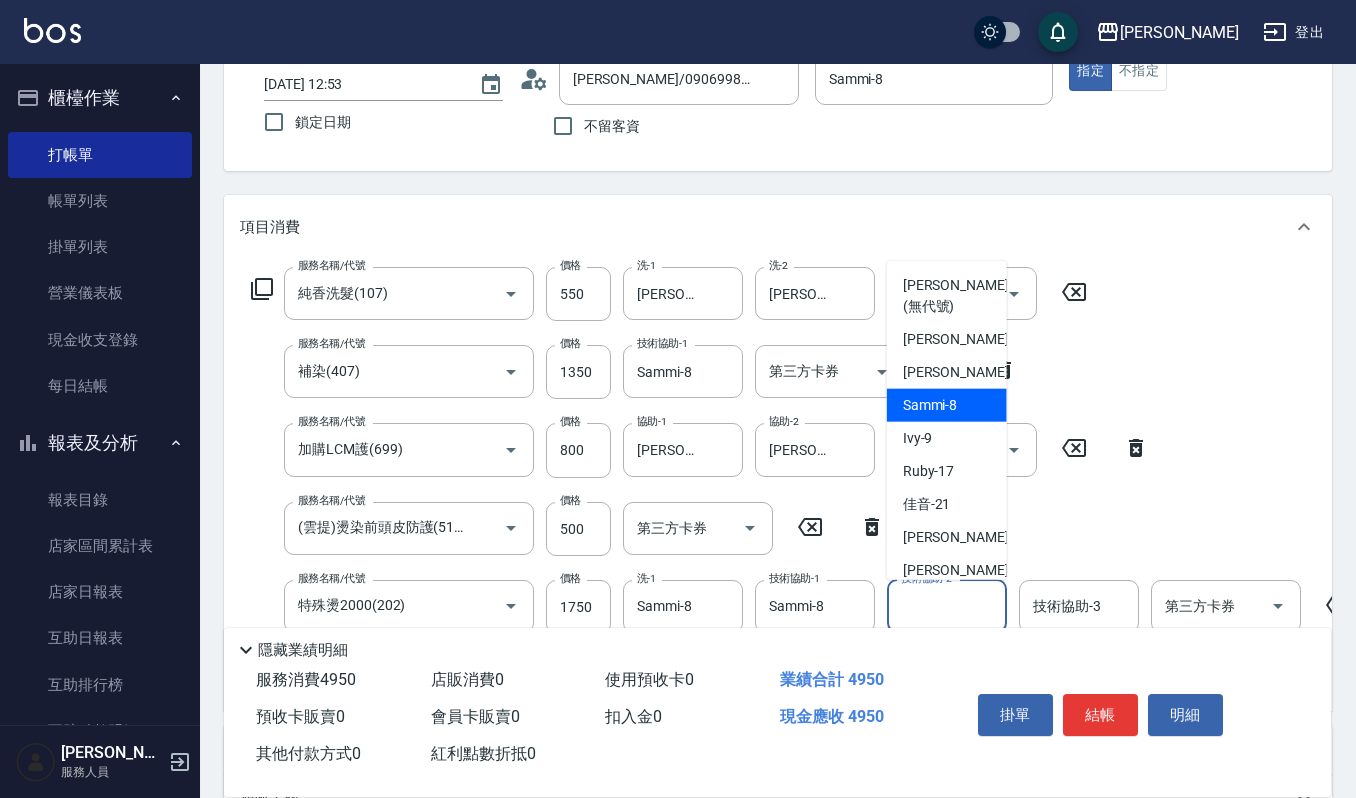 click on "Sammi -8" at bounding box center [930, 404] 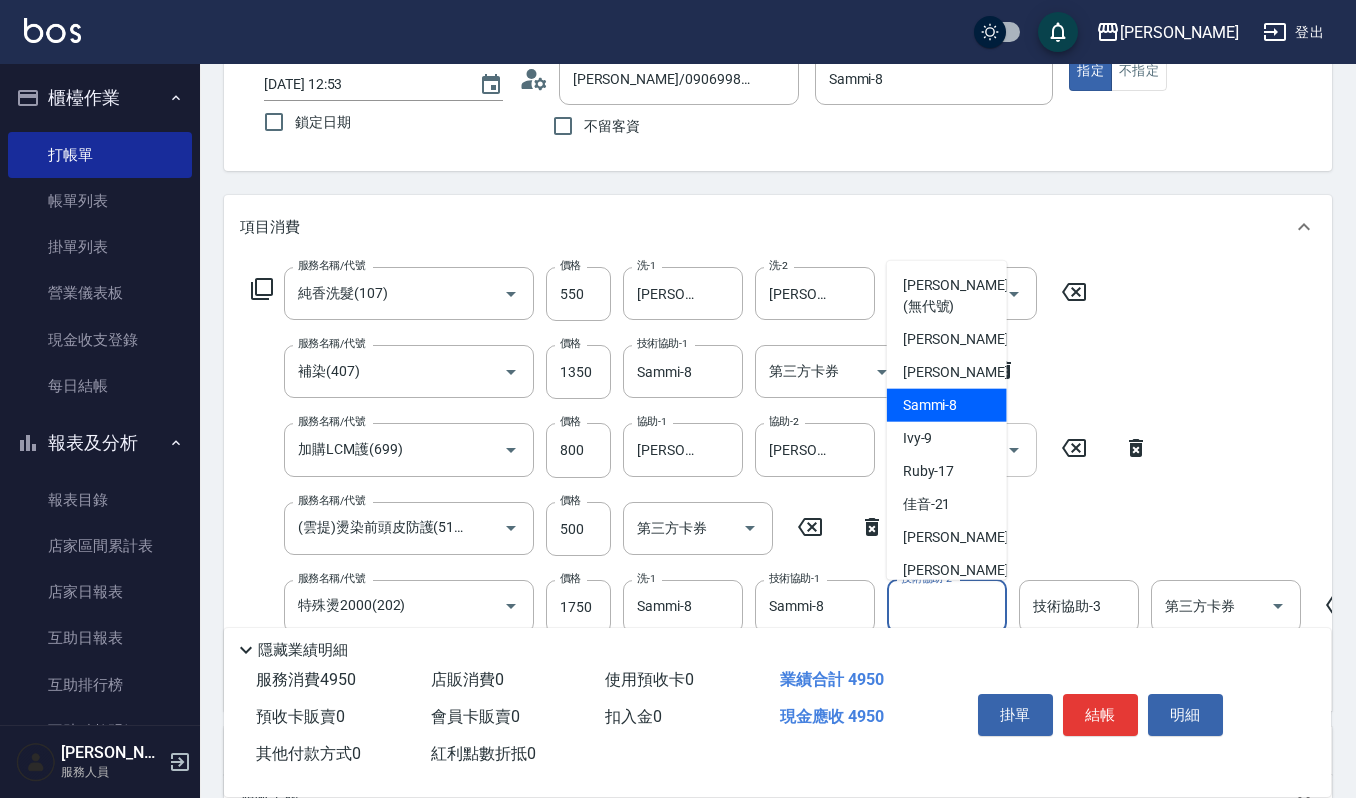 type on "Sammi-8" 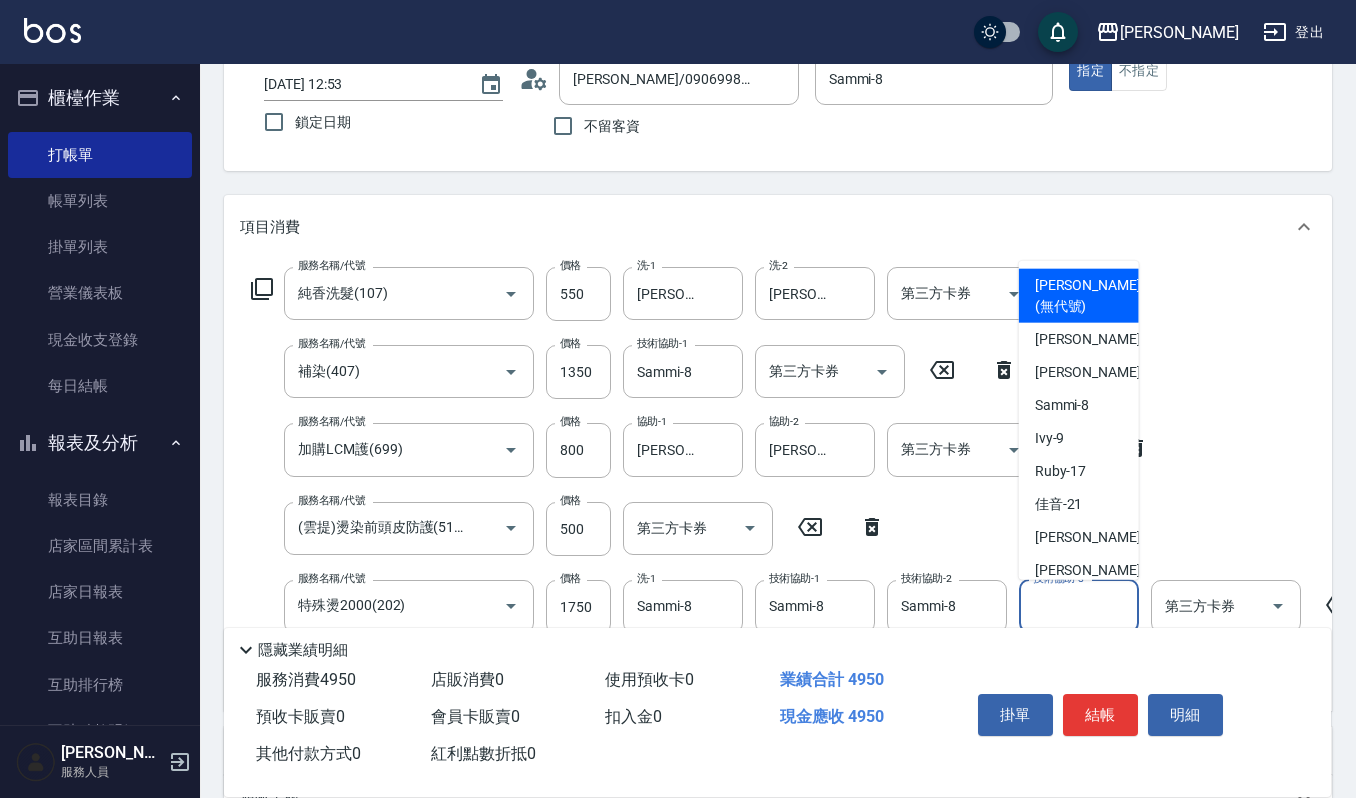 click on "技術協助-3" at bounding box center (1079, 606) 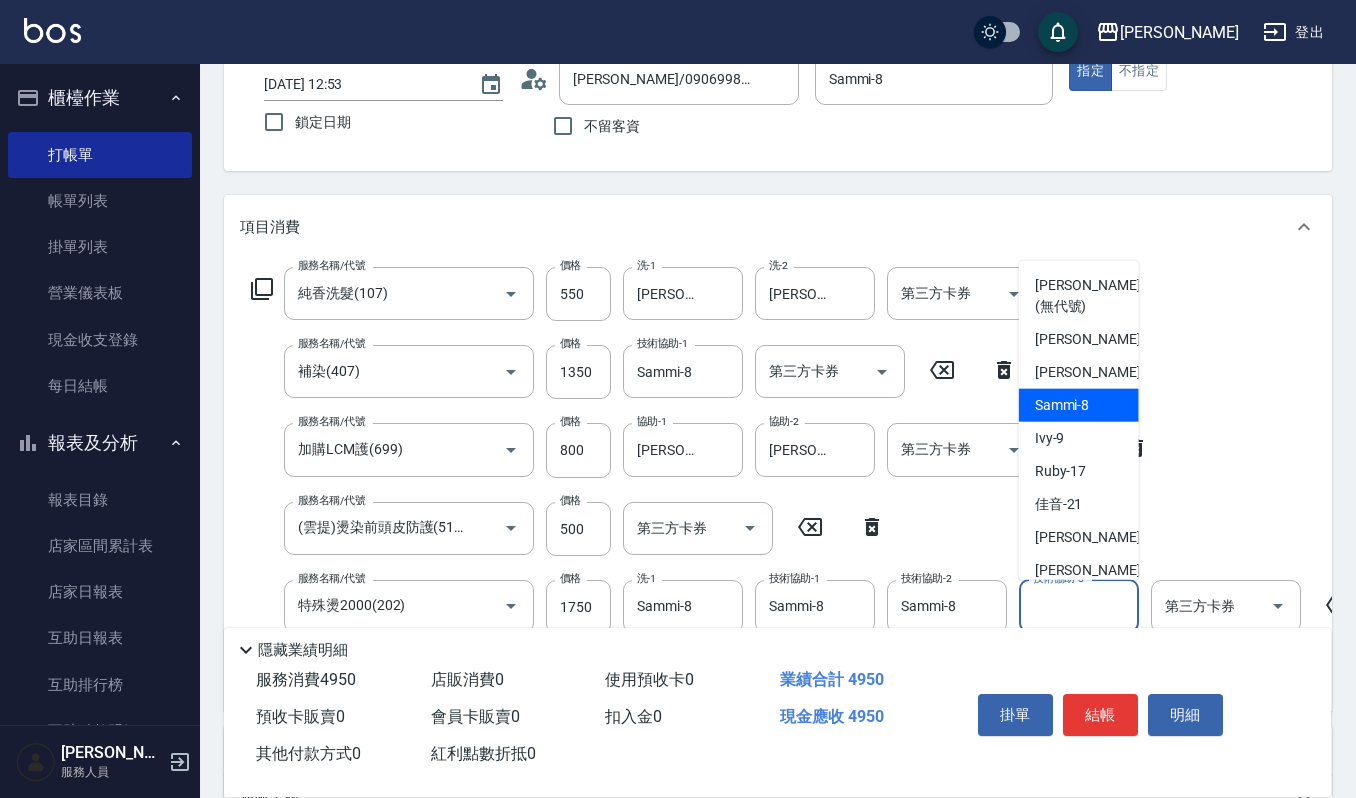 click on "Sammi -8" at bounding box center [1062, 404] 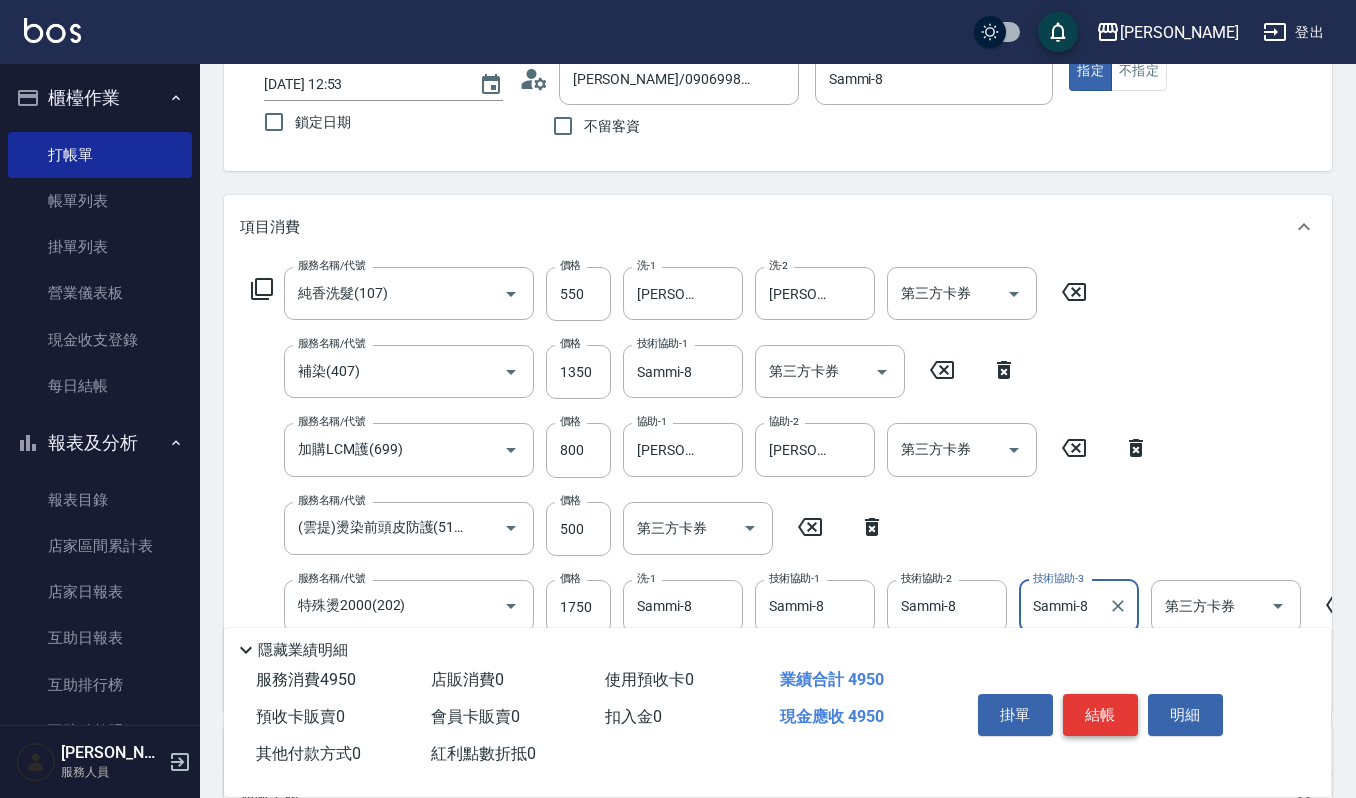 click on "結帳" at bounding box center [1100, 715] 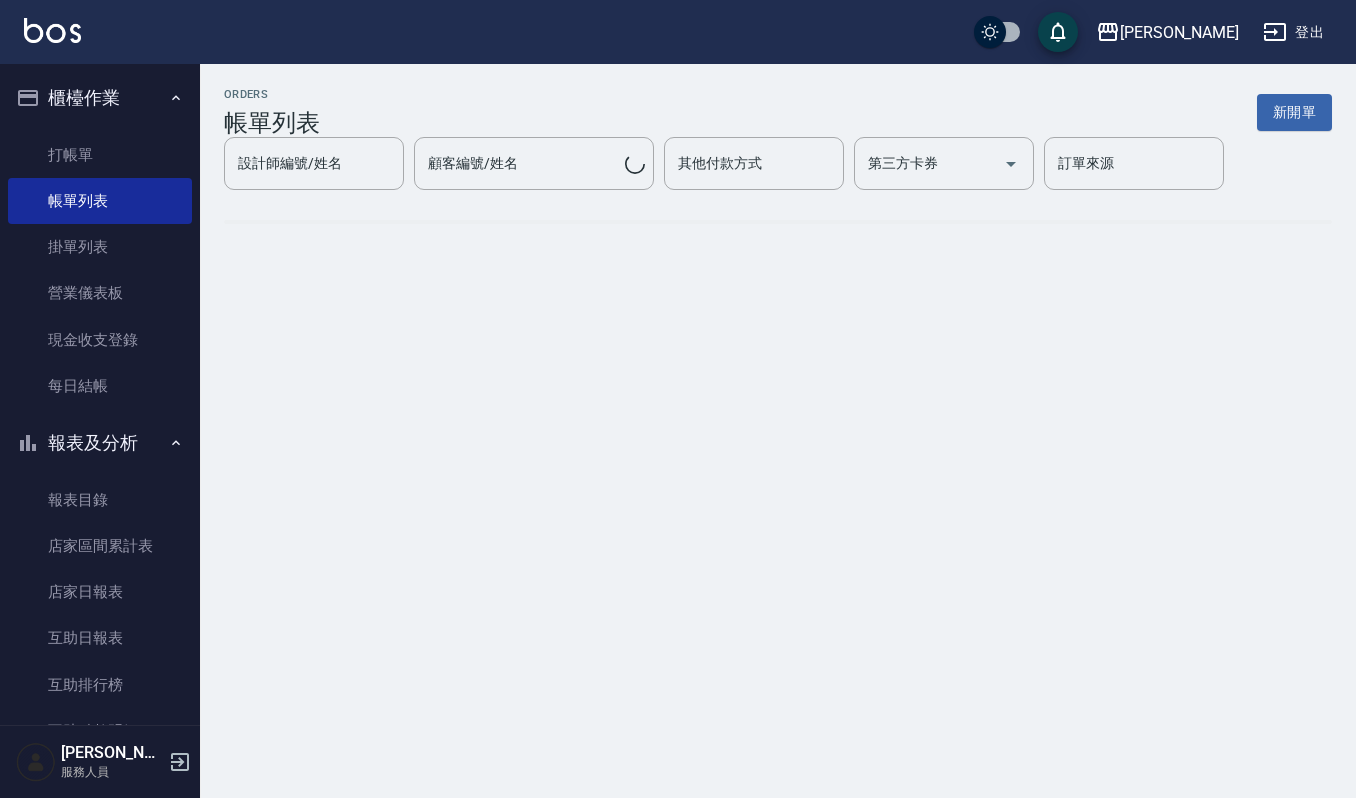 scroll, scrollTop: 0, scrollLeft: 0, axis: both 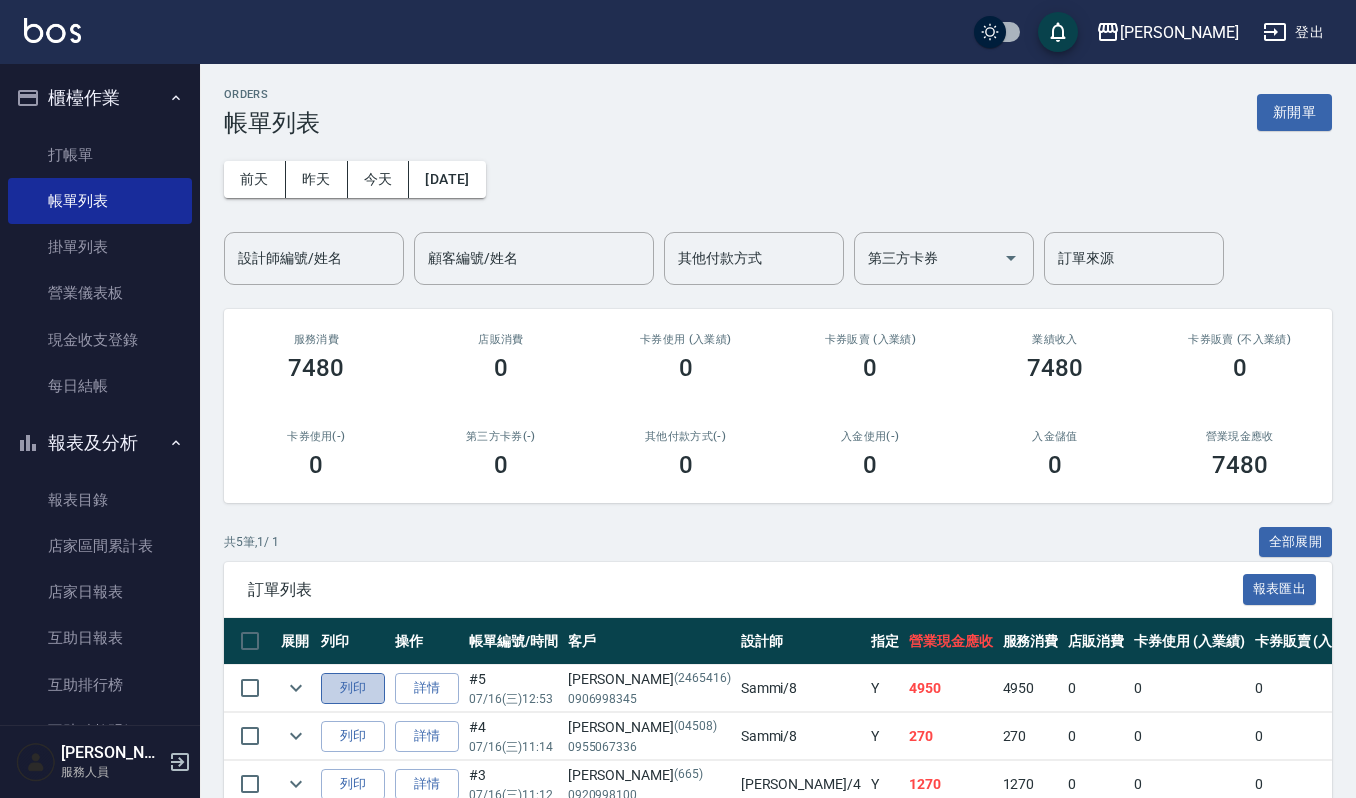 click on "列印" at bounding box center [353, 688] 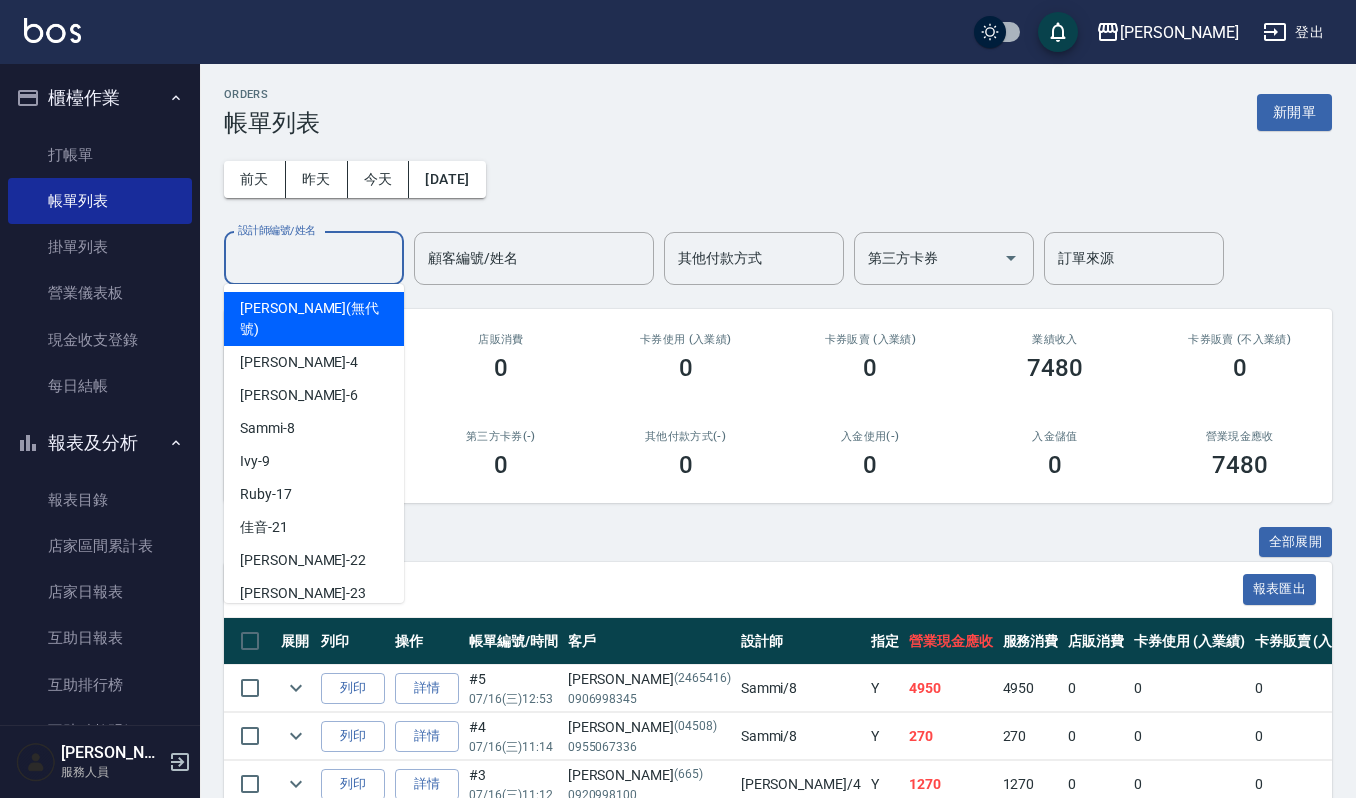 click on "設計師編號/姓名" at bounding box center [314, 258] 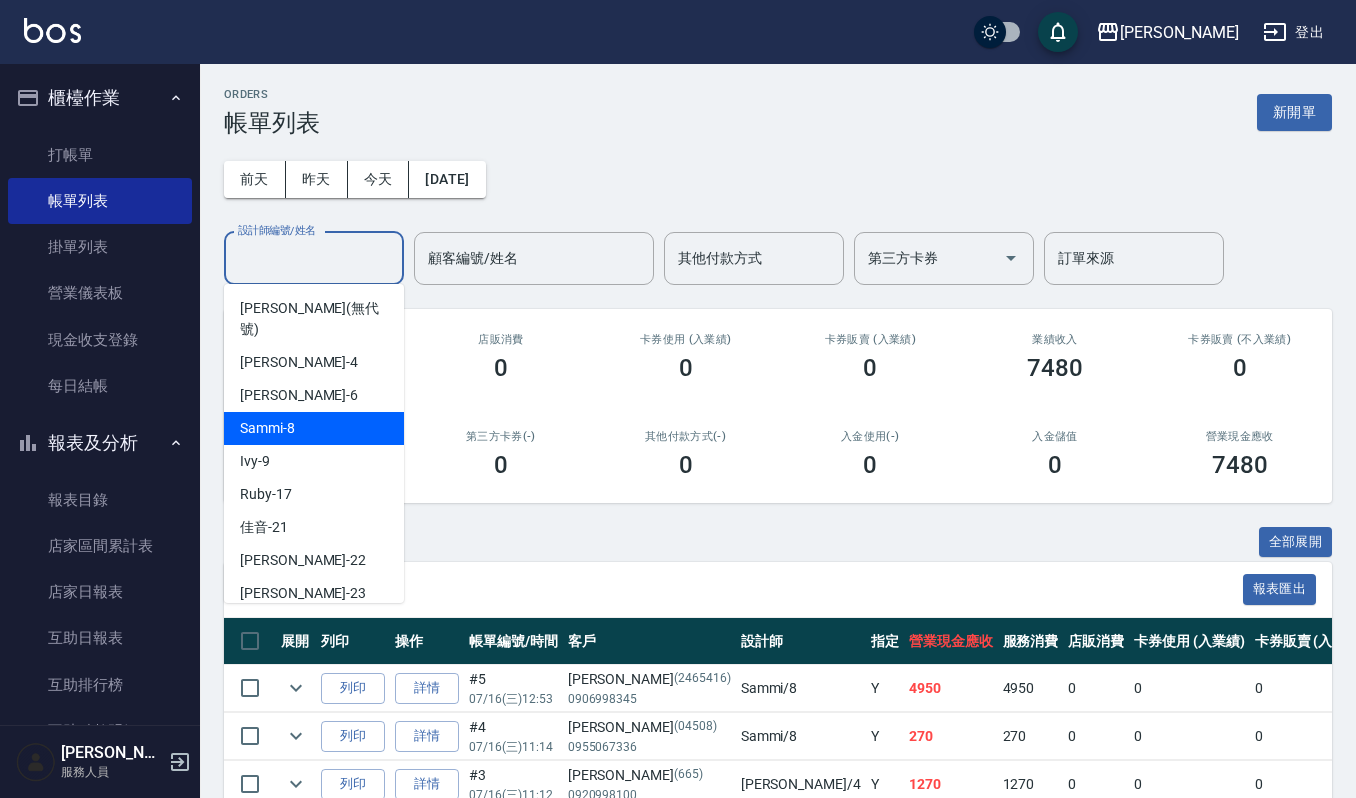 click on "Sammi -8" at bounding box center [314, 428] 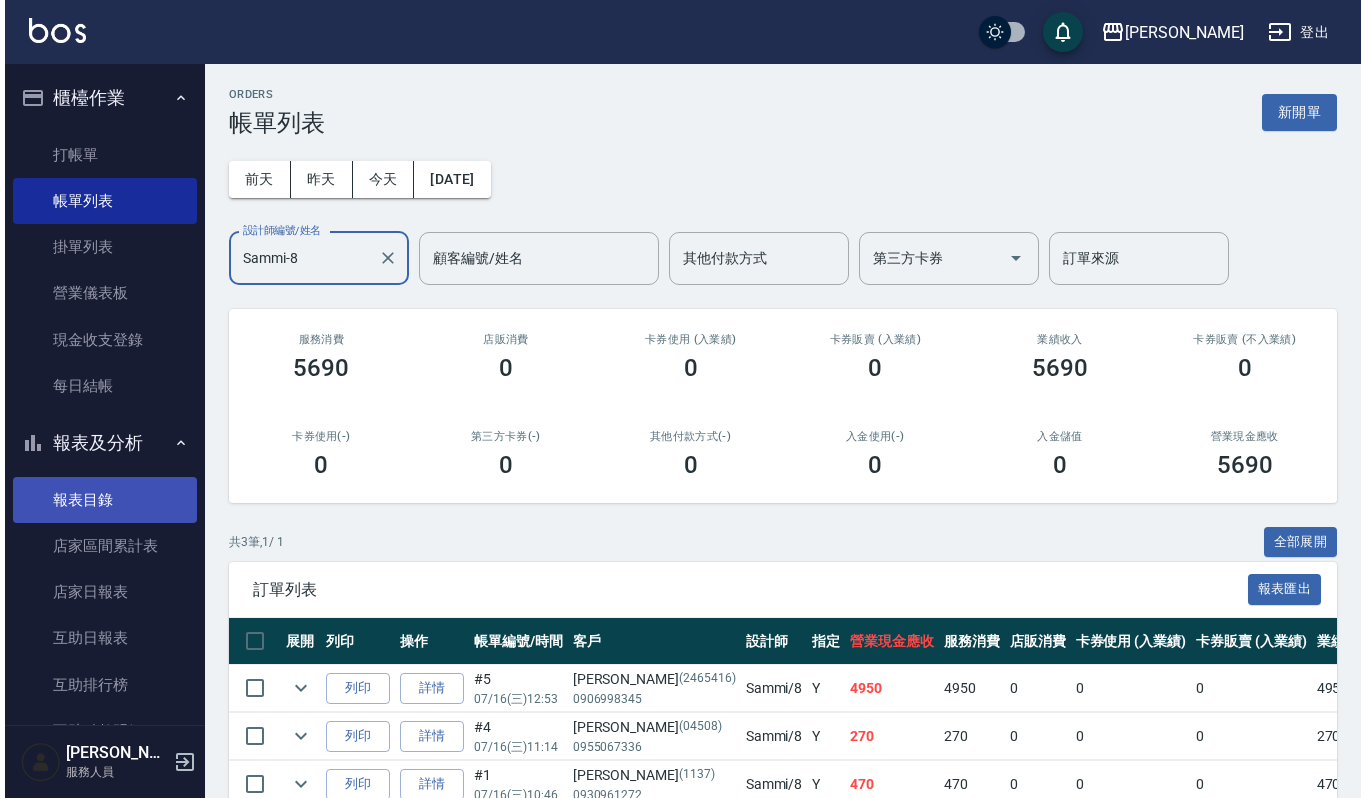 scroll, scrollTop: 504, scrollLeft: 0, axis: vertical 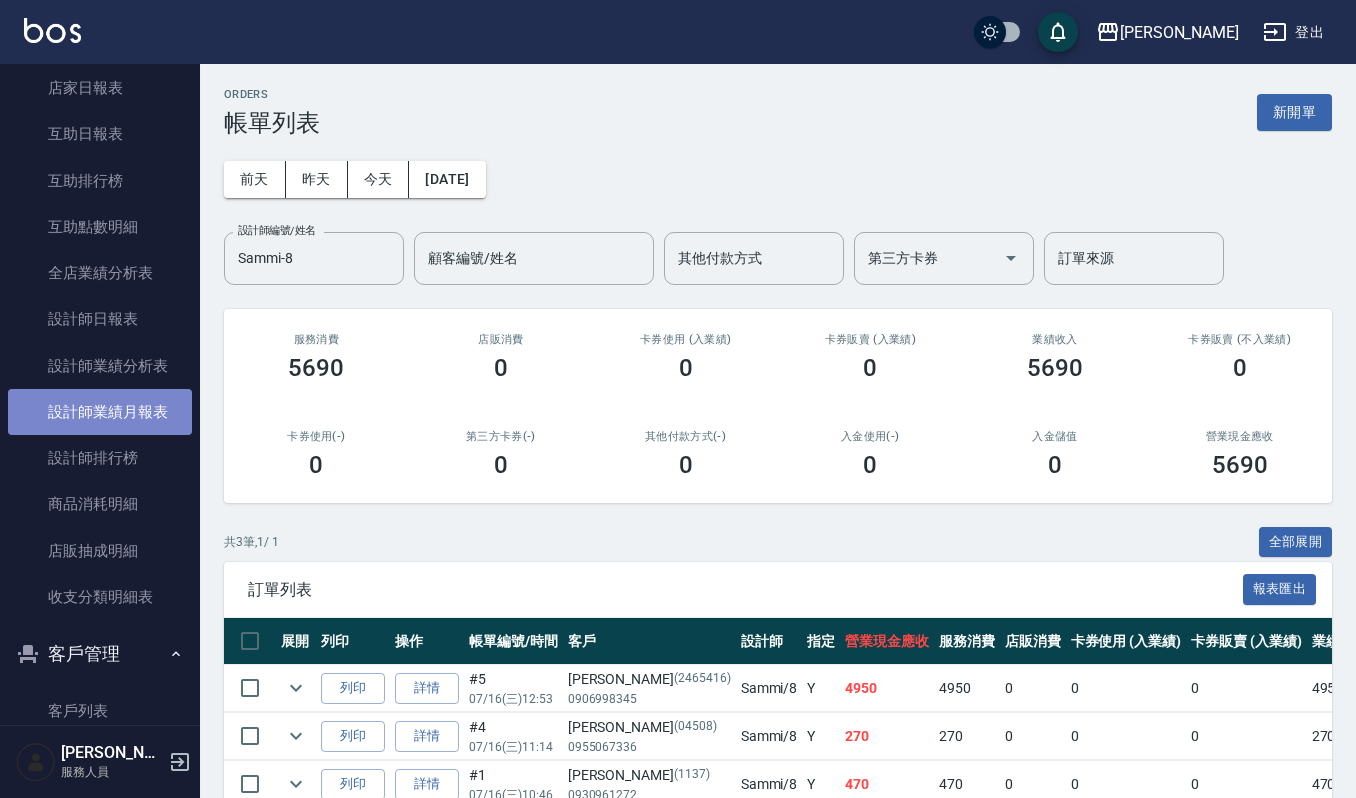 click on "設計師業績月報表" at bounding box center [100, 412] 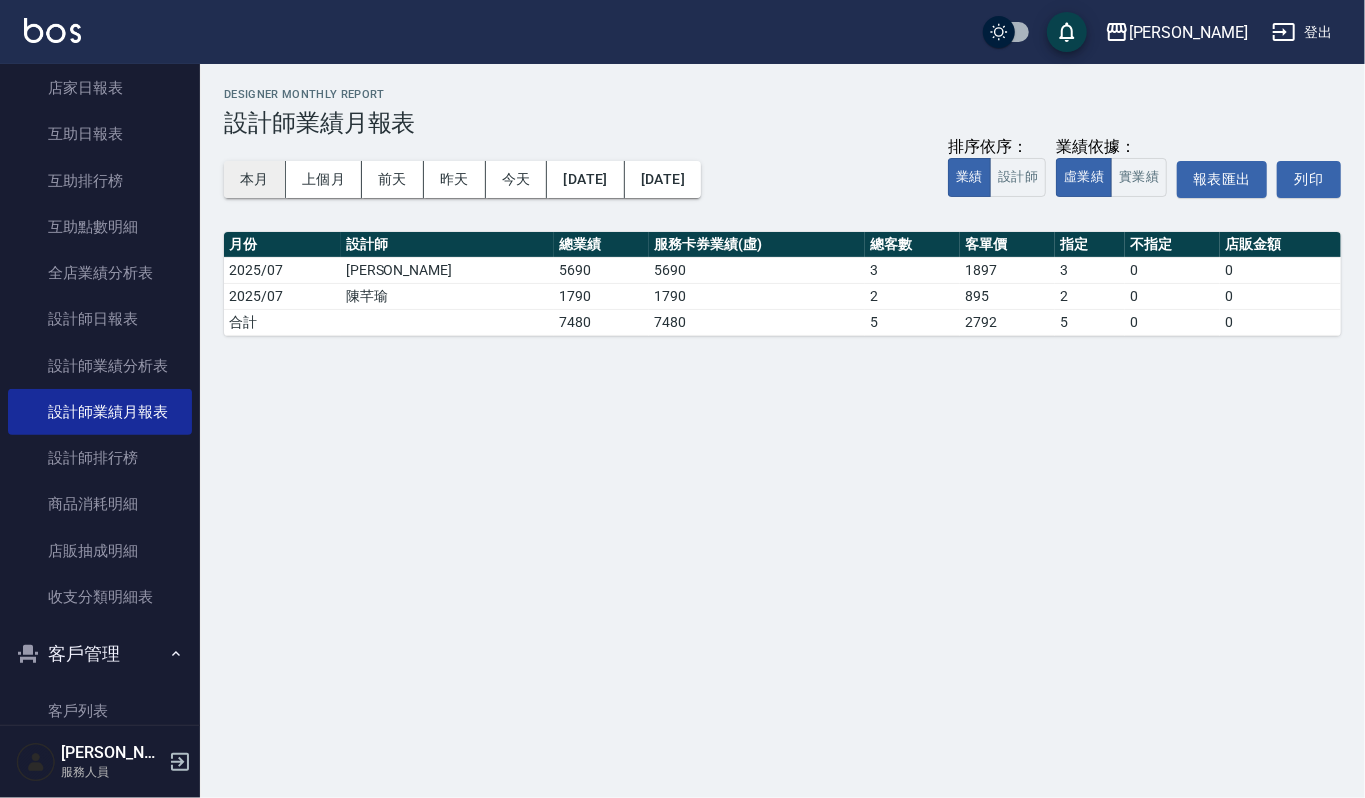 click on "本月" at bounding box center (255, 179) 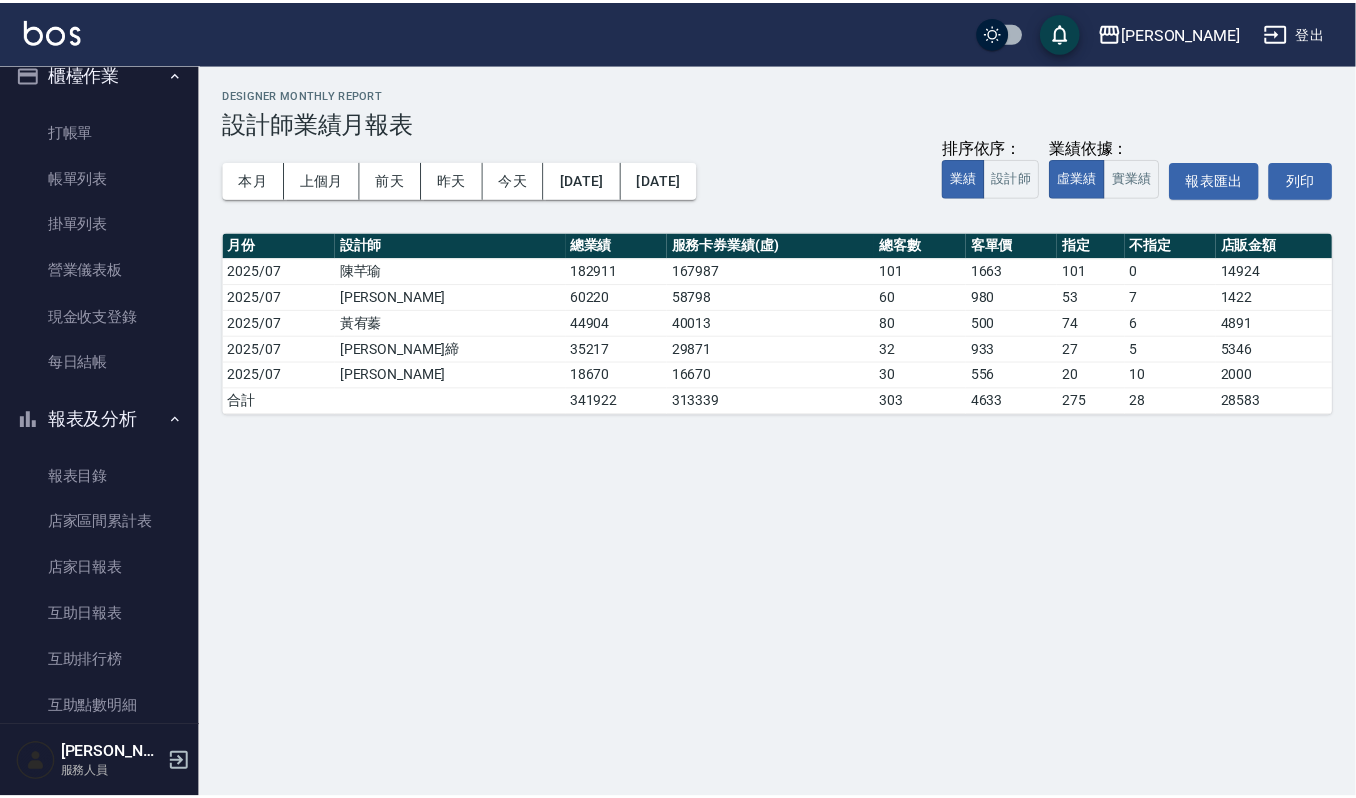 scroll, scrollTop: 0, scrollLeft: 0, axis: both 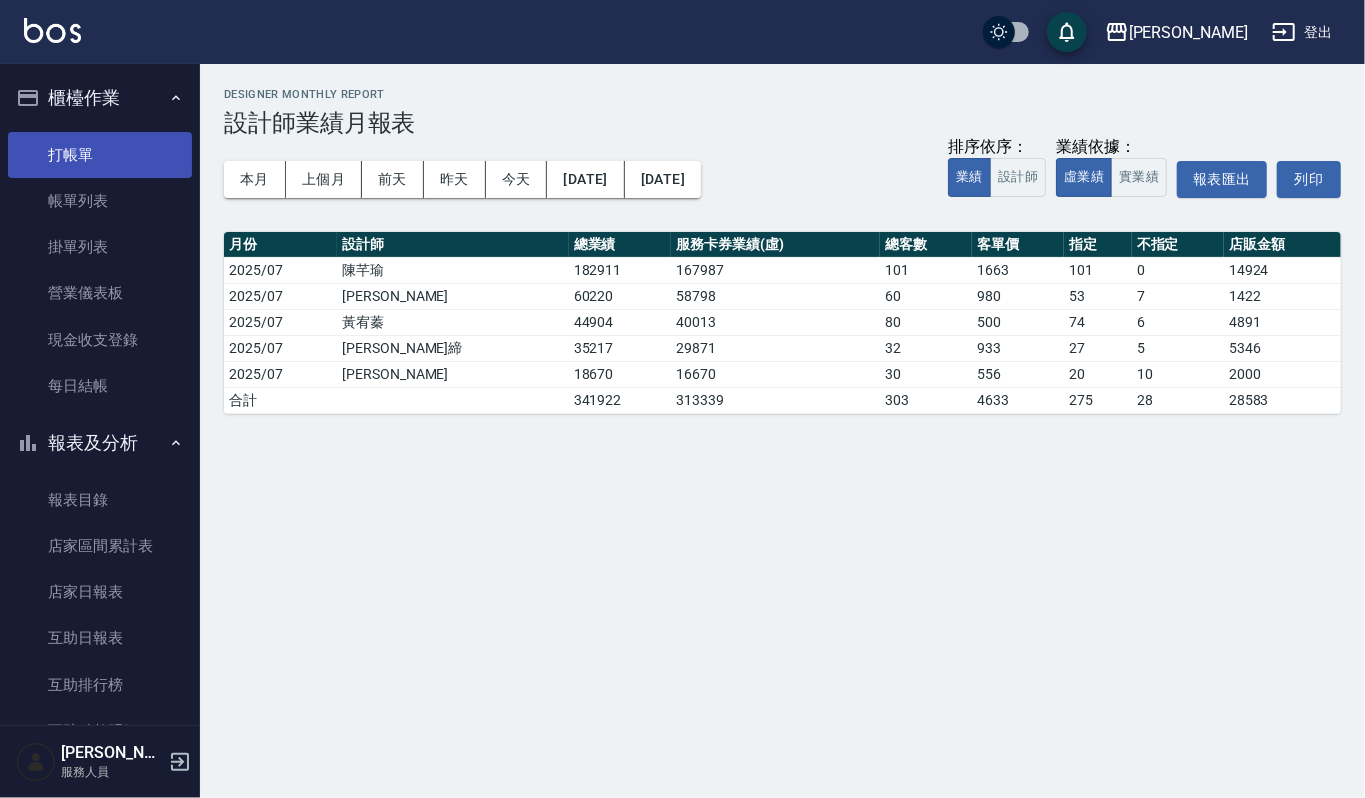click on "打帳單" at bounding box center (100, 155) 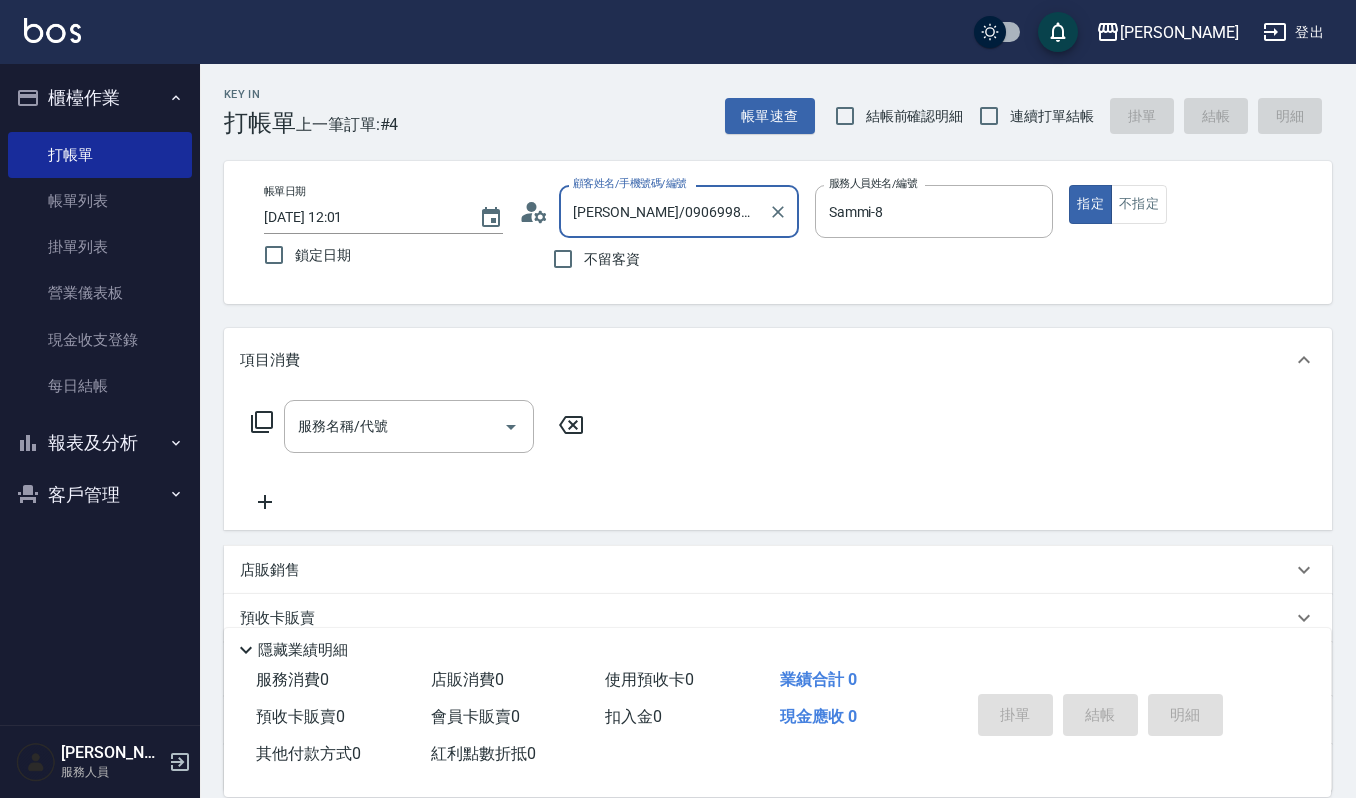 scroll, scrollTop: 0, scrollLeft: 0, axis: both 